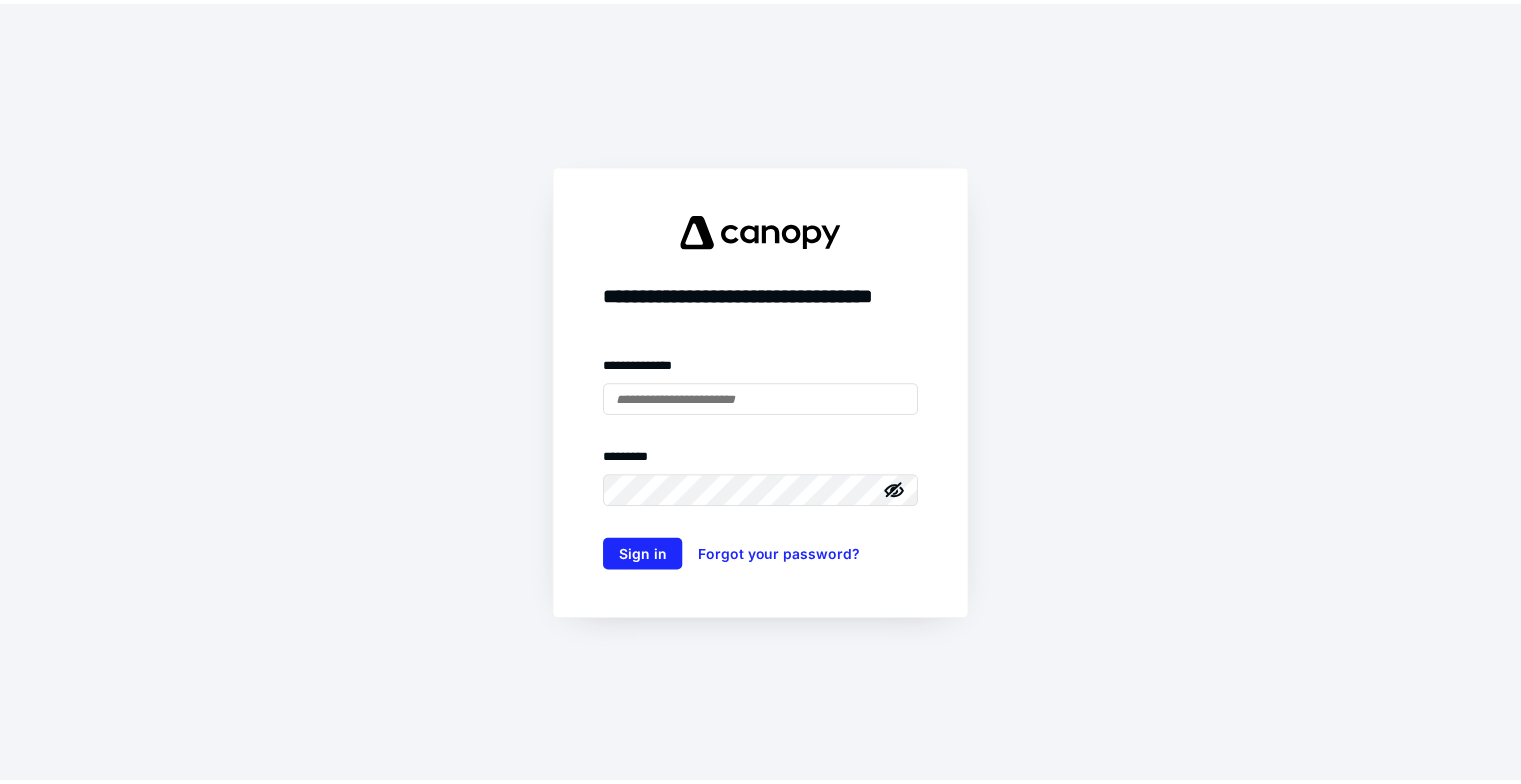 scroll, scrollTop: 0, scrollLeft: 0, axis: both 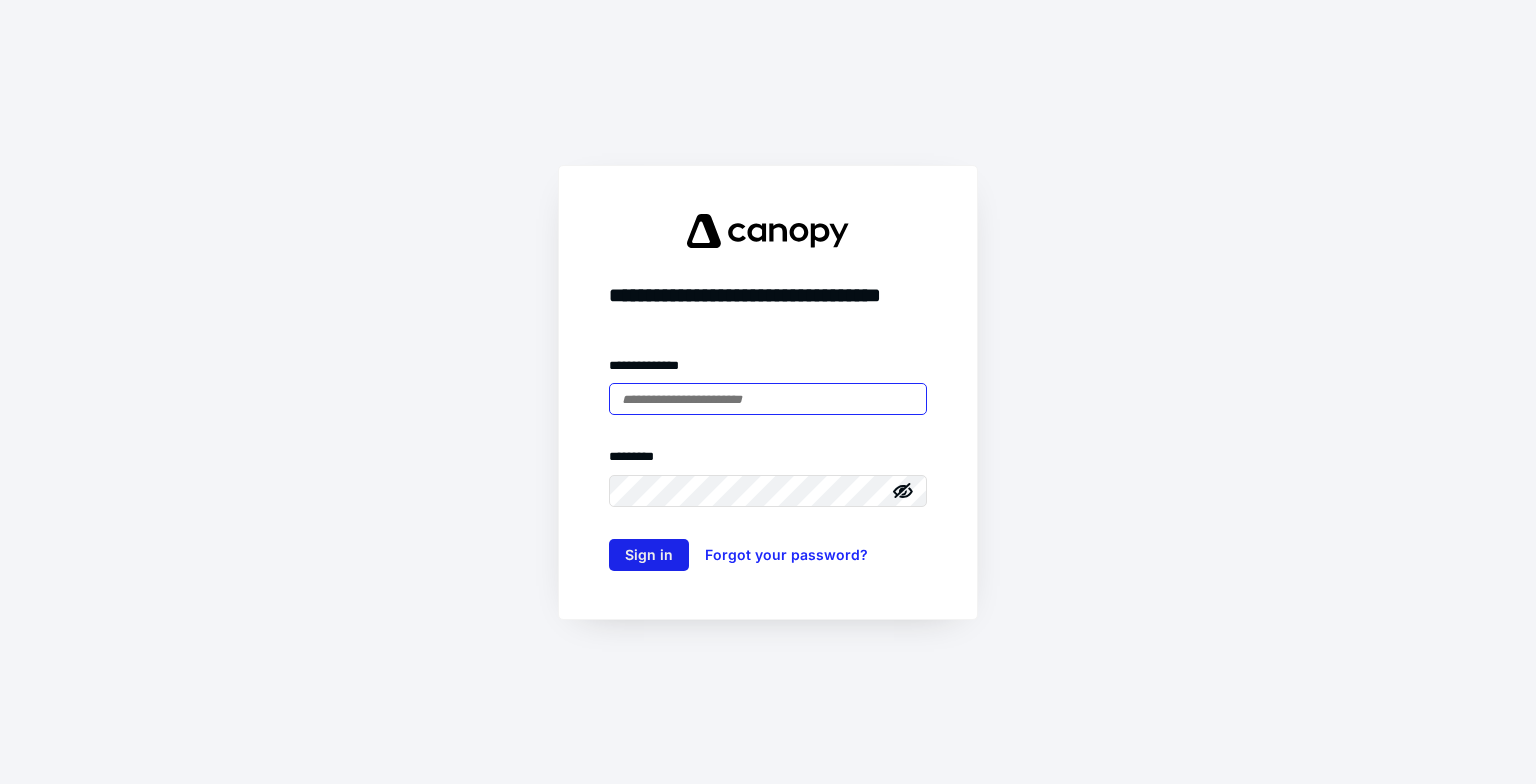 type on "**********" 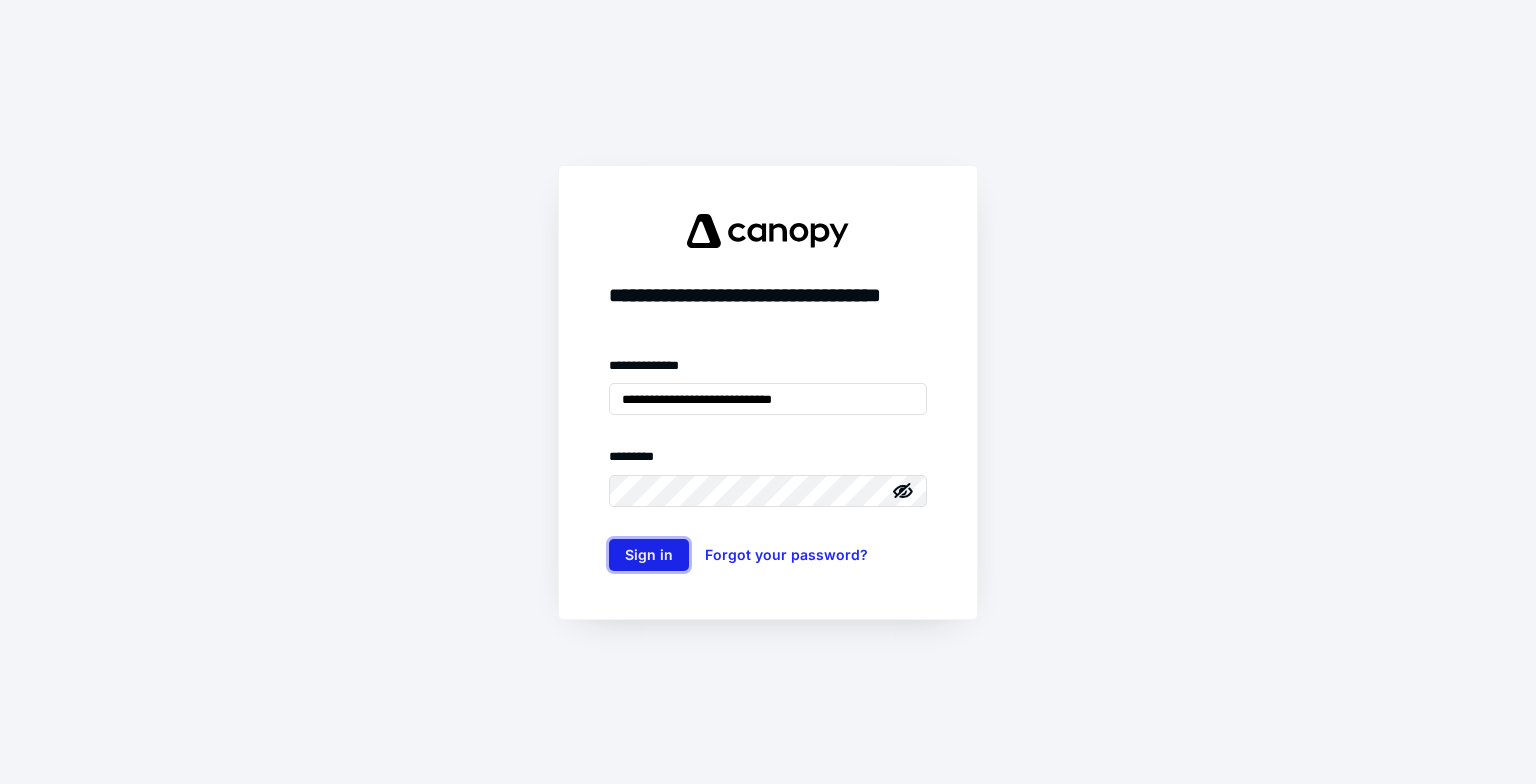 click on "Sign in" at bounding box center (649, 555) 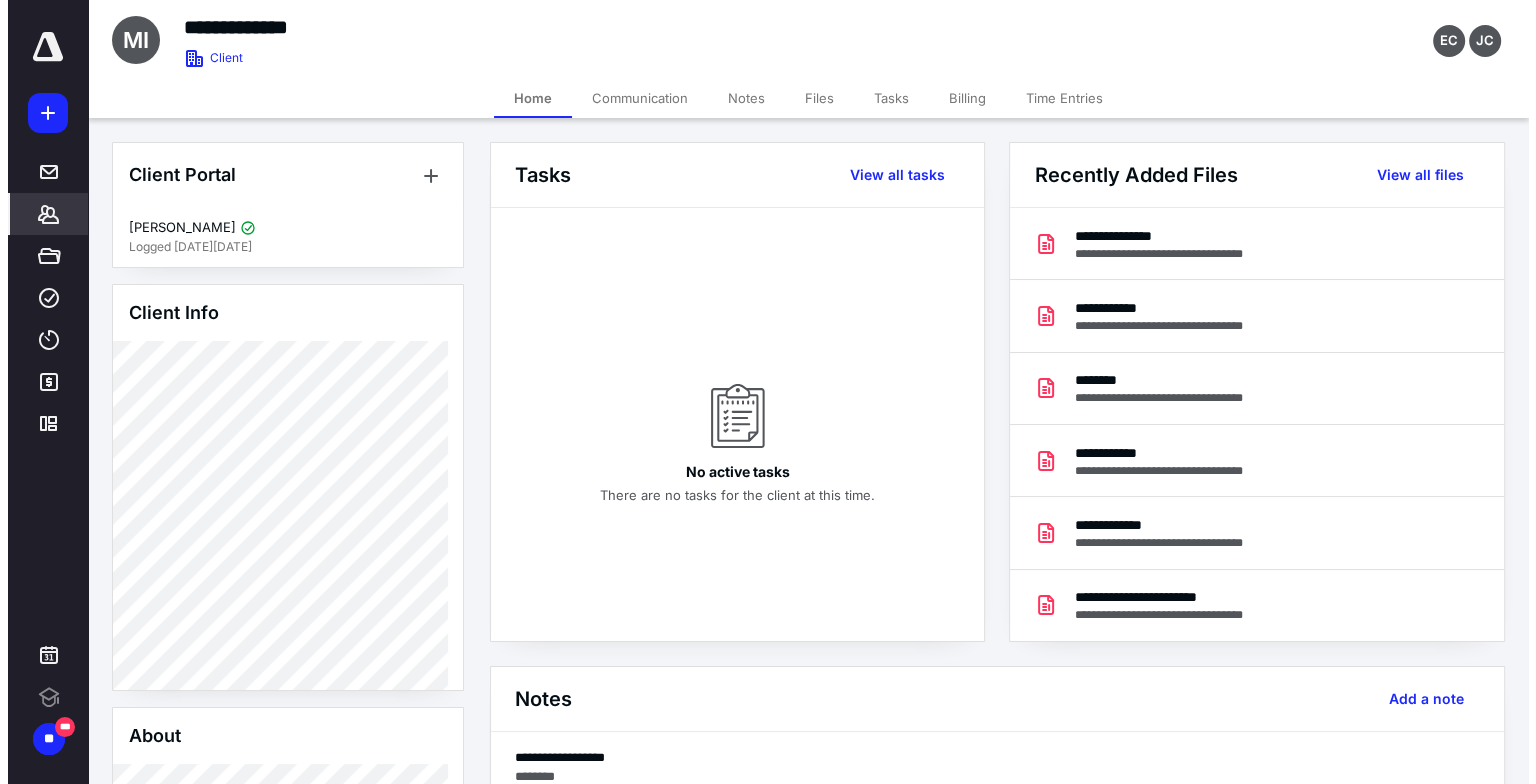 scroll, scrollTop: 0, scrollLeft: 0, axis: both 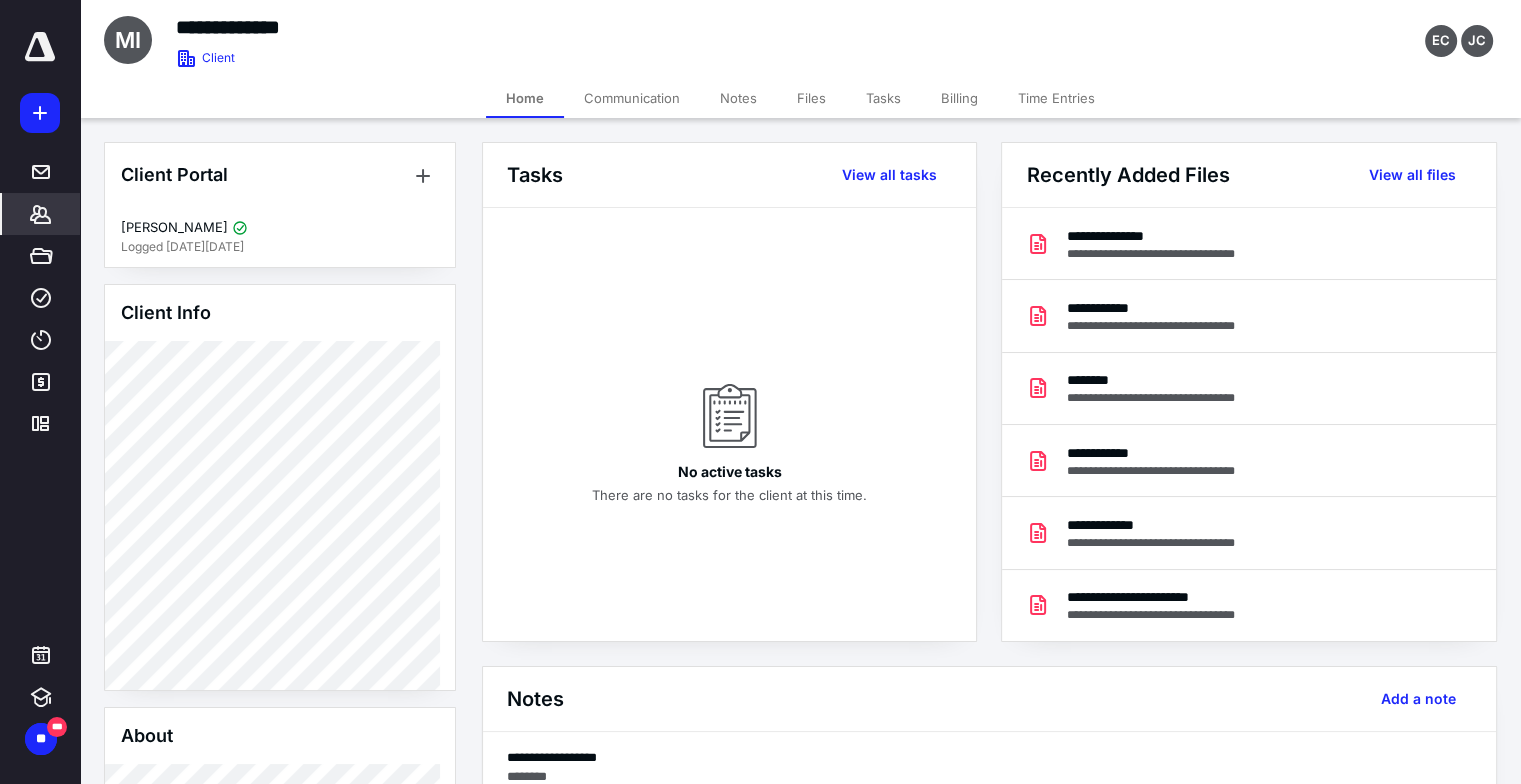 click on "Home Communication Notes Files Tasks Billing Time Entries" at bounding box center [800, 98] 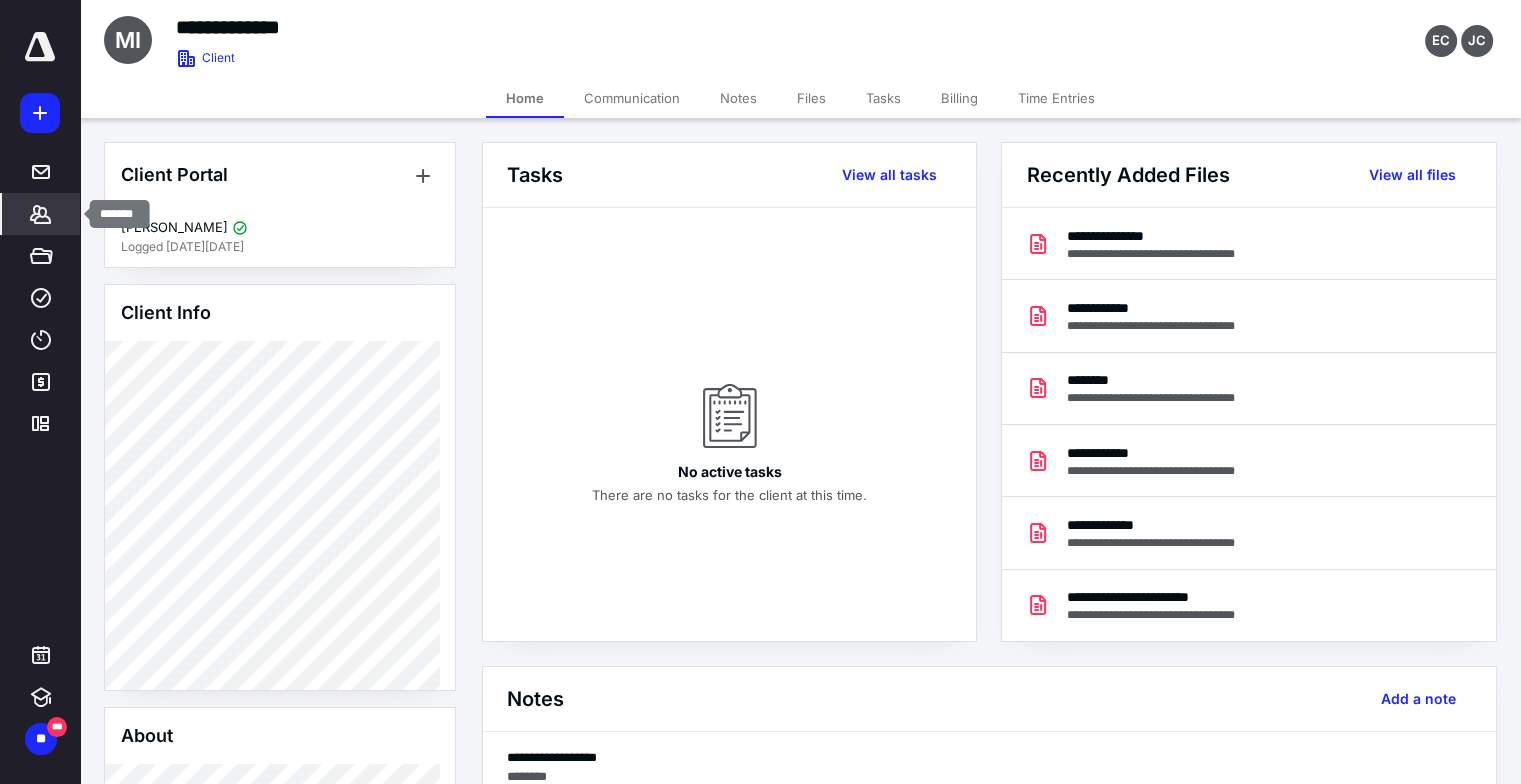 click on "*******" at bounding box center [41, 214] 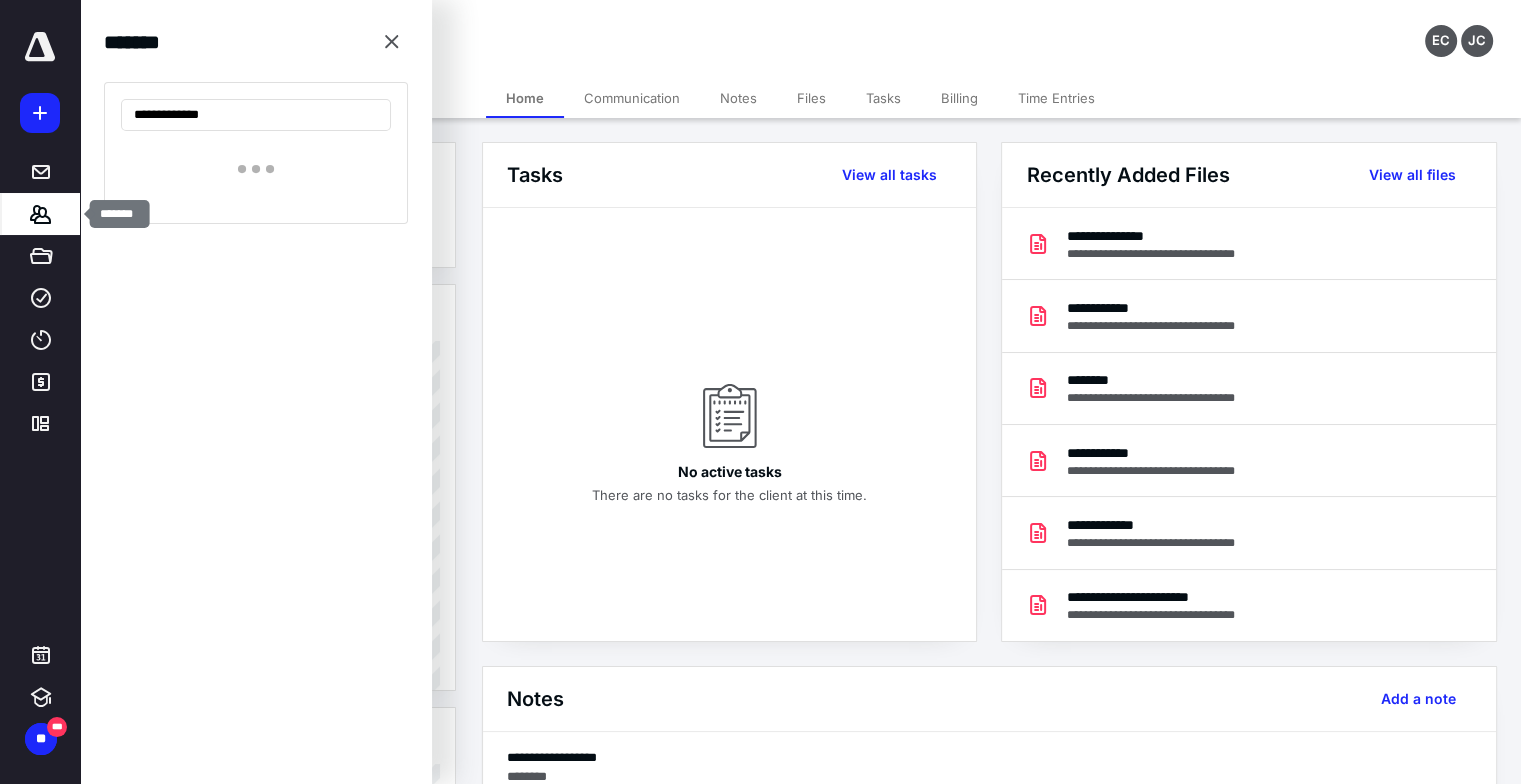 type on "**********" 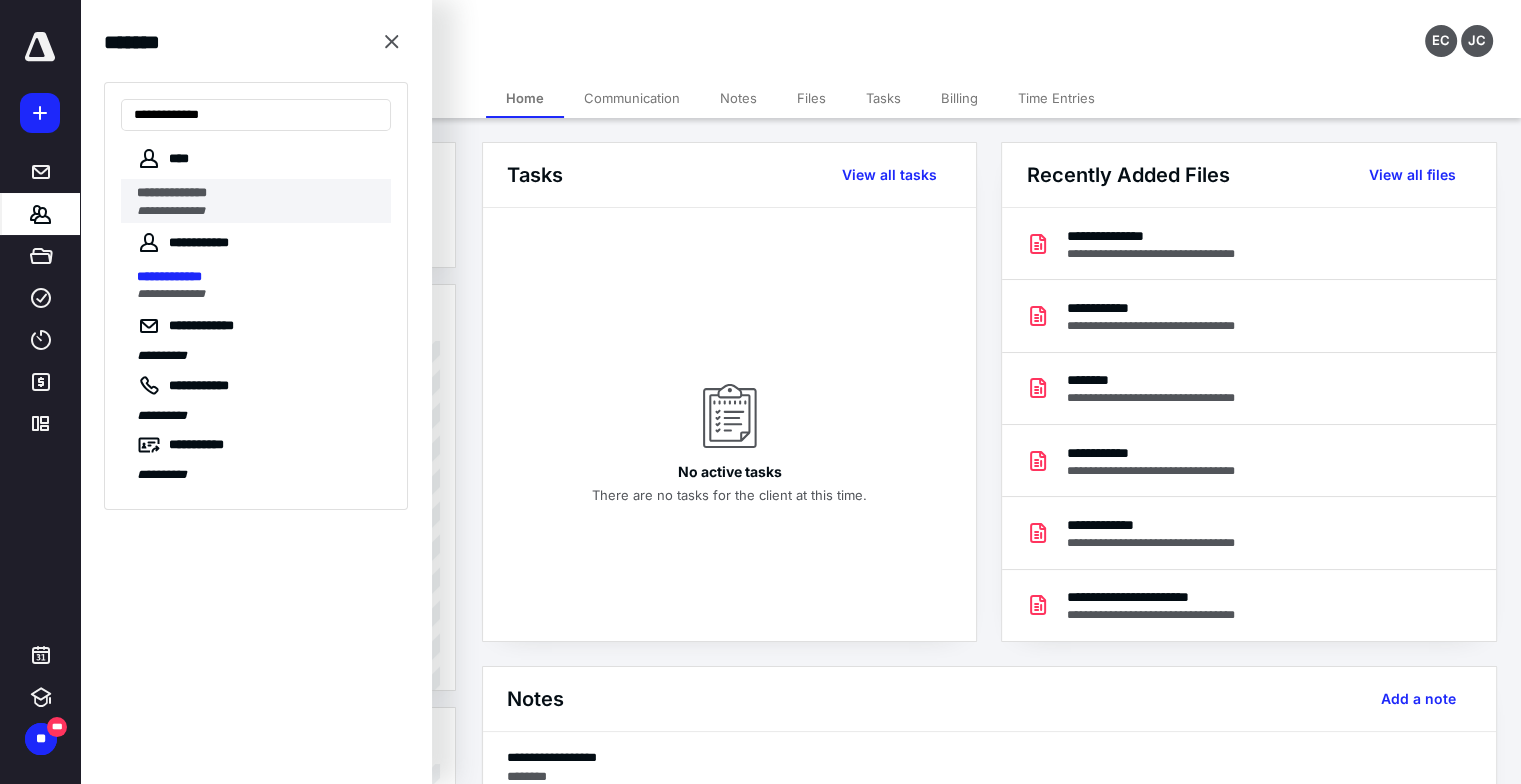 click on "**********" at bounding box center [258, 193] 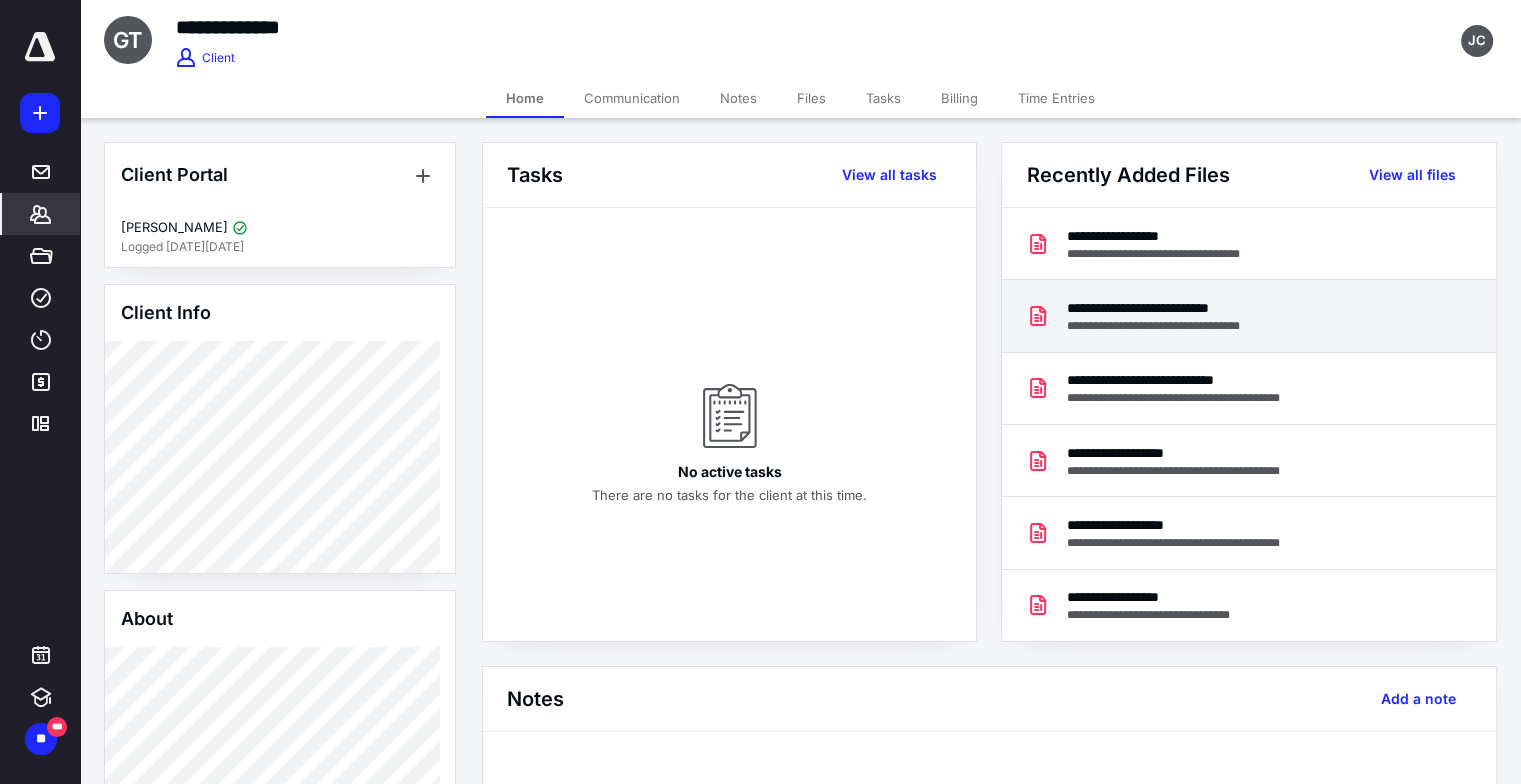 click on "**********" at bounding box center (1172, 308) 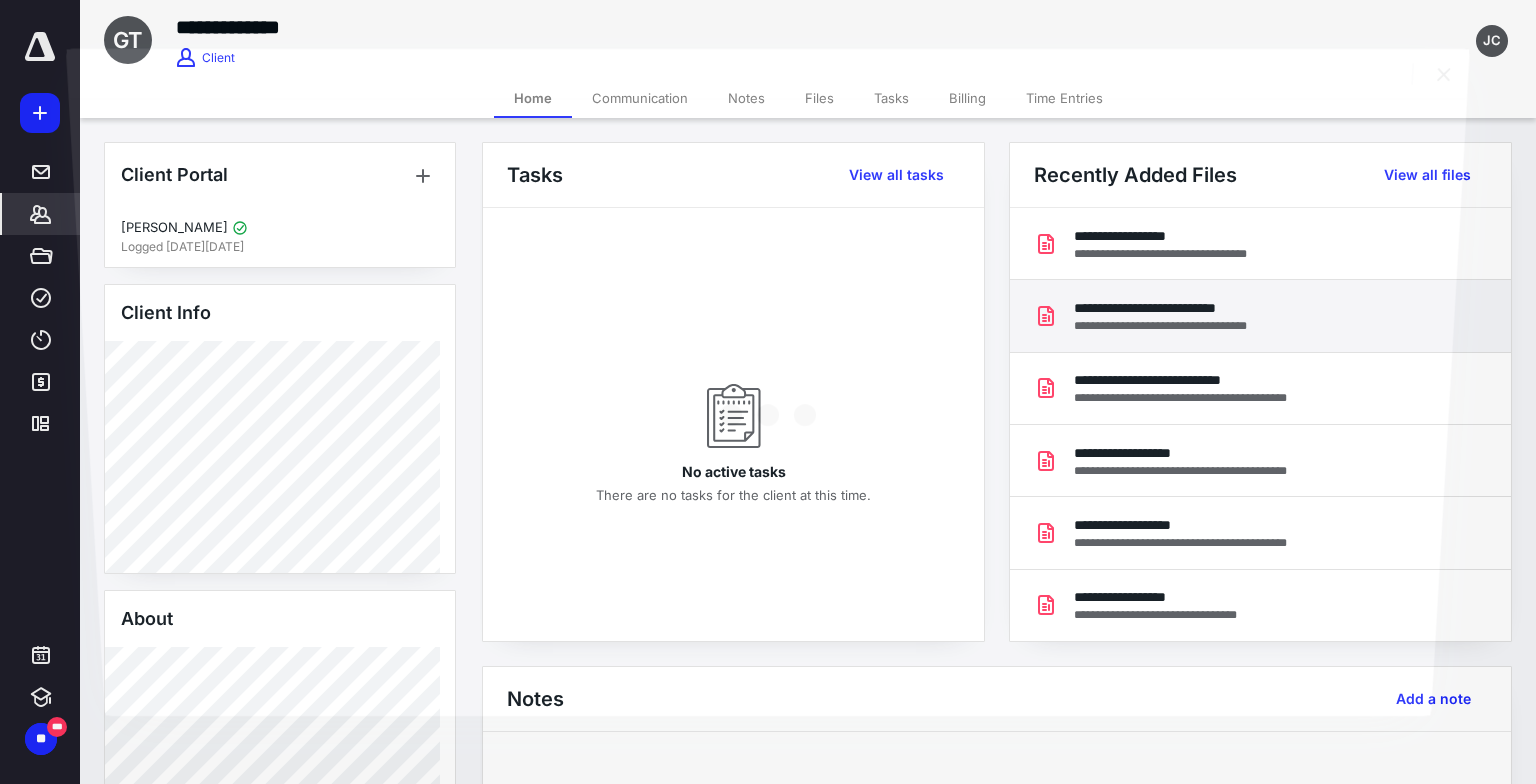 click at bounding box center (768, 406) 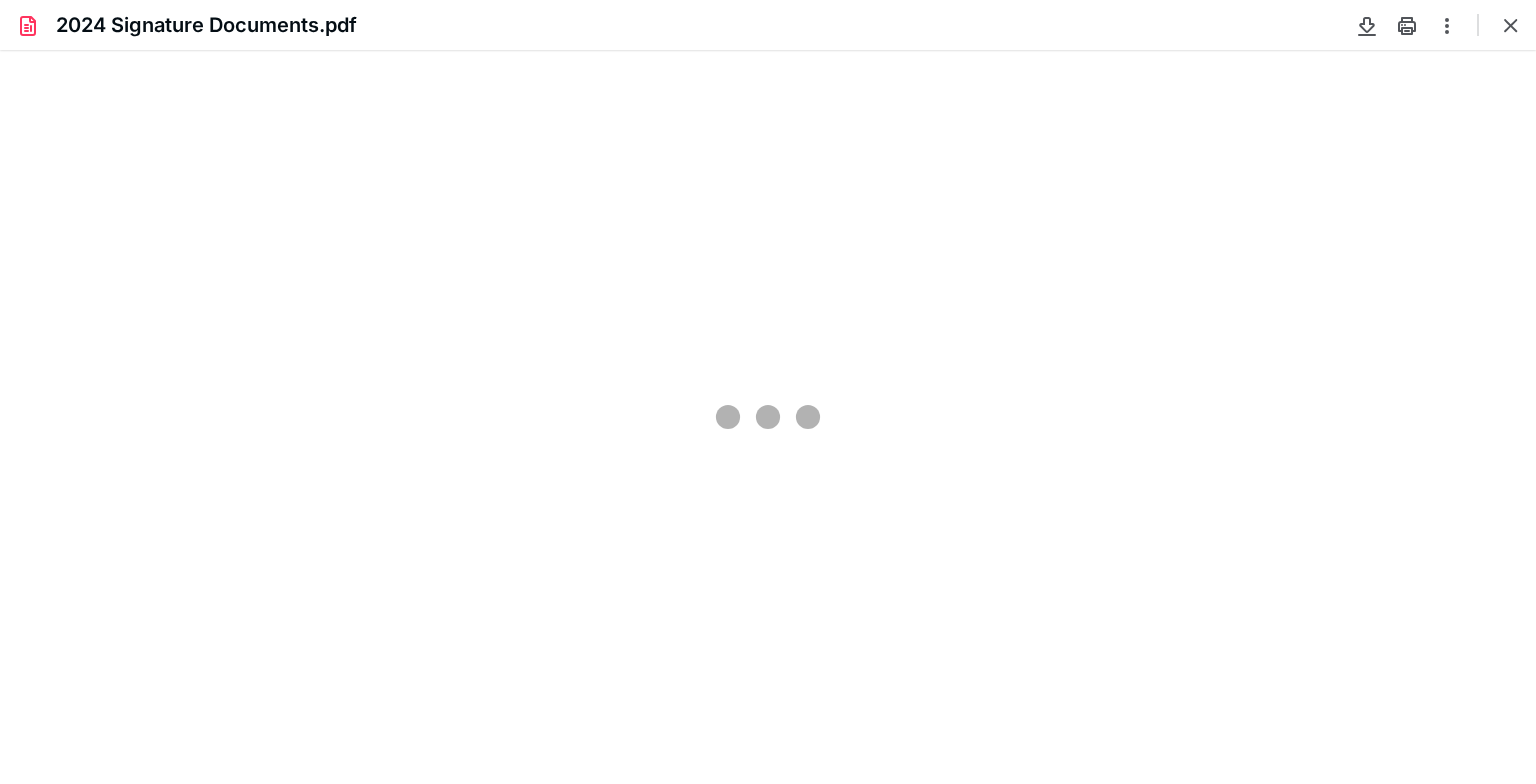 scroll, scrollTop: 0, scrollLeft: 0, axis: both 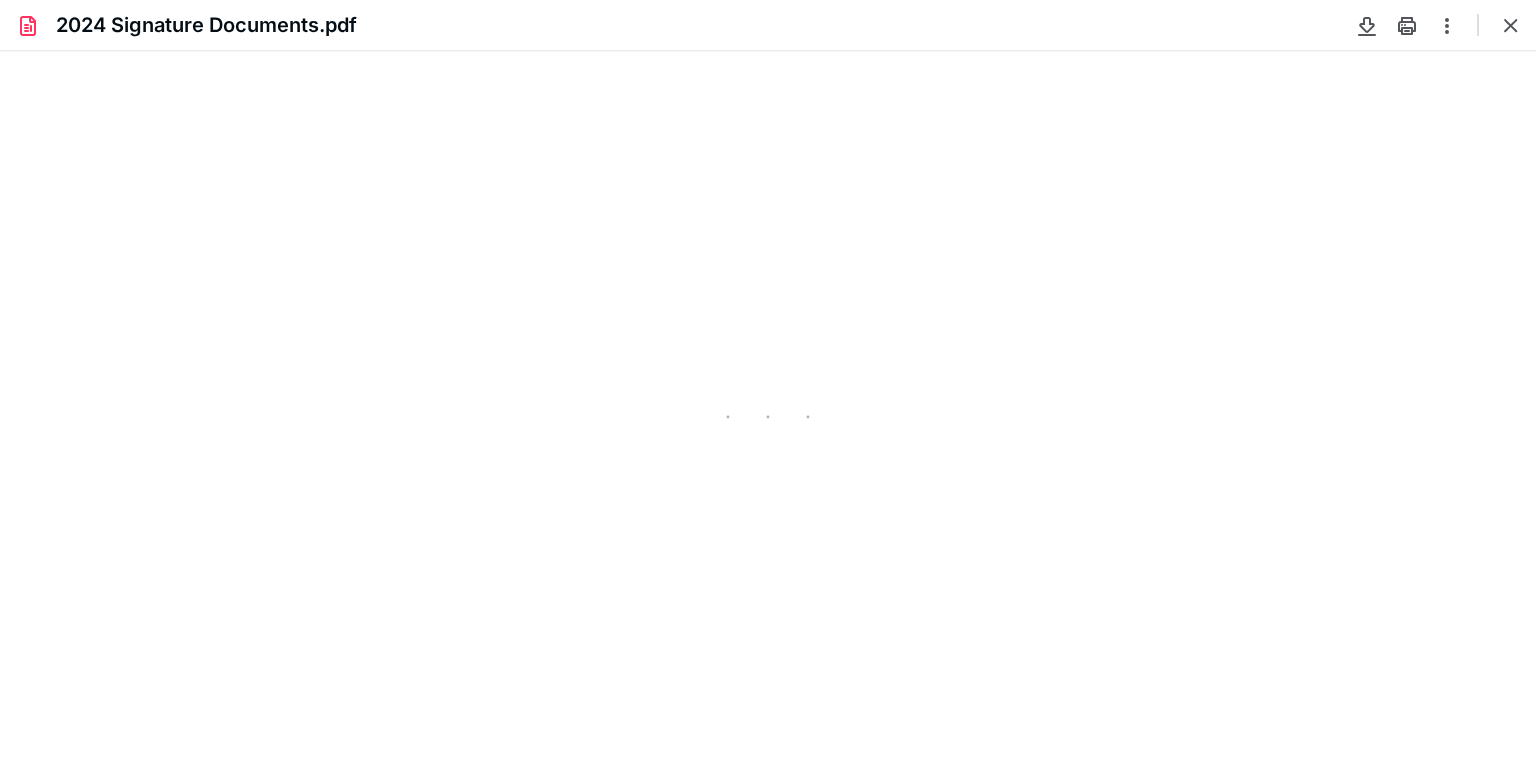 type on "88" 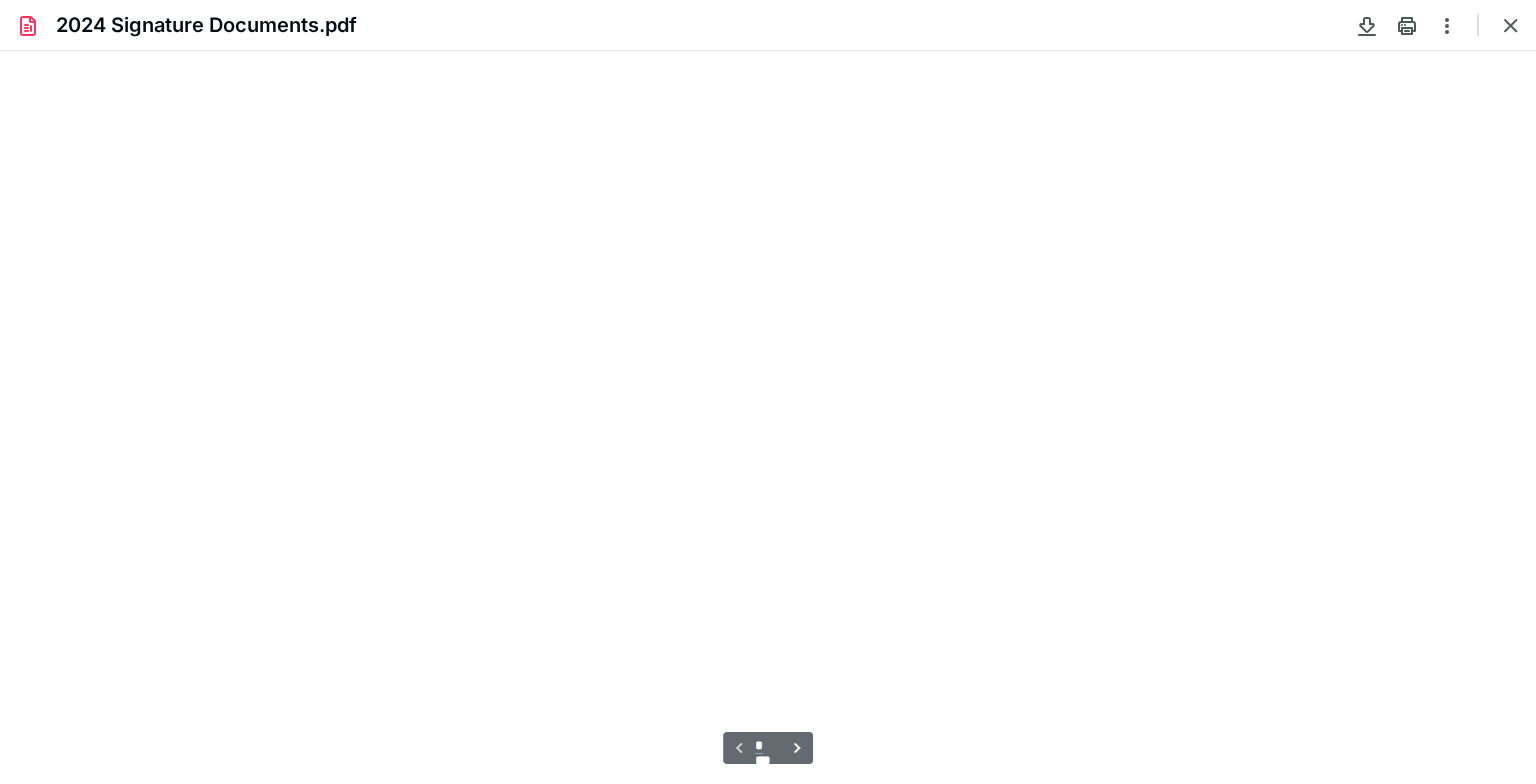 scroll, scrollTop: 39, scrollLeft: 0, axis: vertical 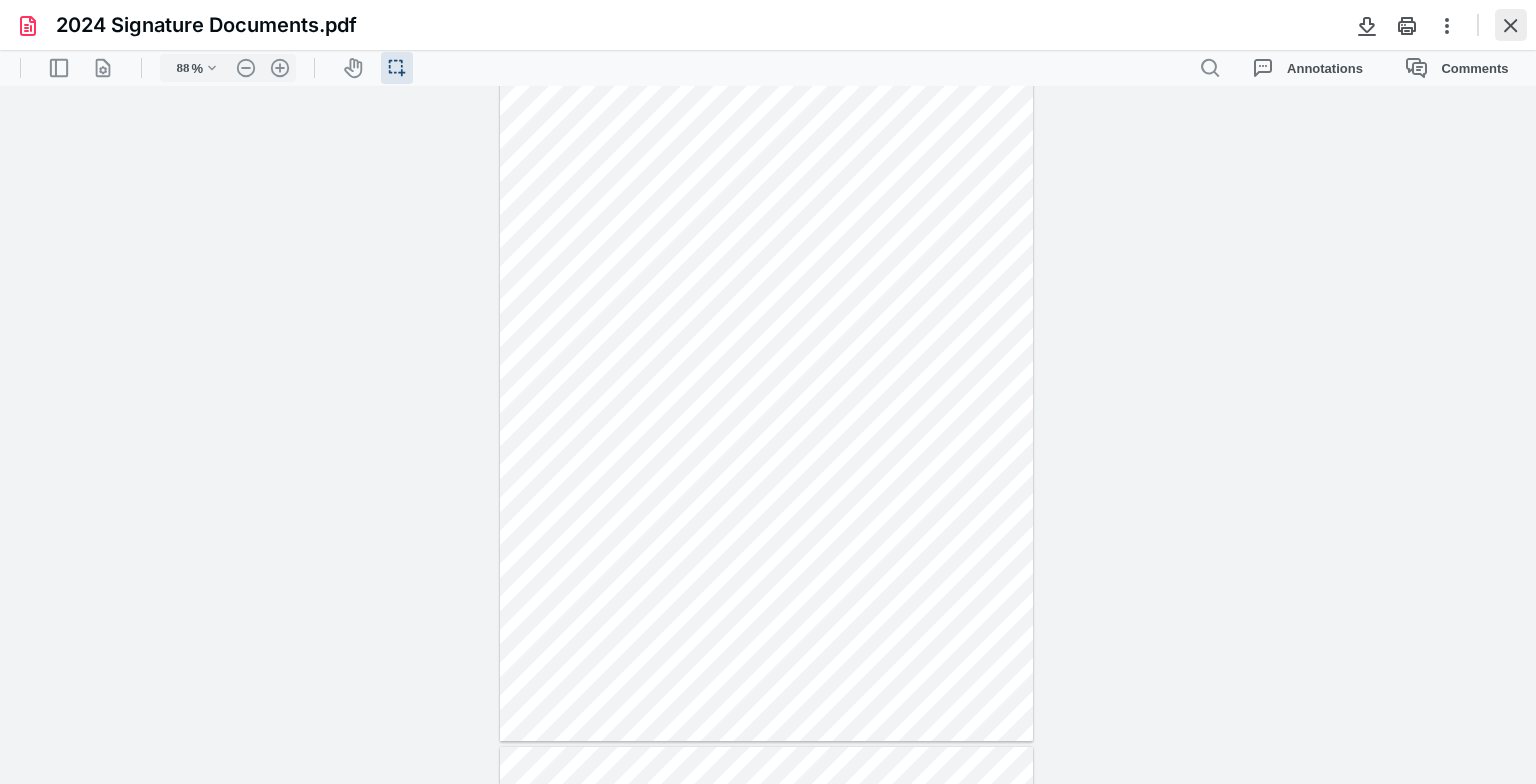 click at bounding box center [1511, 25] 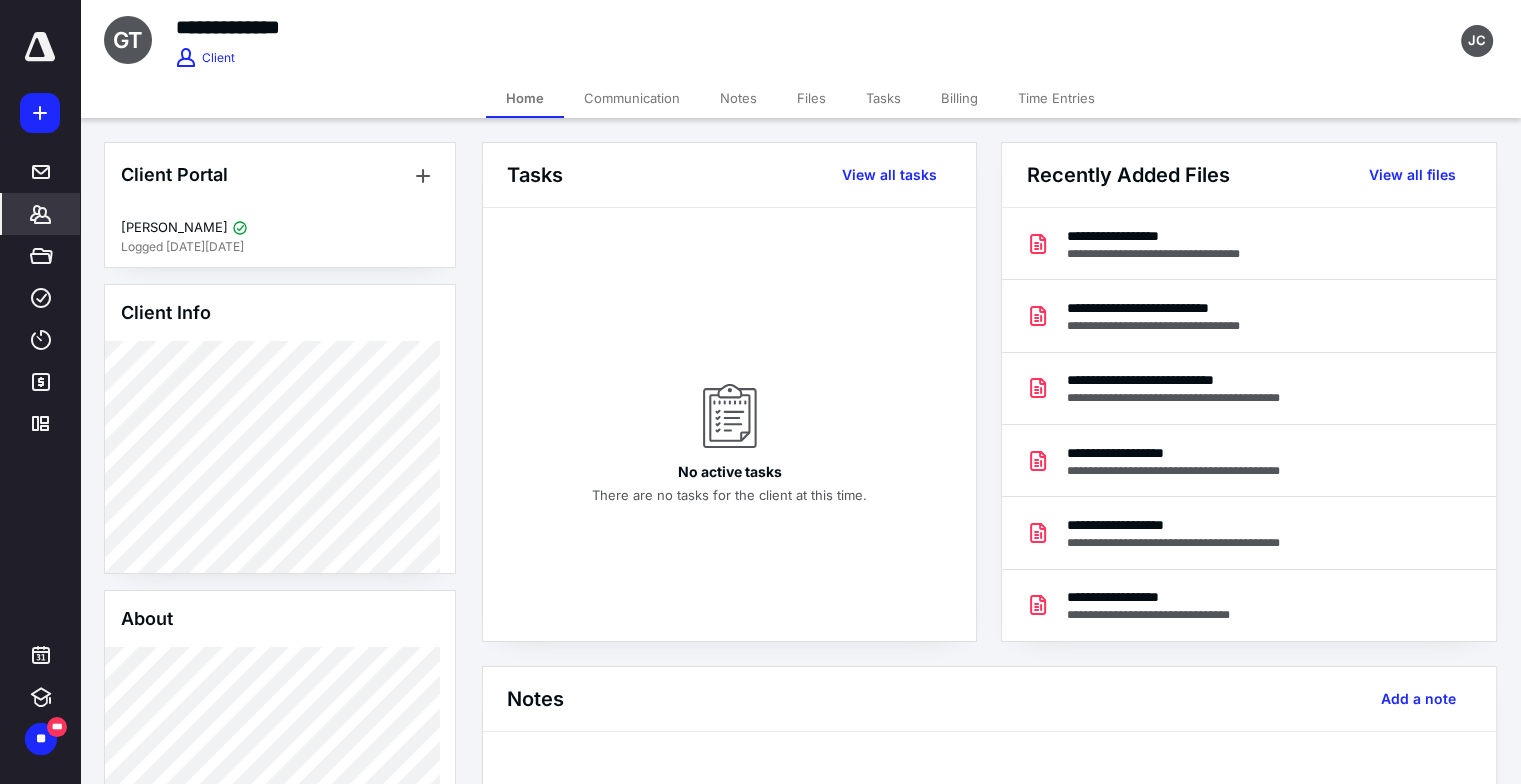 click on "Files" at bounding box center (811, 98) 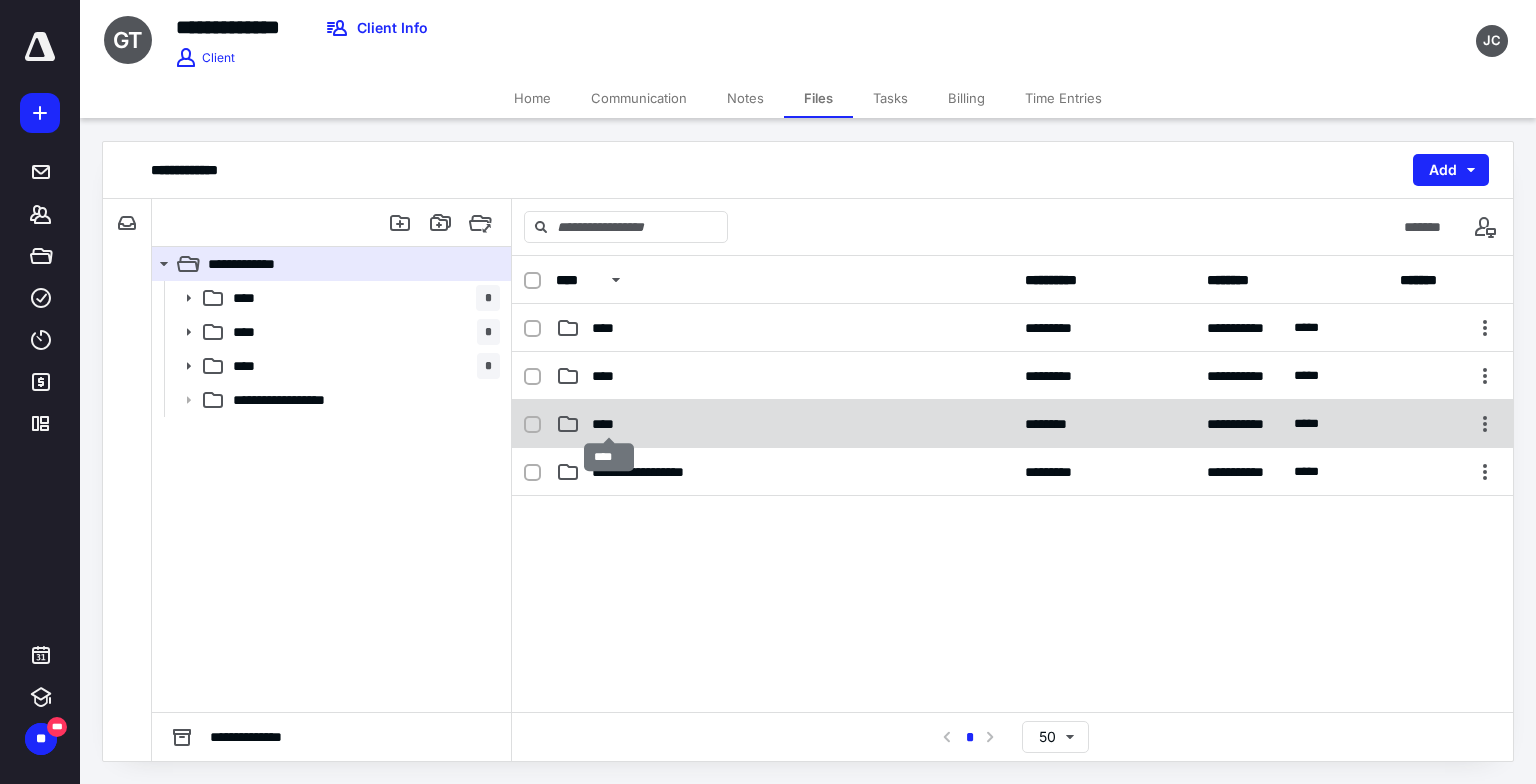 click on "****" at bounding box center [609, 424] 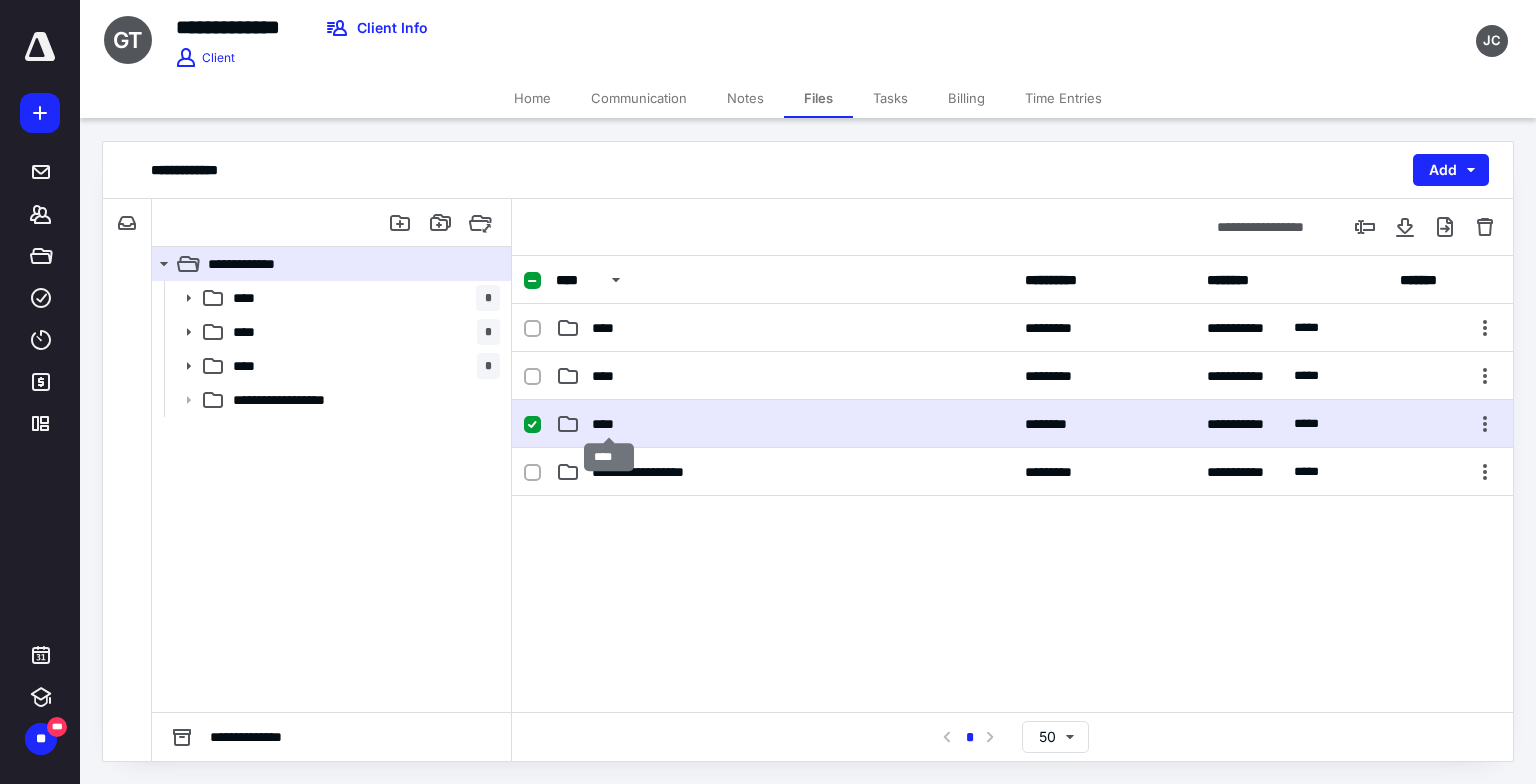 click on "****" at bounding box center (609, 424) 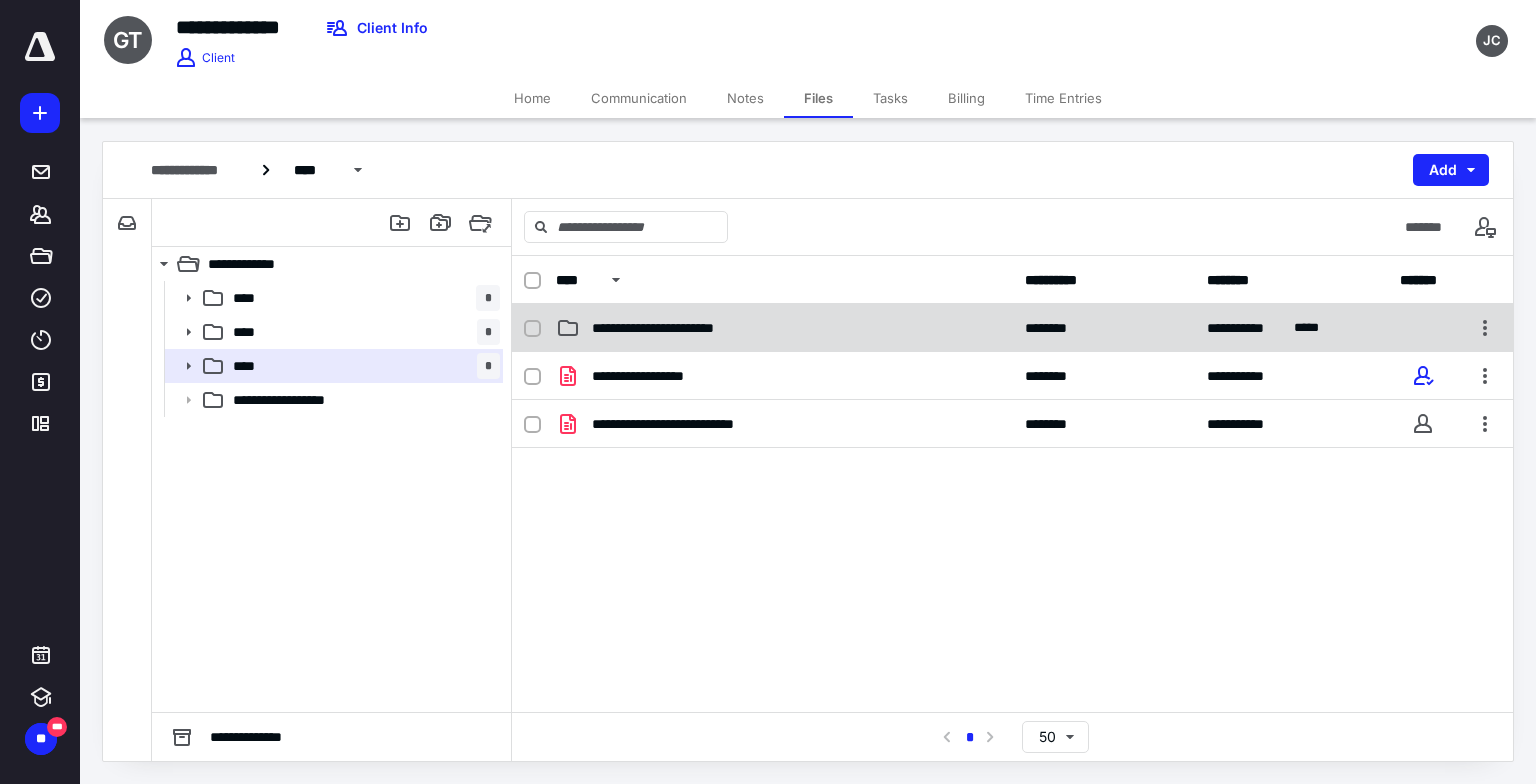 click on "**********" at bounding box center (784, 328) 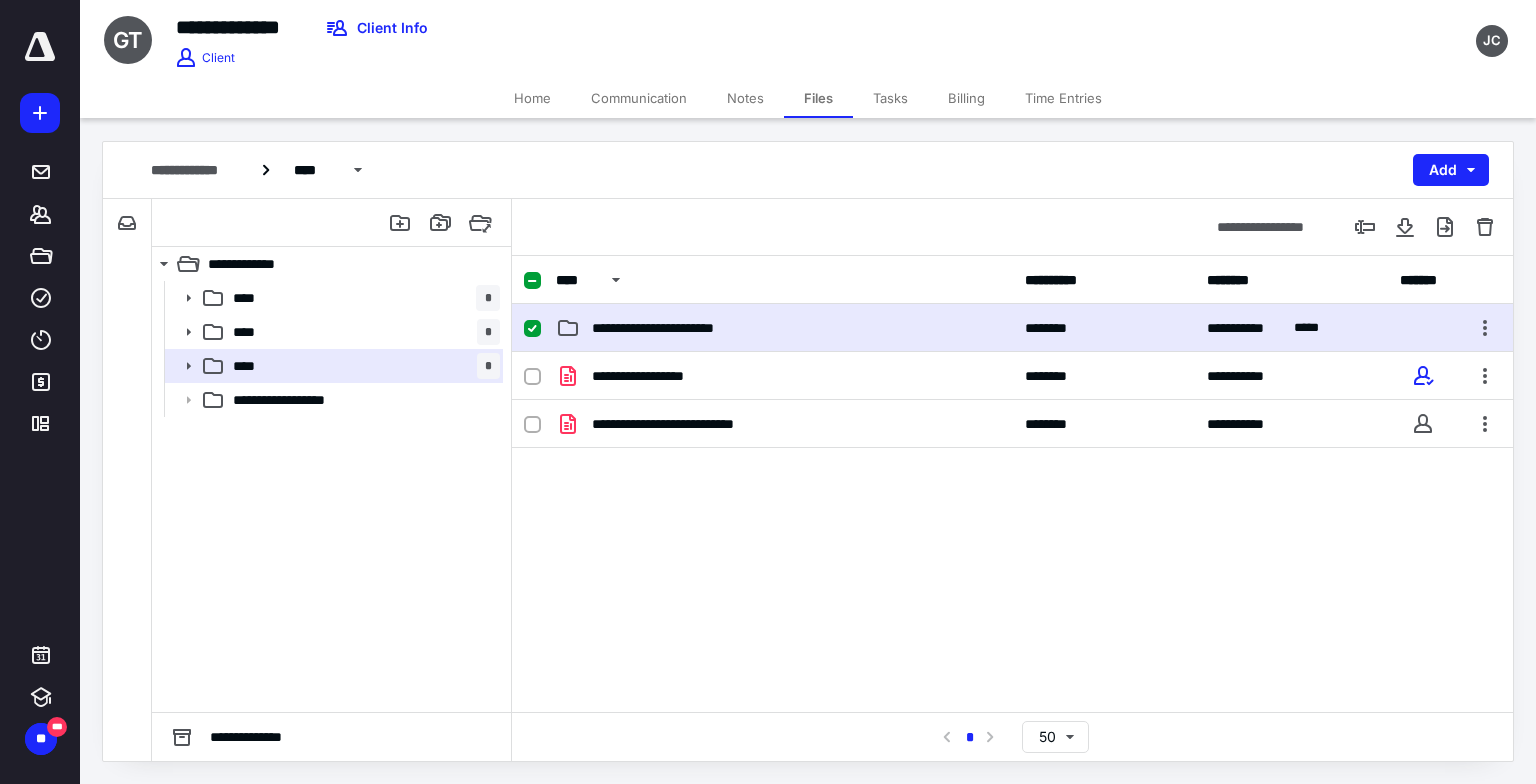 click on "**********" at bounding box center [784, 328] 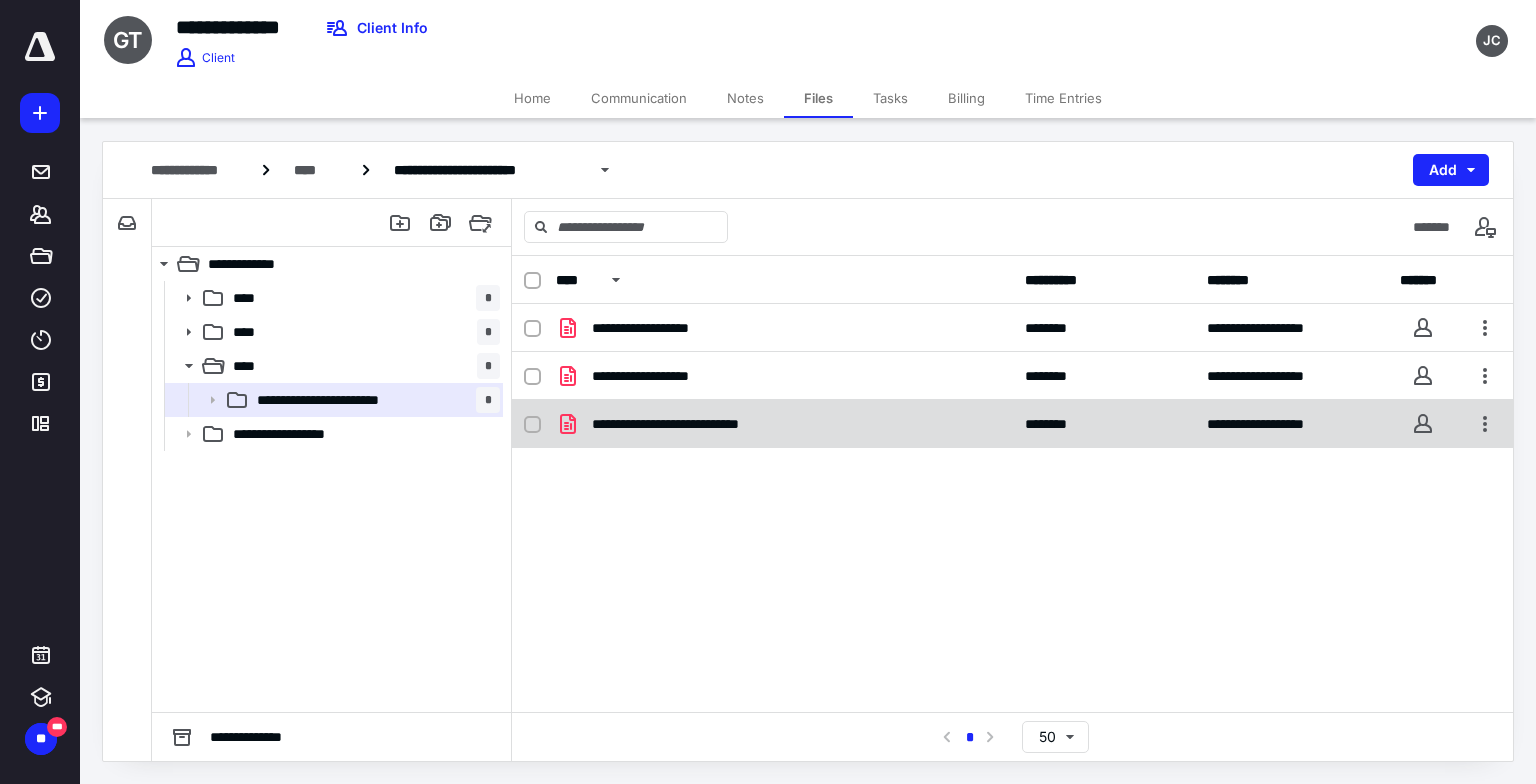 click on "**********" at bounding box center [784, 424] 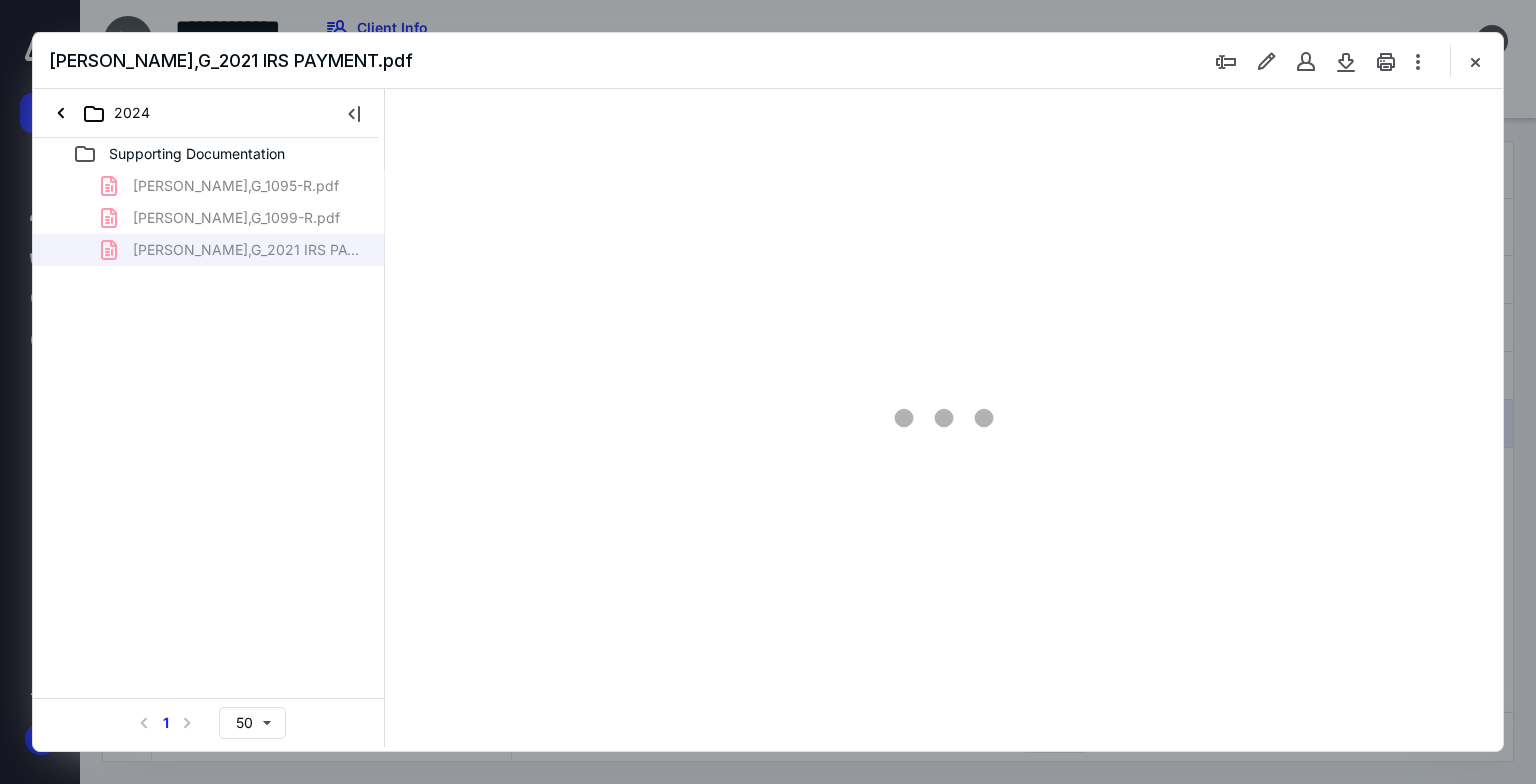 scroll, scrollTop: 0, scrollLeft: 0, axis: both 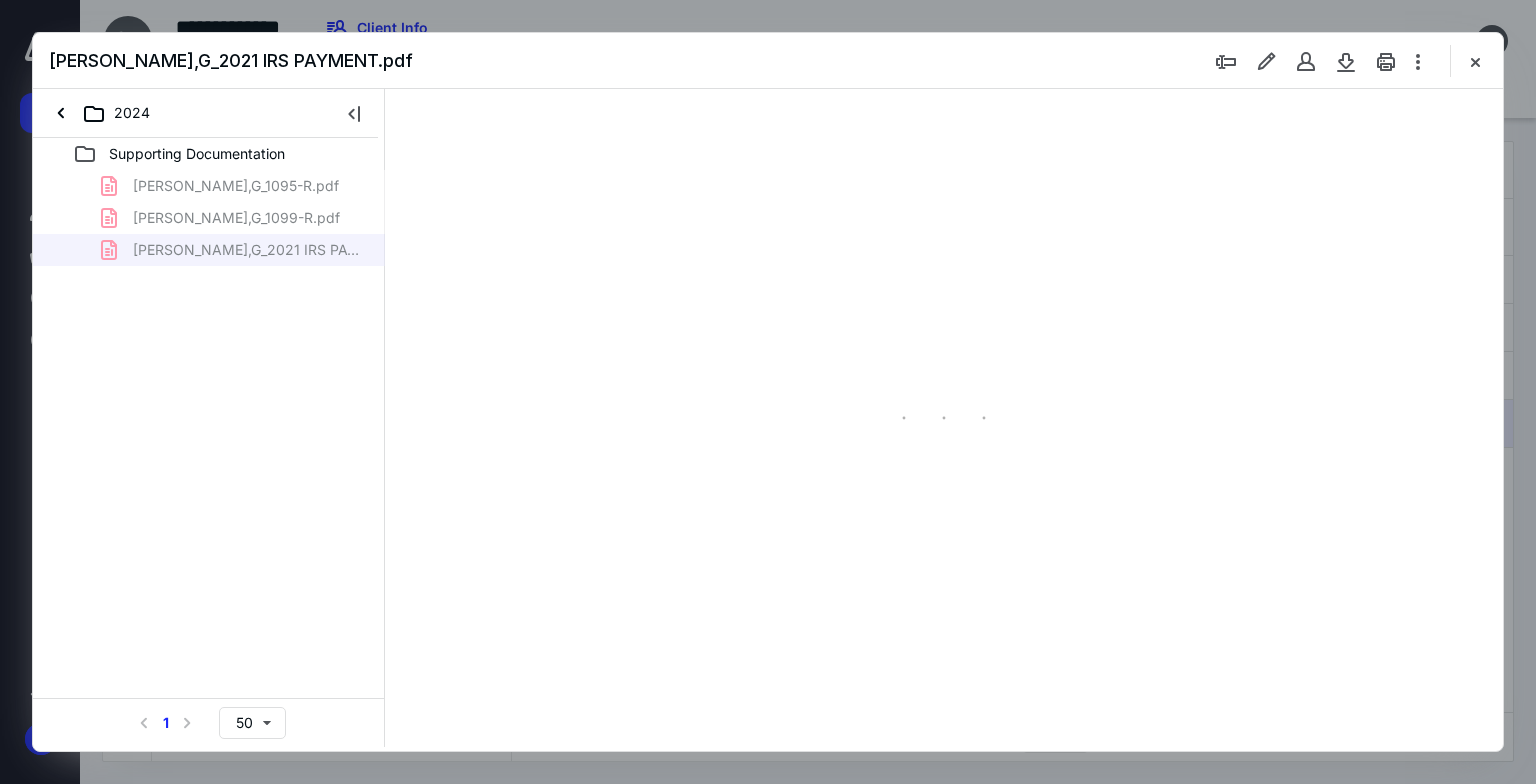 type on "73" 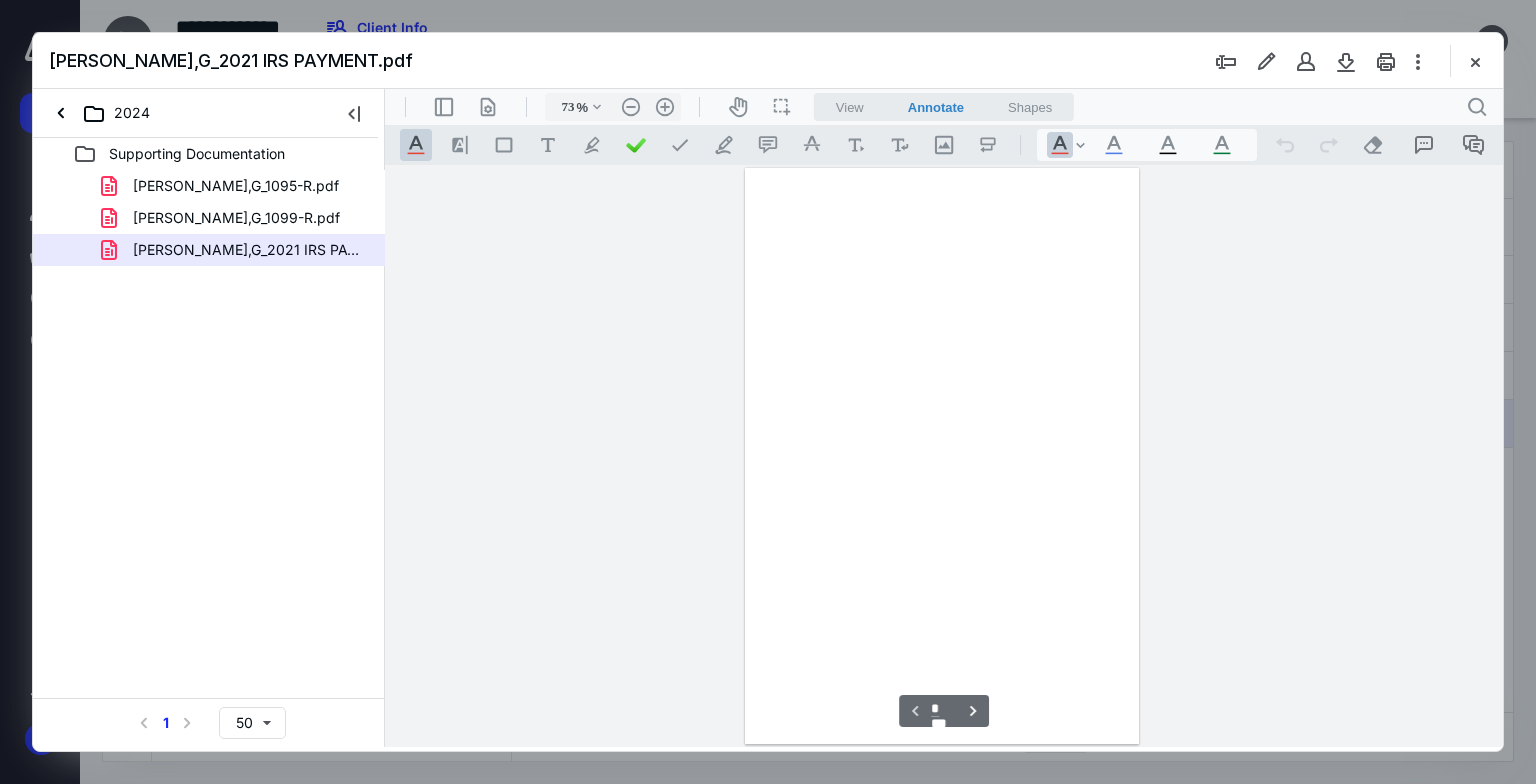 scroll, scrollTop: 79, scrollLeft: 0, axis: vertical 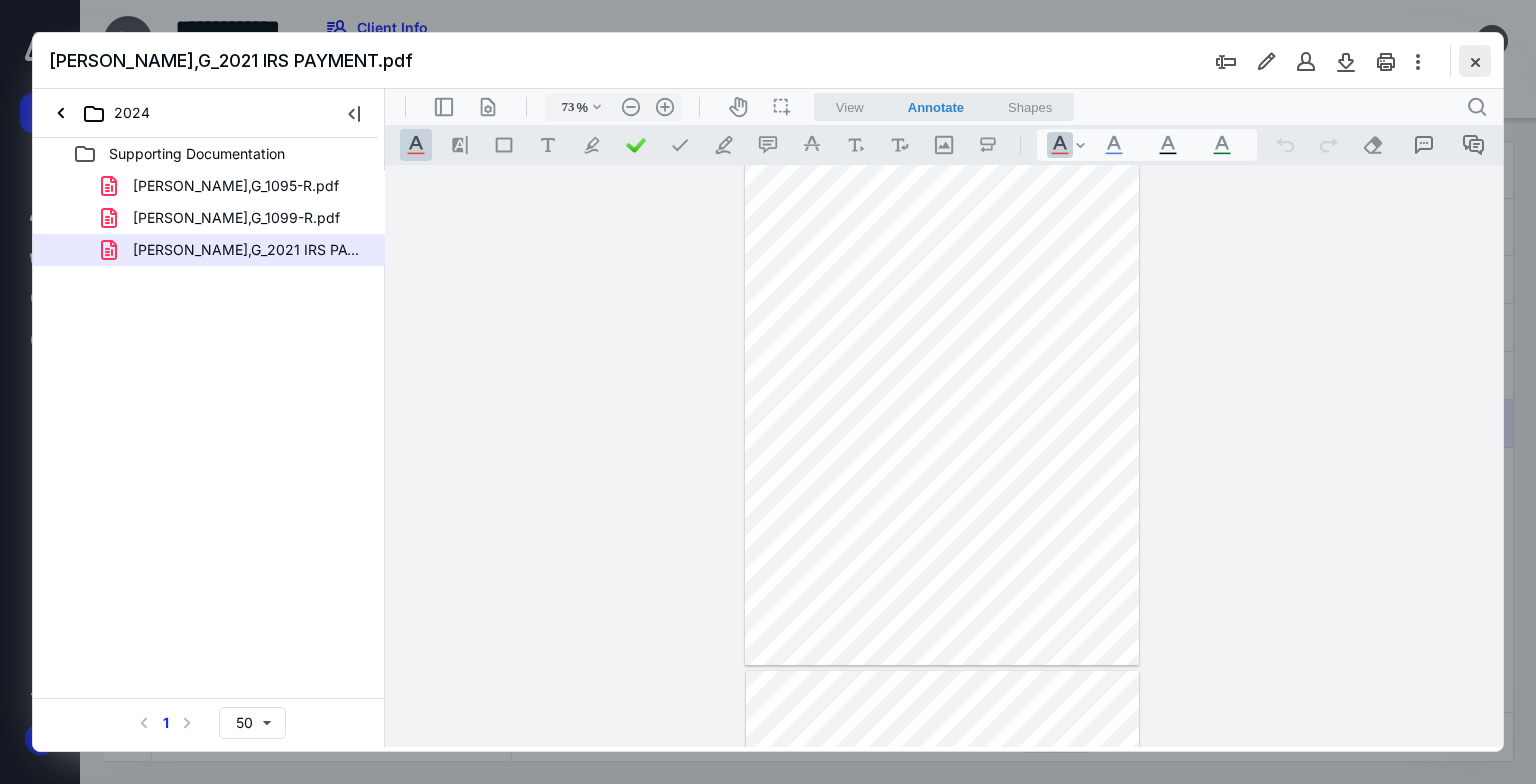click at bounding box center (1475, 61) 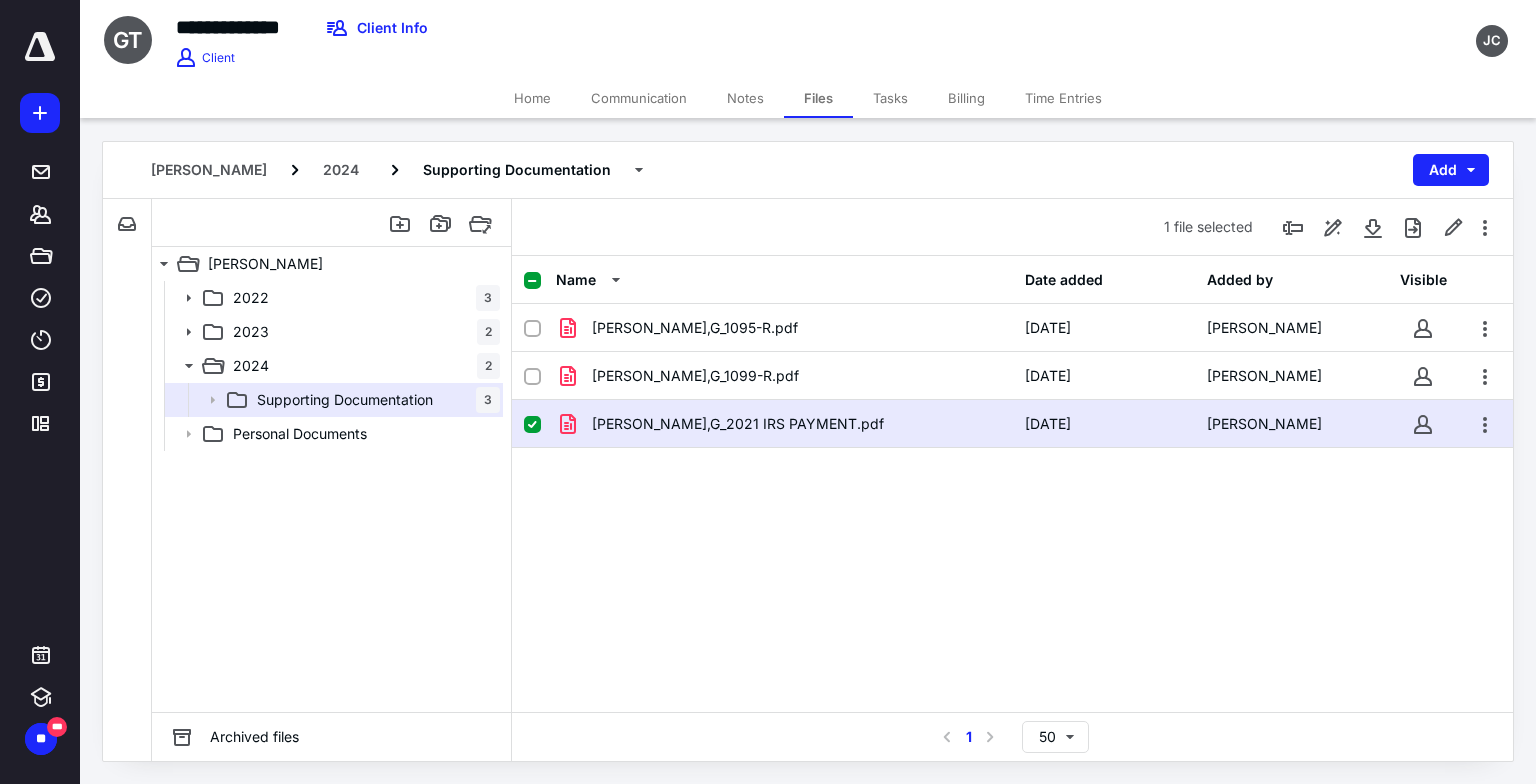 click on "[PERSON_NAME],G_2021 IRS PAYMENT.pdf" at bounding box center (738, 424) 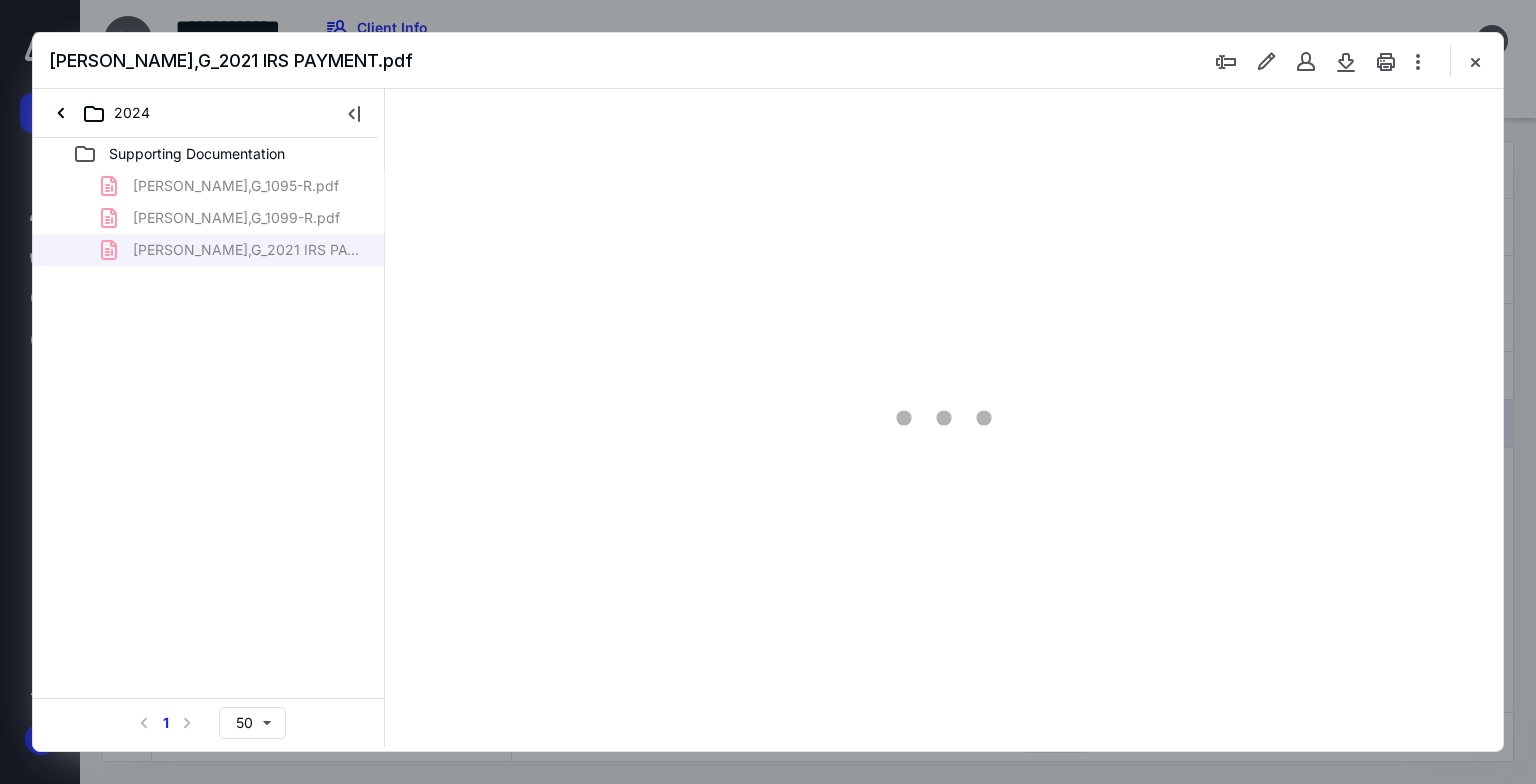 scroll, scrollTop: 0, scrollLeft: 0, axis: both 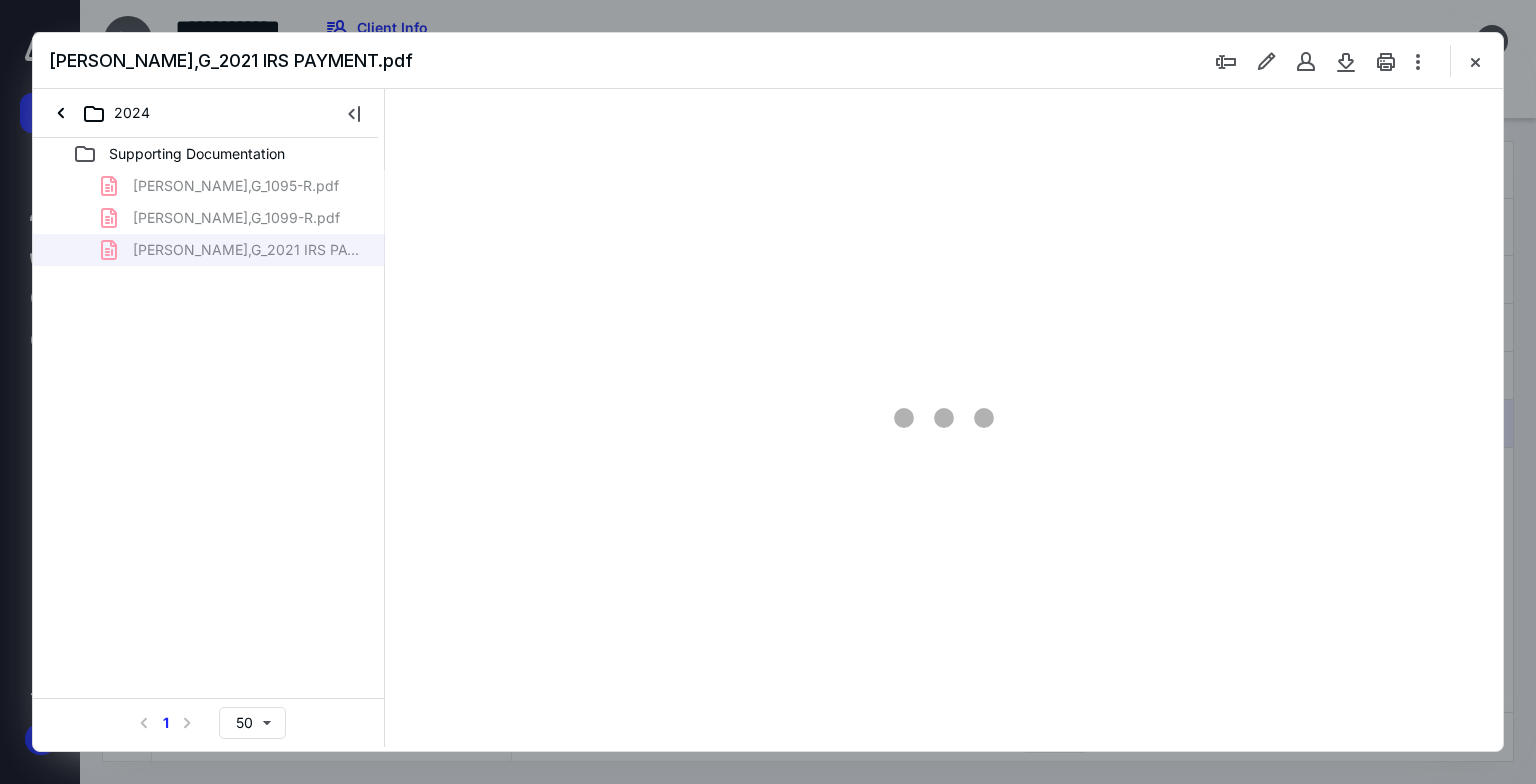 type on "73" 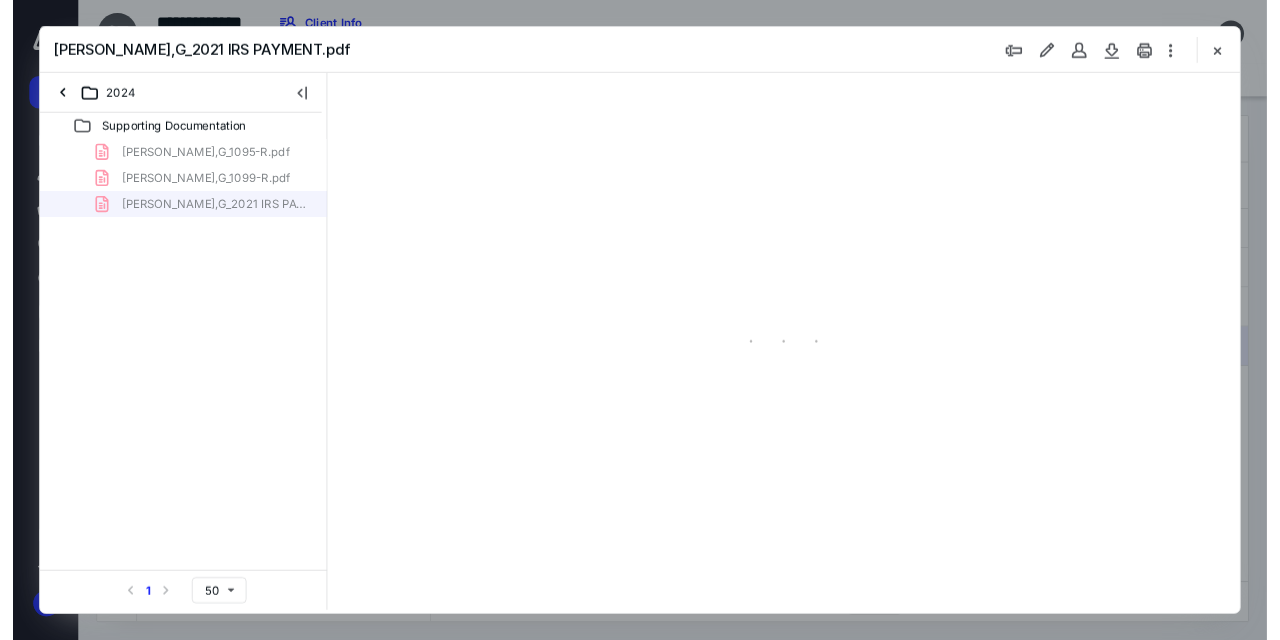 scroll, scrollTop: 79, scrollLeft: 0, axis: vertical 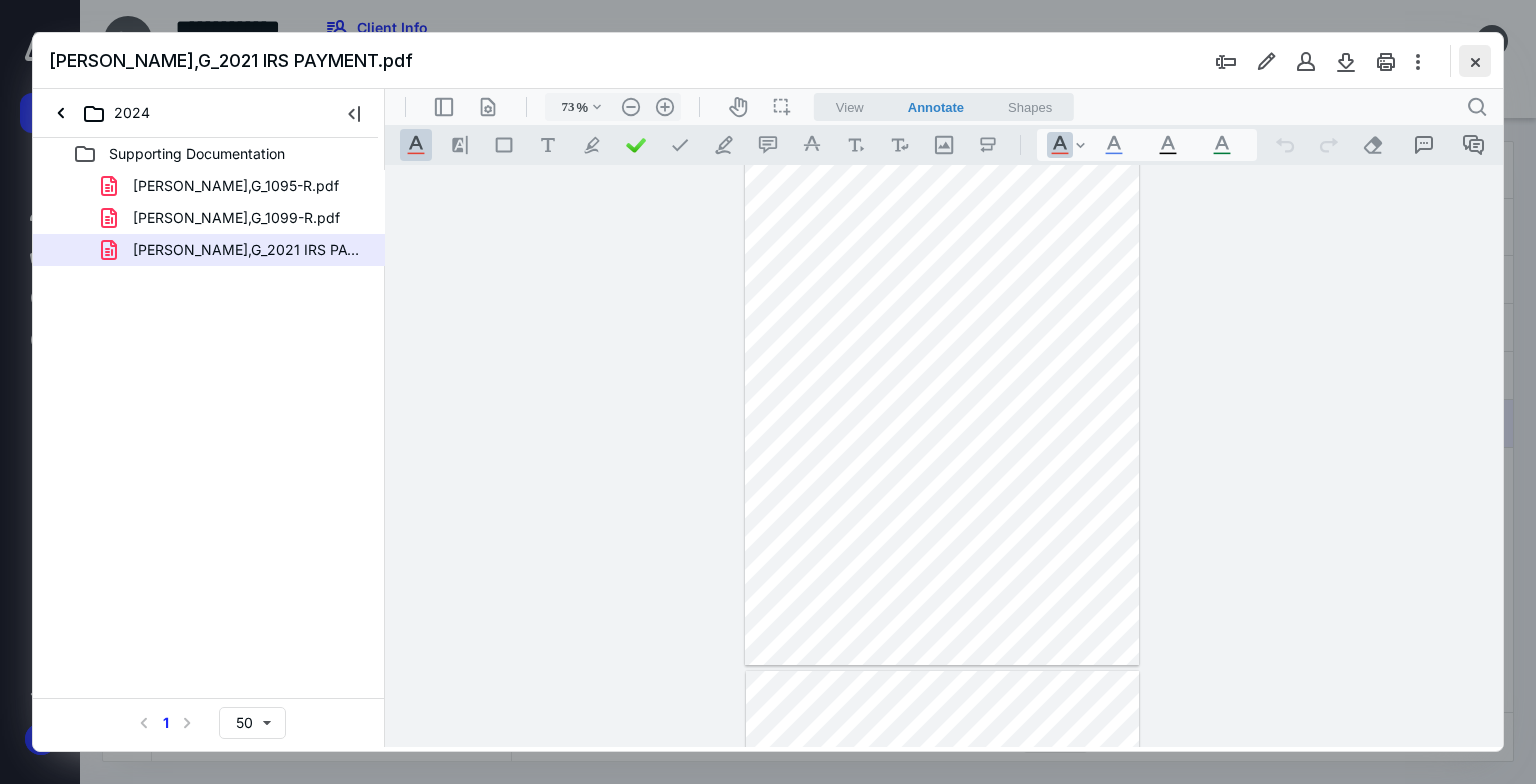 click at bounding box center (1475, 61) 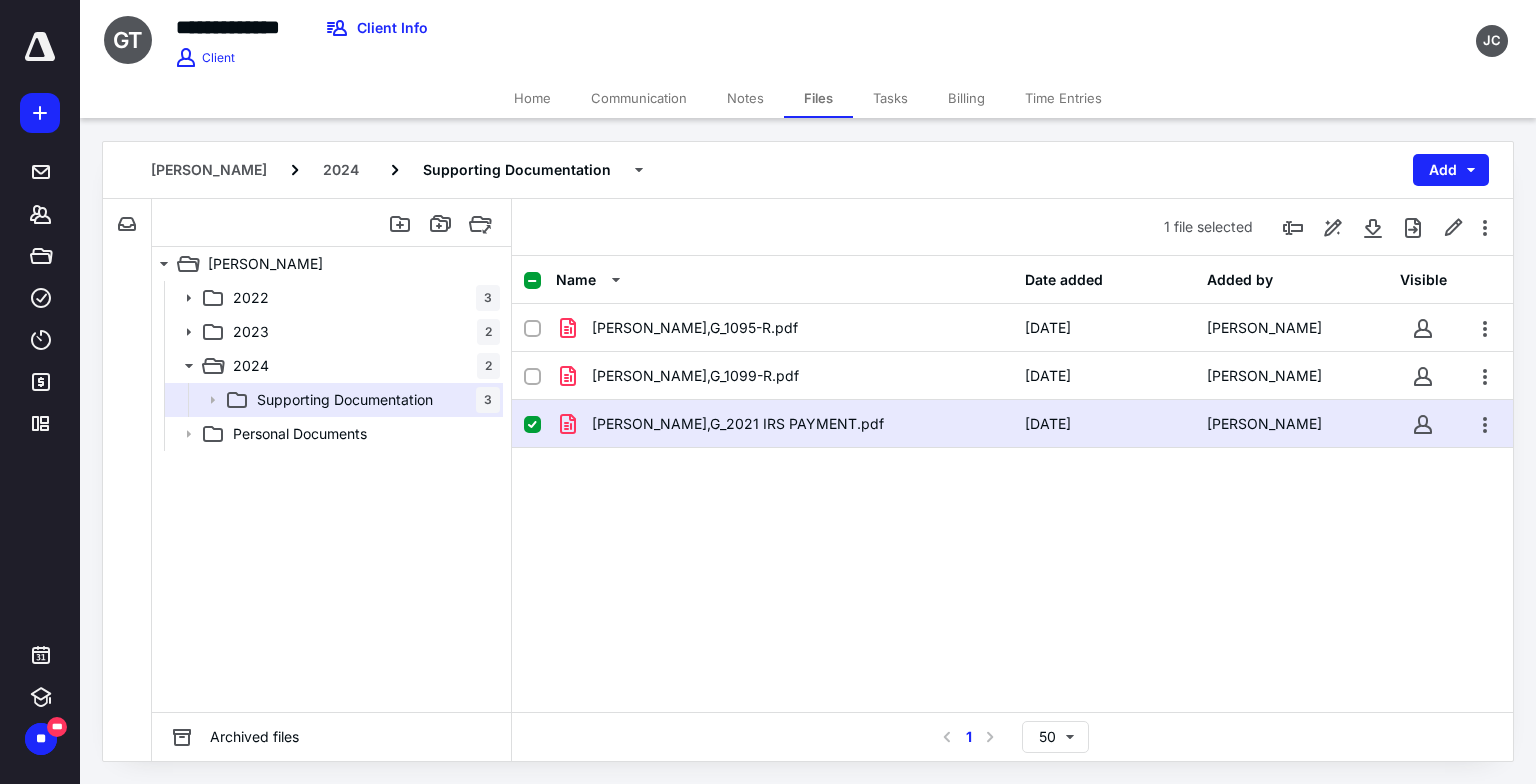 click at bounding box center [532, 425] 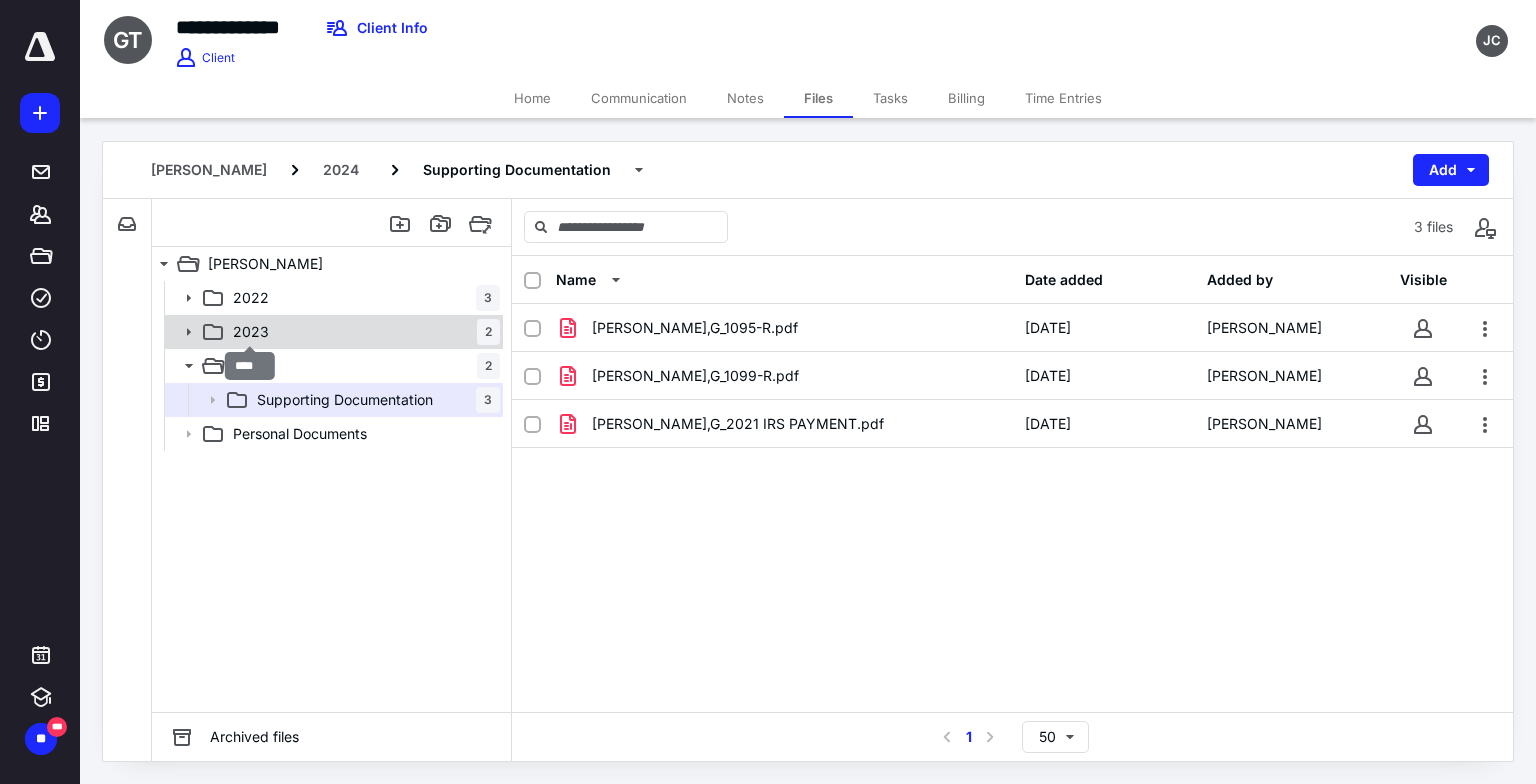 click on "2023" at bounding box center [251, 332] 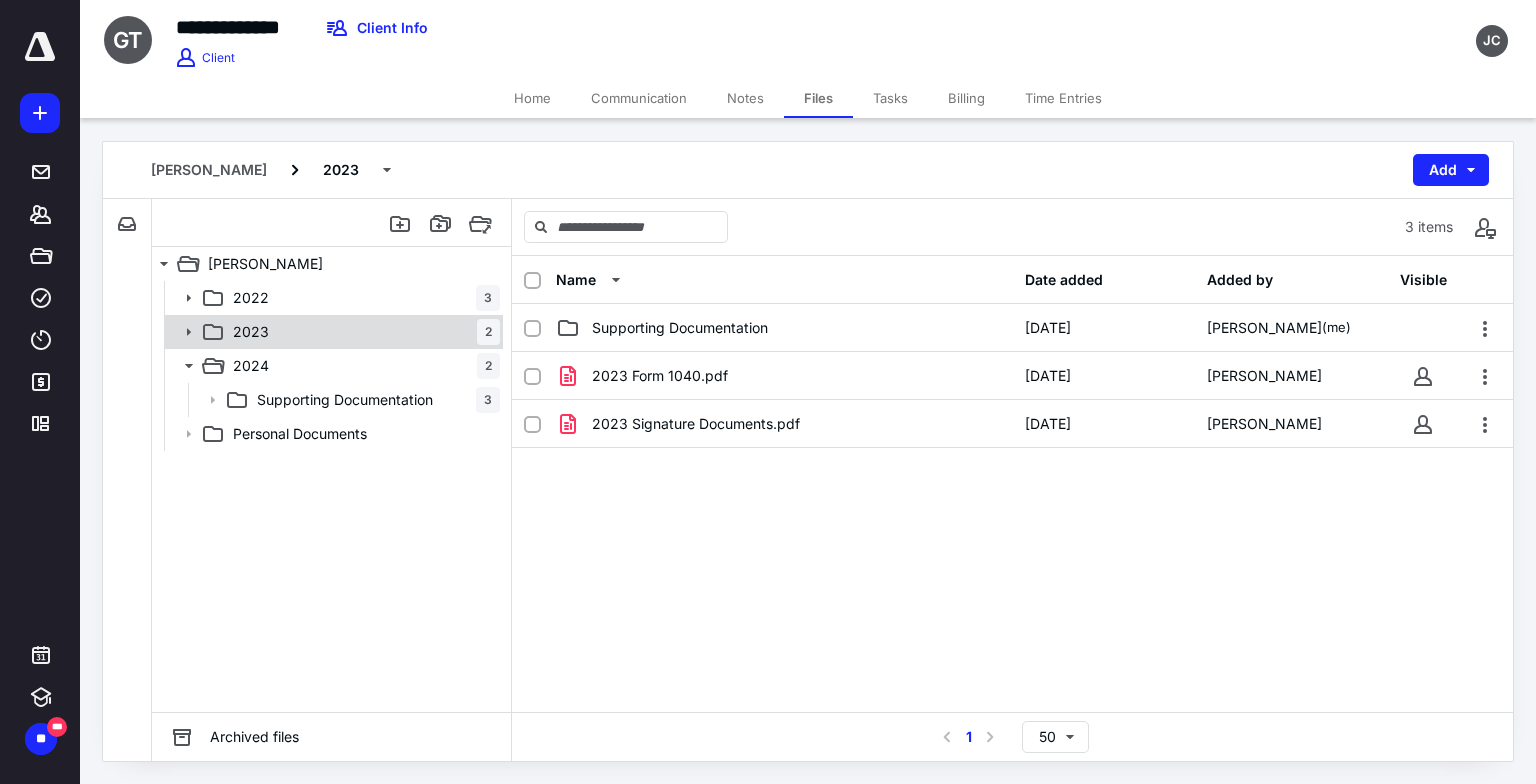 click on "2023 2" at bounding box center (362, 332) 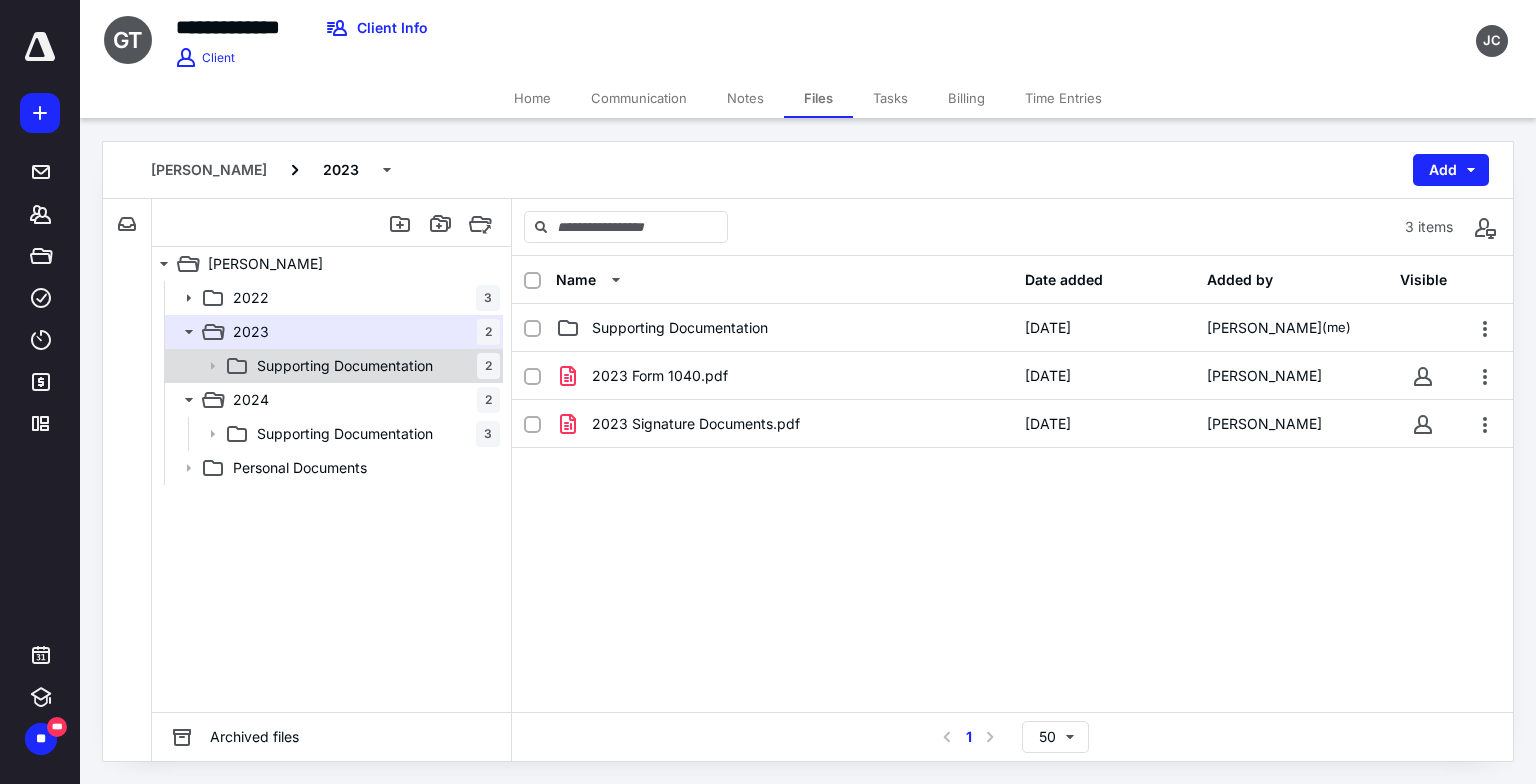 click on "Supporting Documentation" at bounding box center (345, 366) 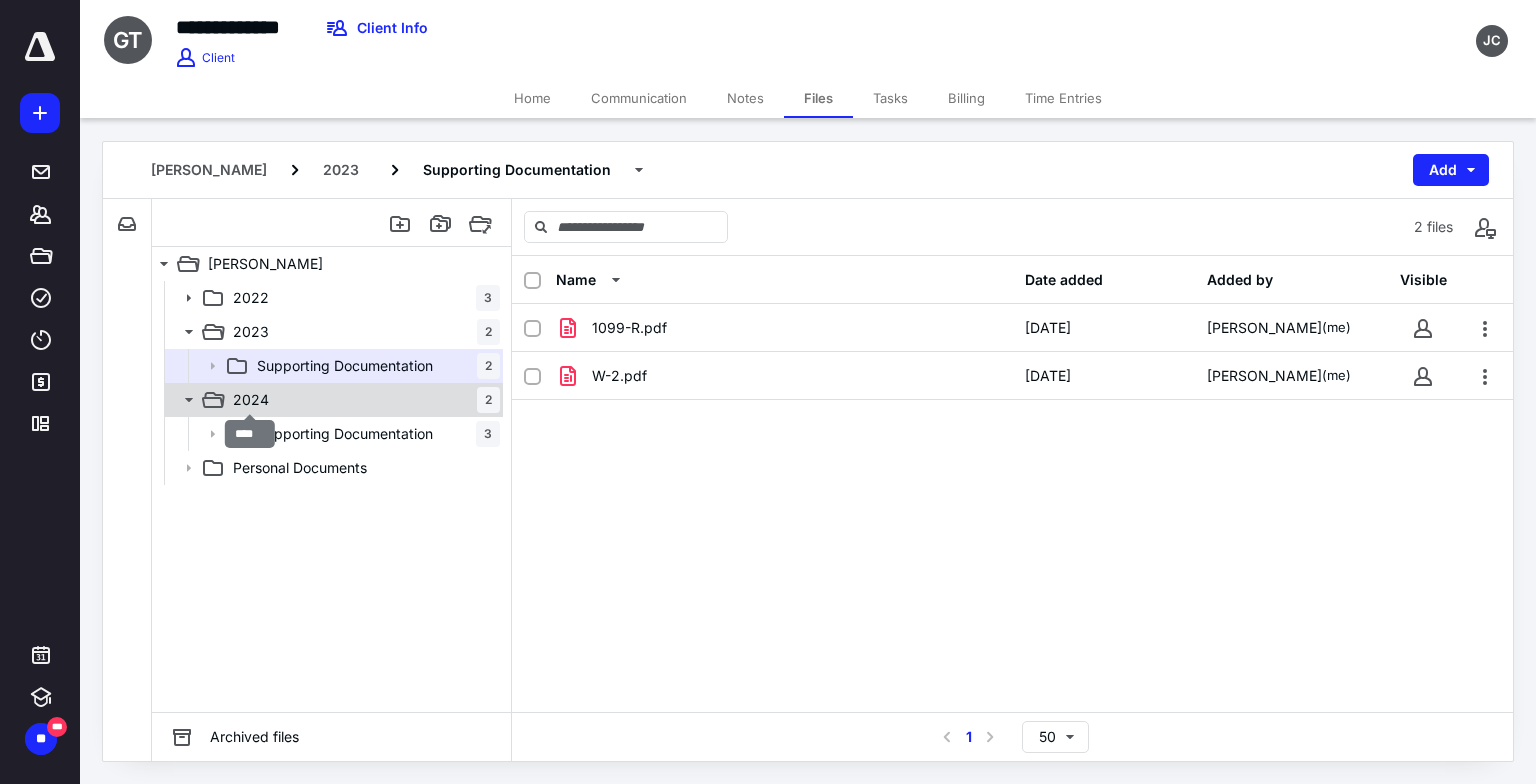 click on "2024" at bounding box center [251, 400] 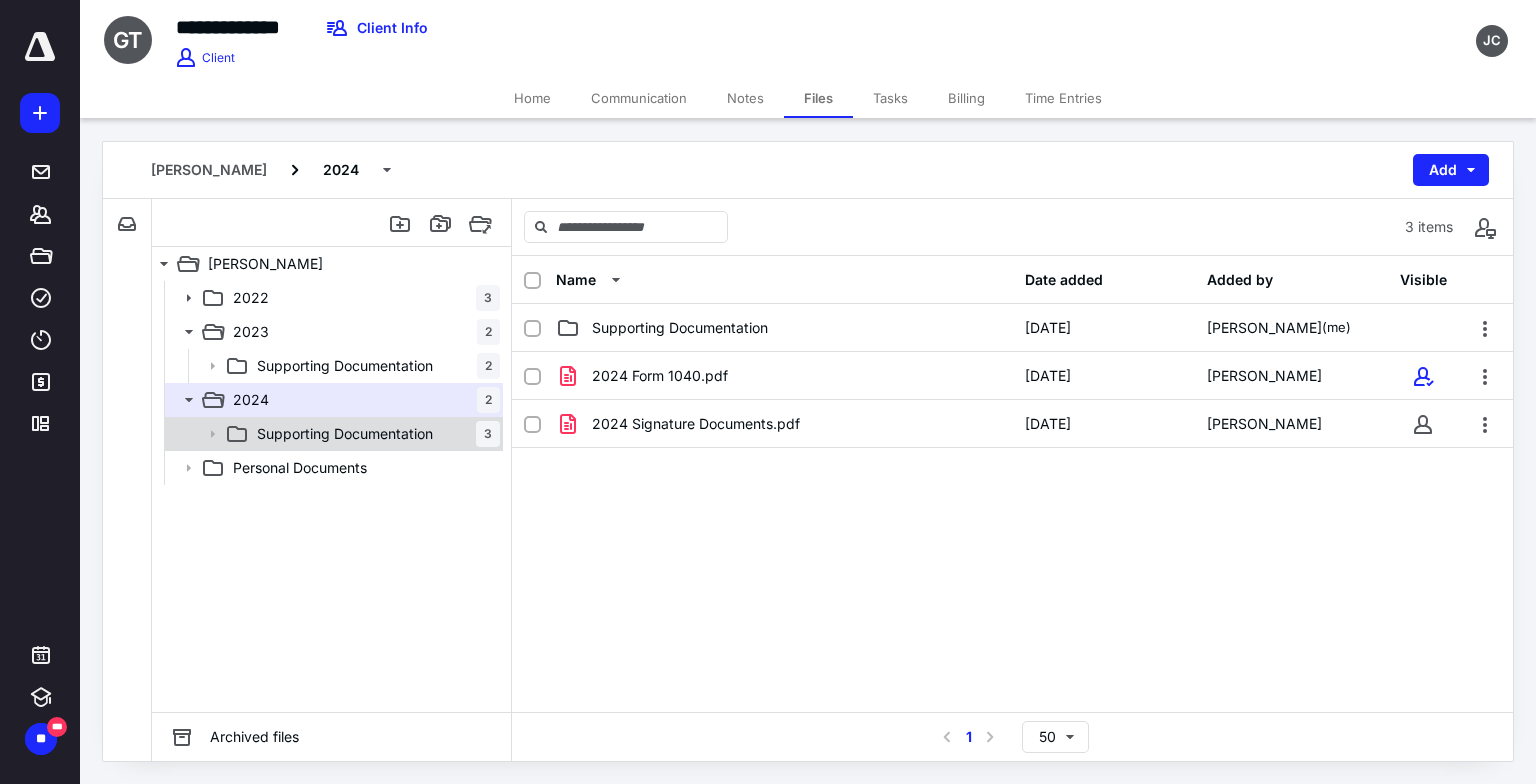 click on "Supporting Documentation" at bounding box center (345, 434) 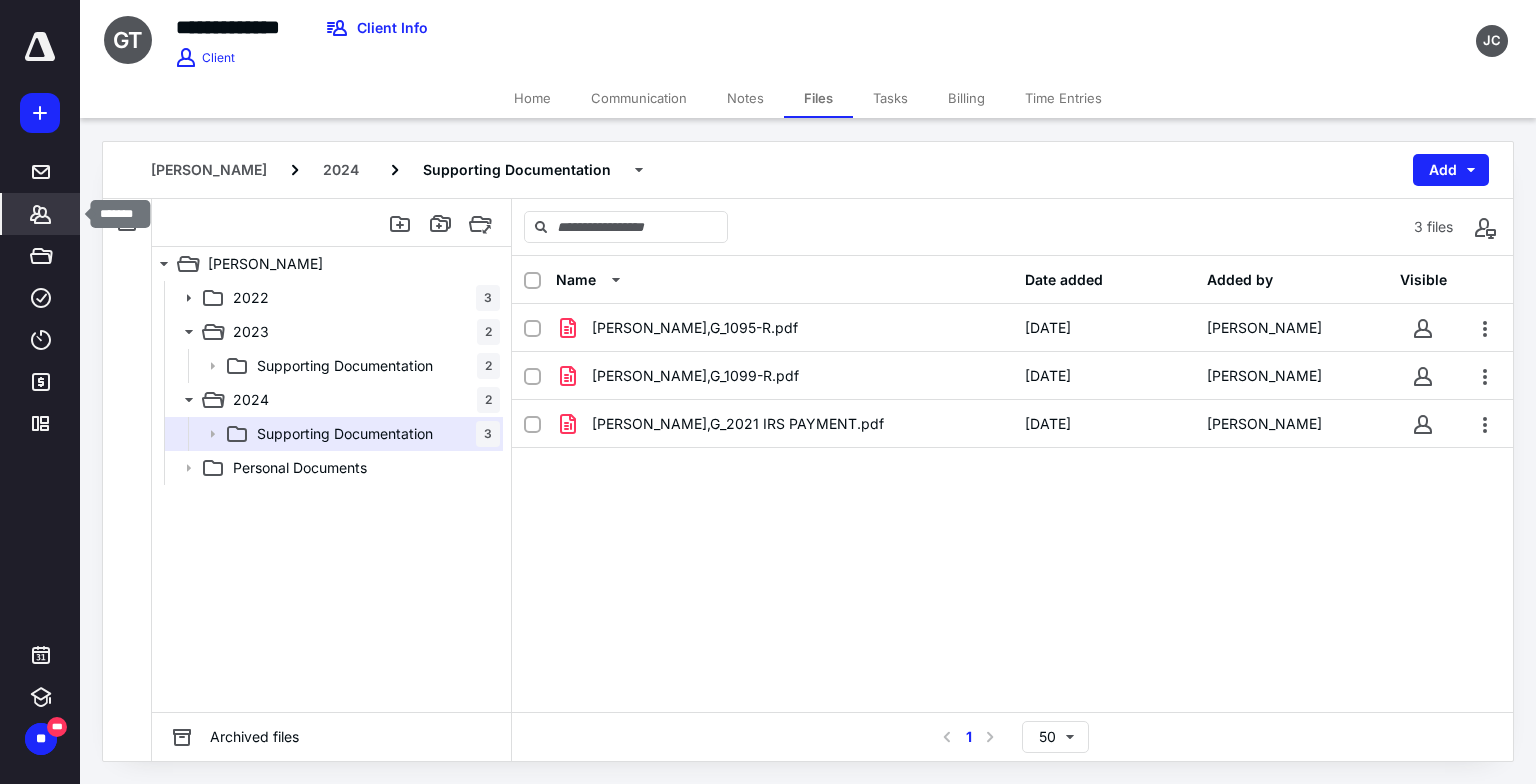 click 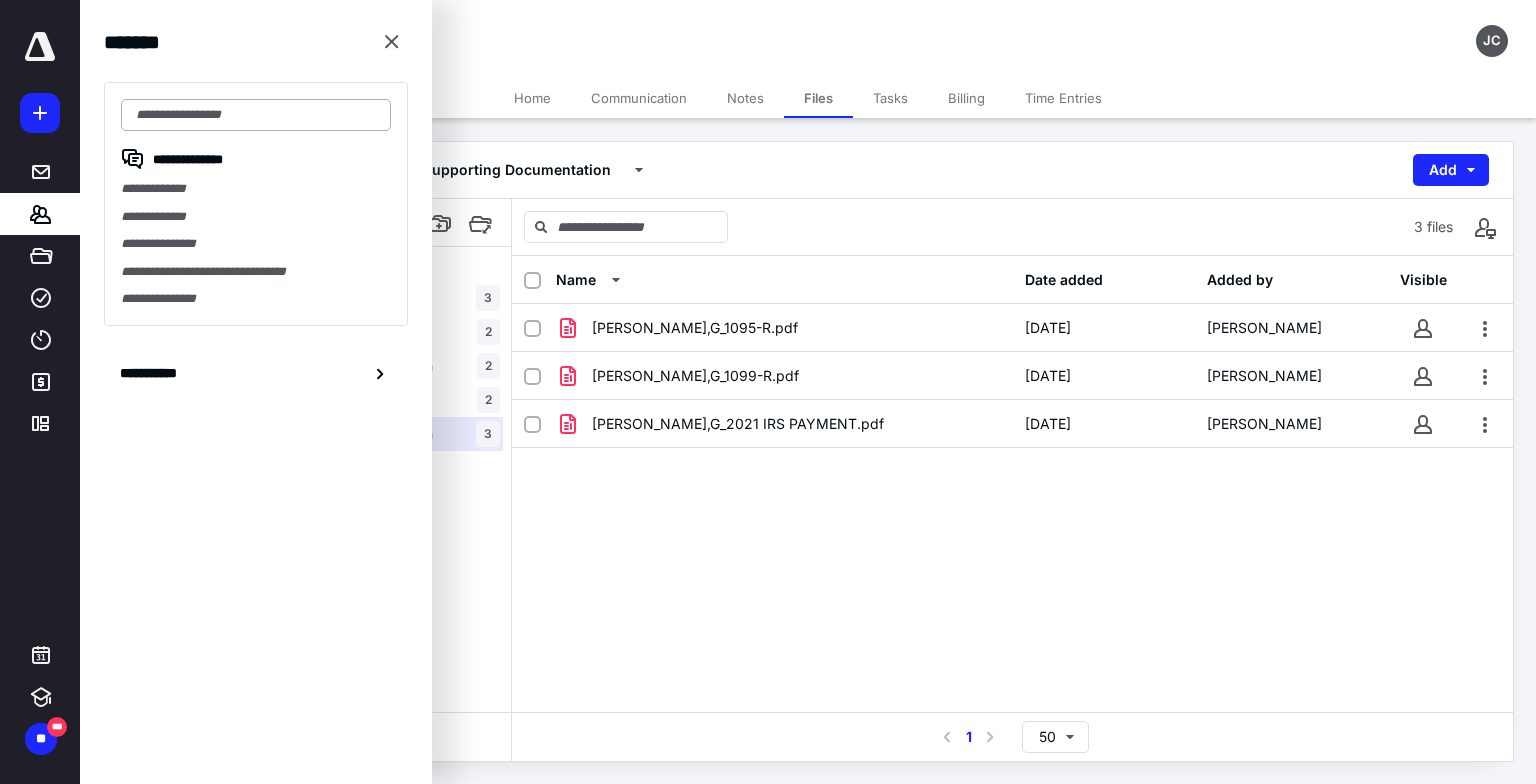 click at bounding box center (256, 115) 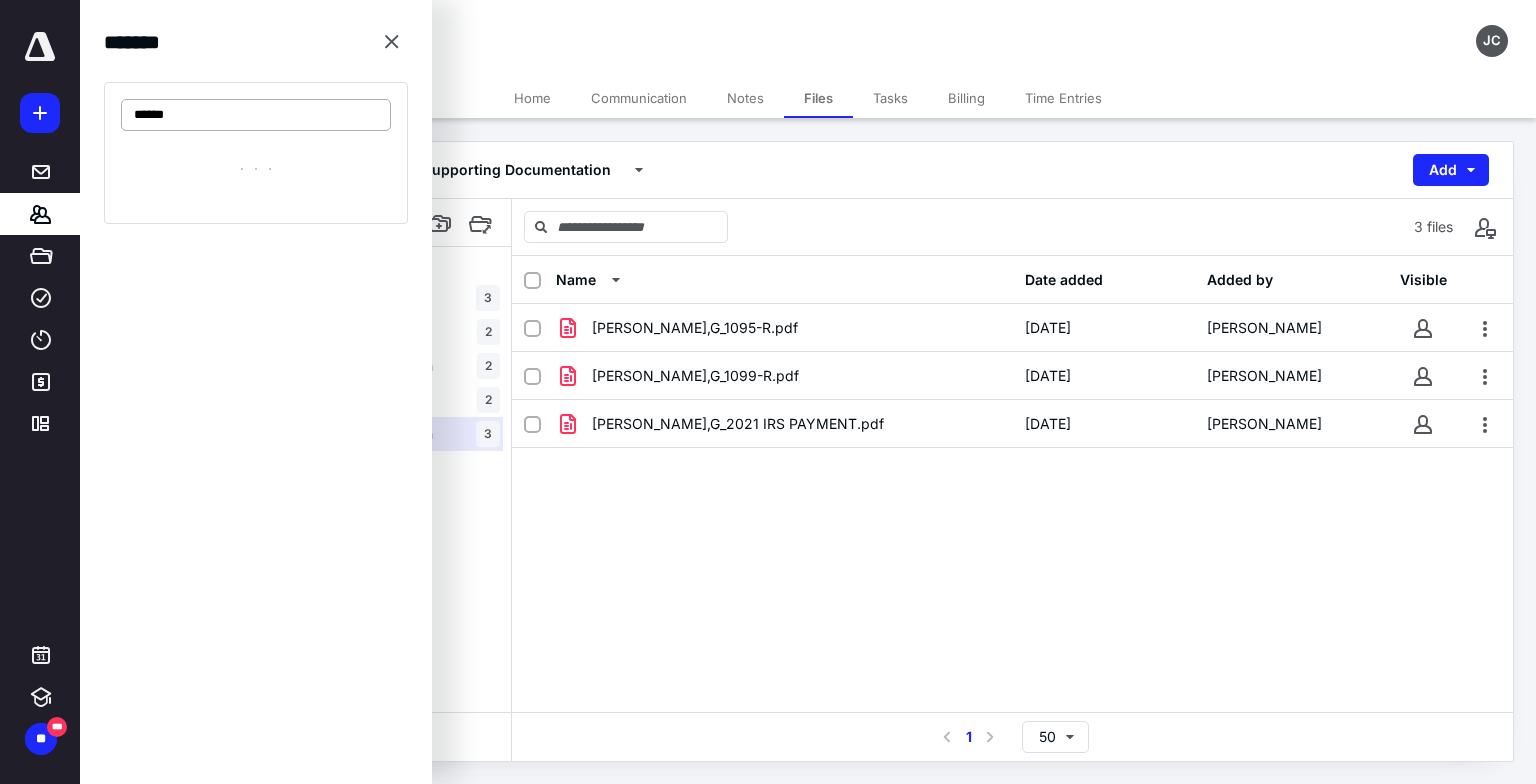 type on "******" 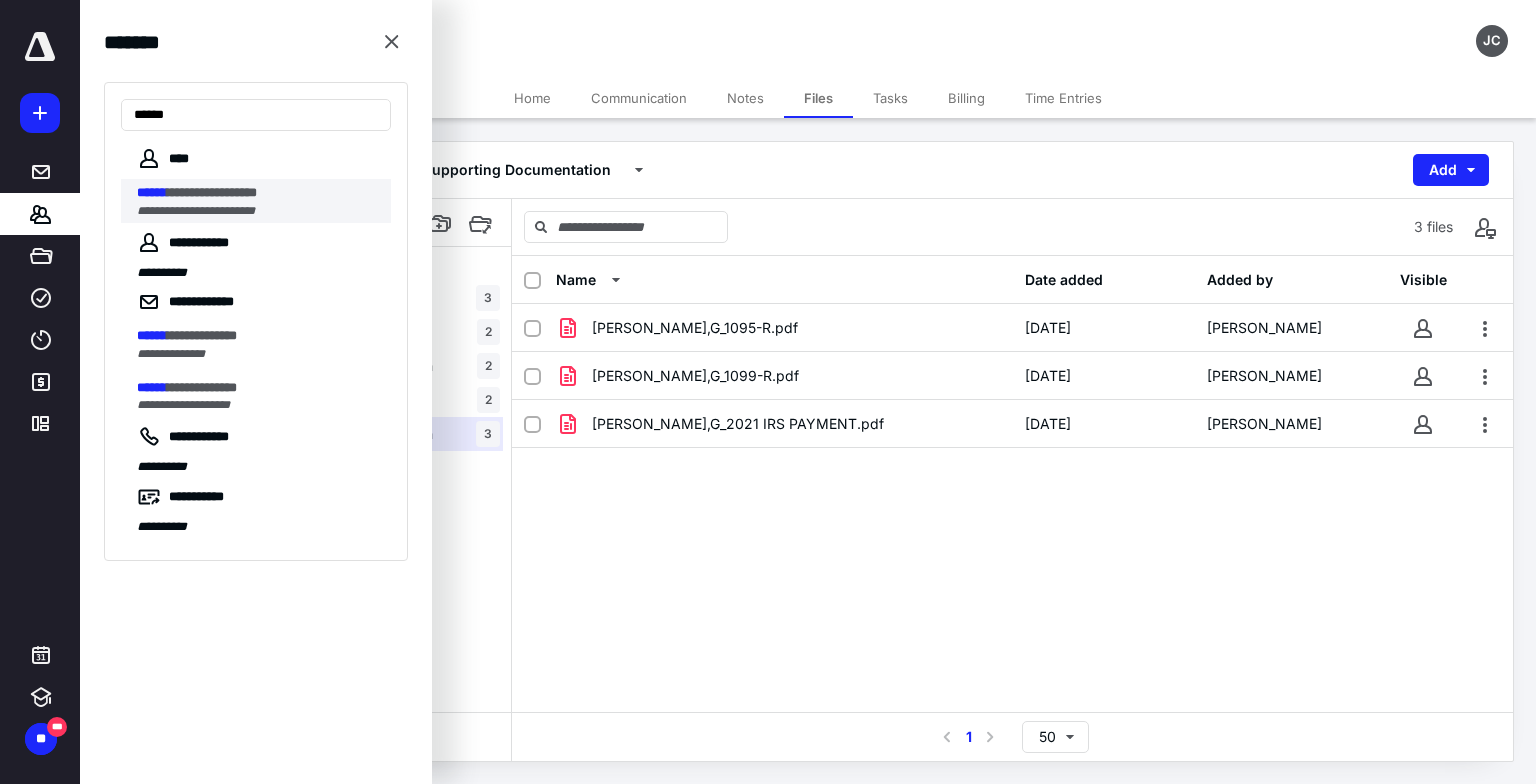 click on "**********" at bounding box center [196, 211] 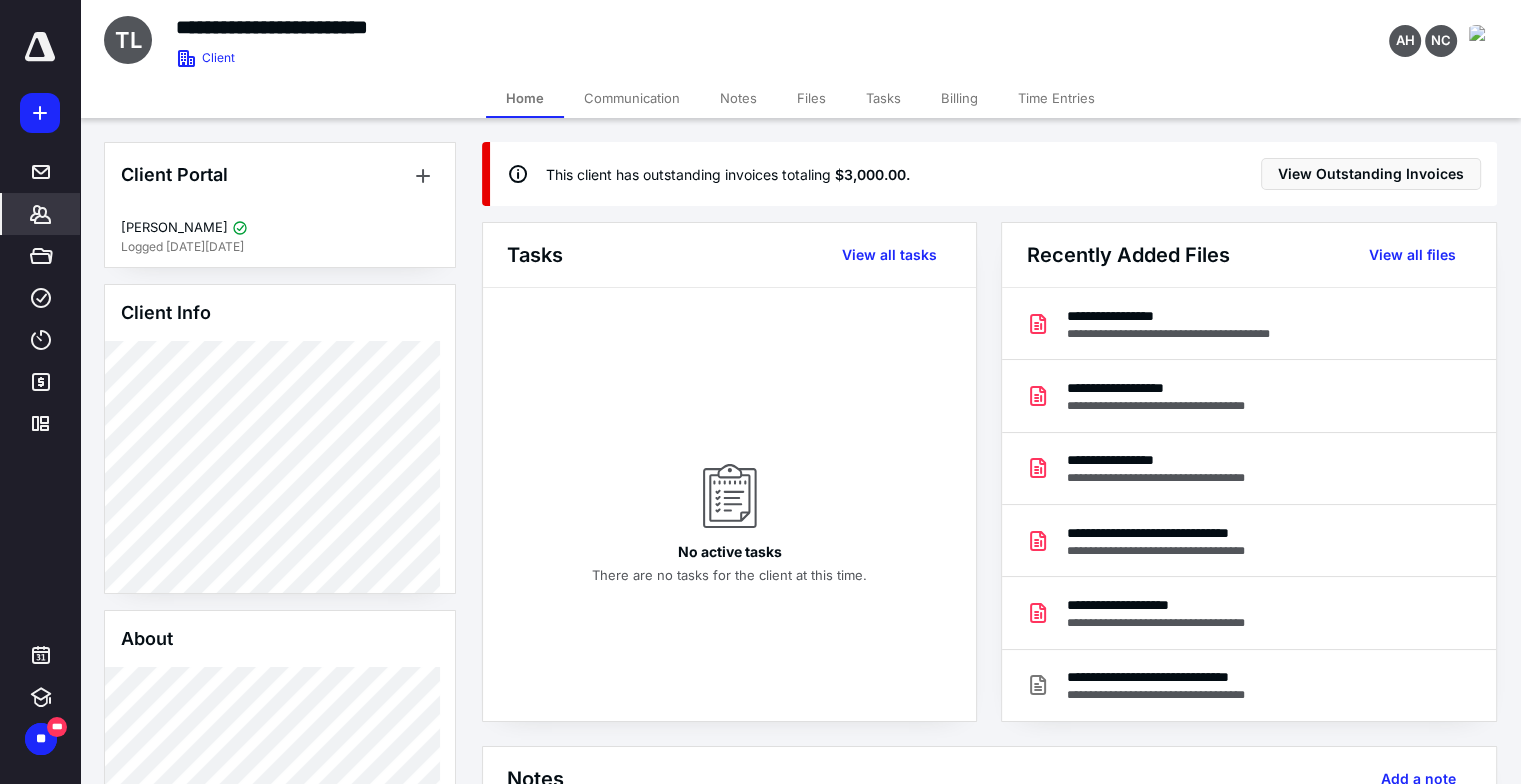 click on "Billing" at bounding box center (959, 98) 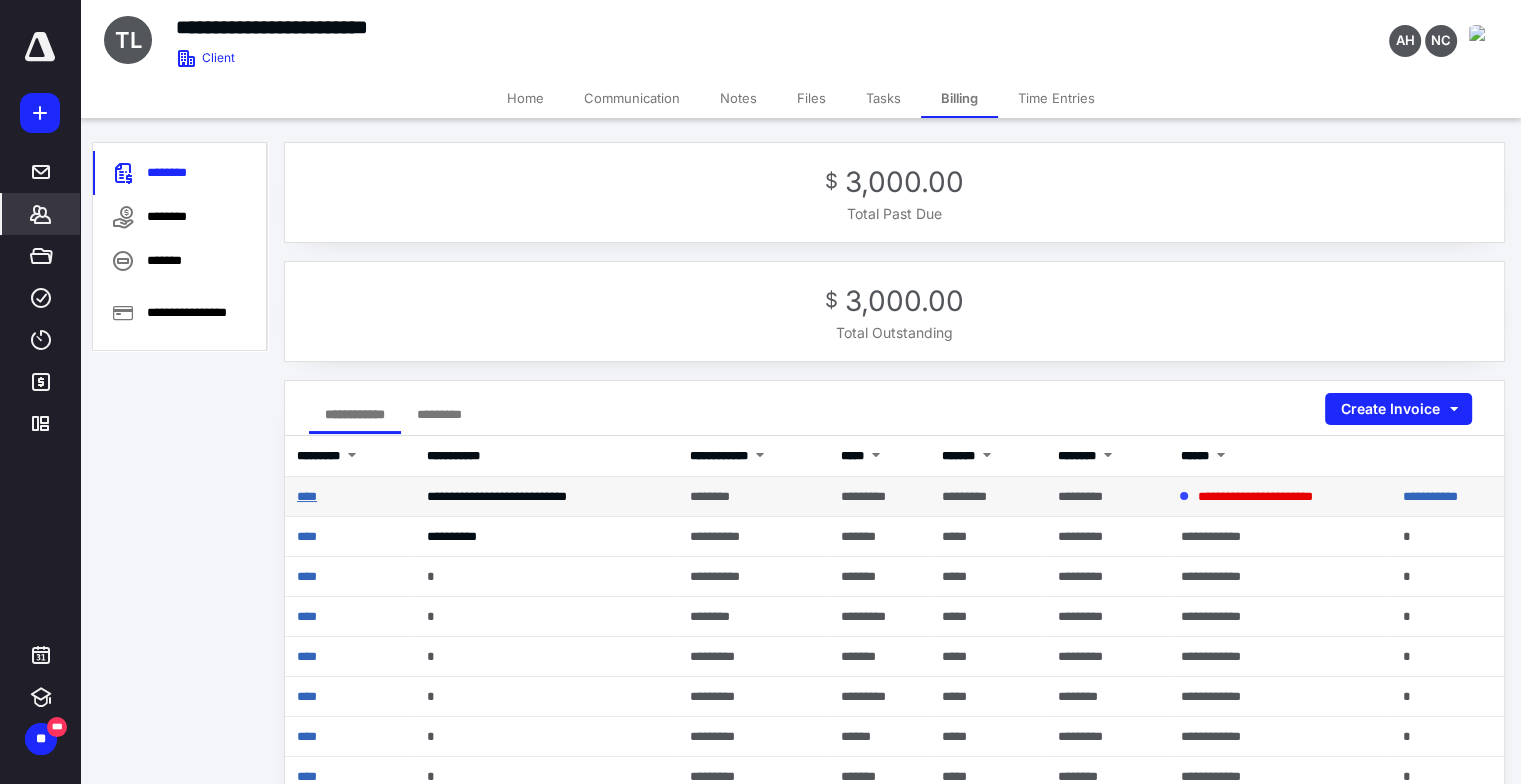 click on "****" at bounding box center [307, 496] 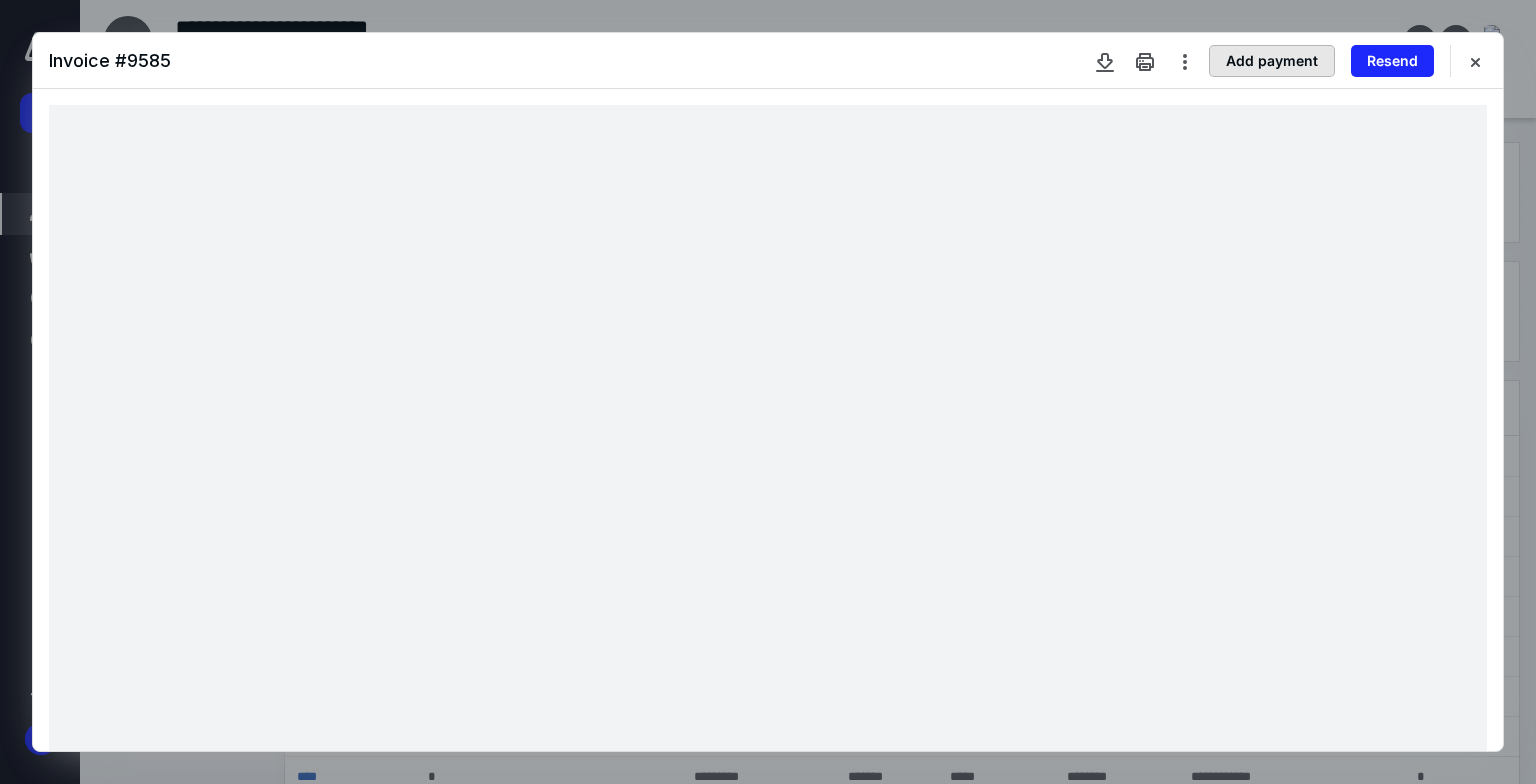 click on "Add payment" at bounding box center [1272, 61] 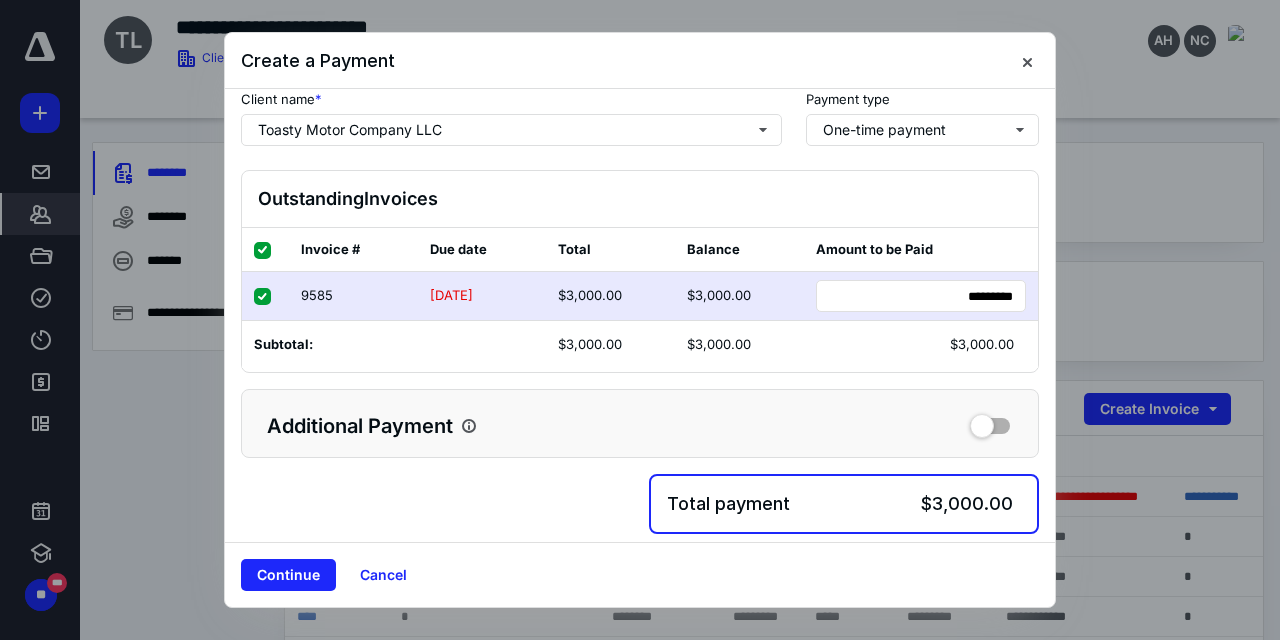 scroll, scrollTop: 23, scrollLeft: 0, axis: vertical 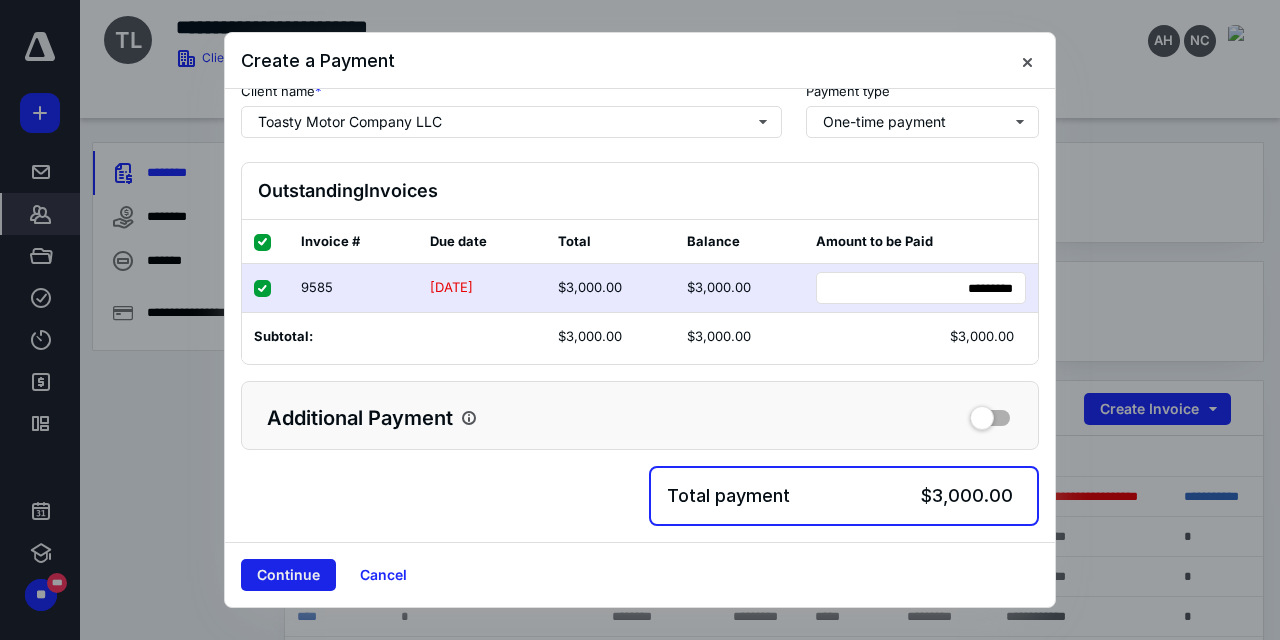 click on "Continue" at bounding box center [288, 575] 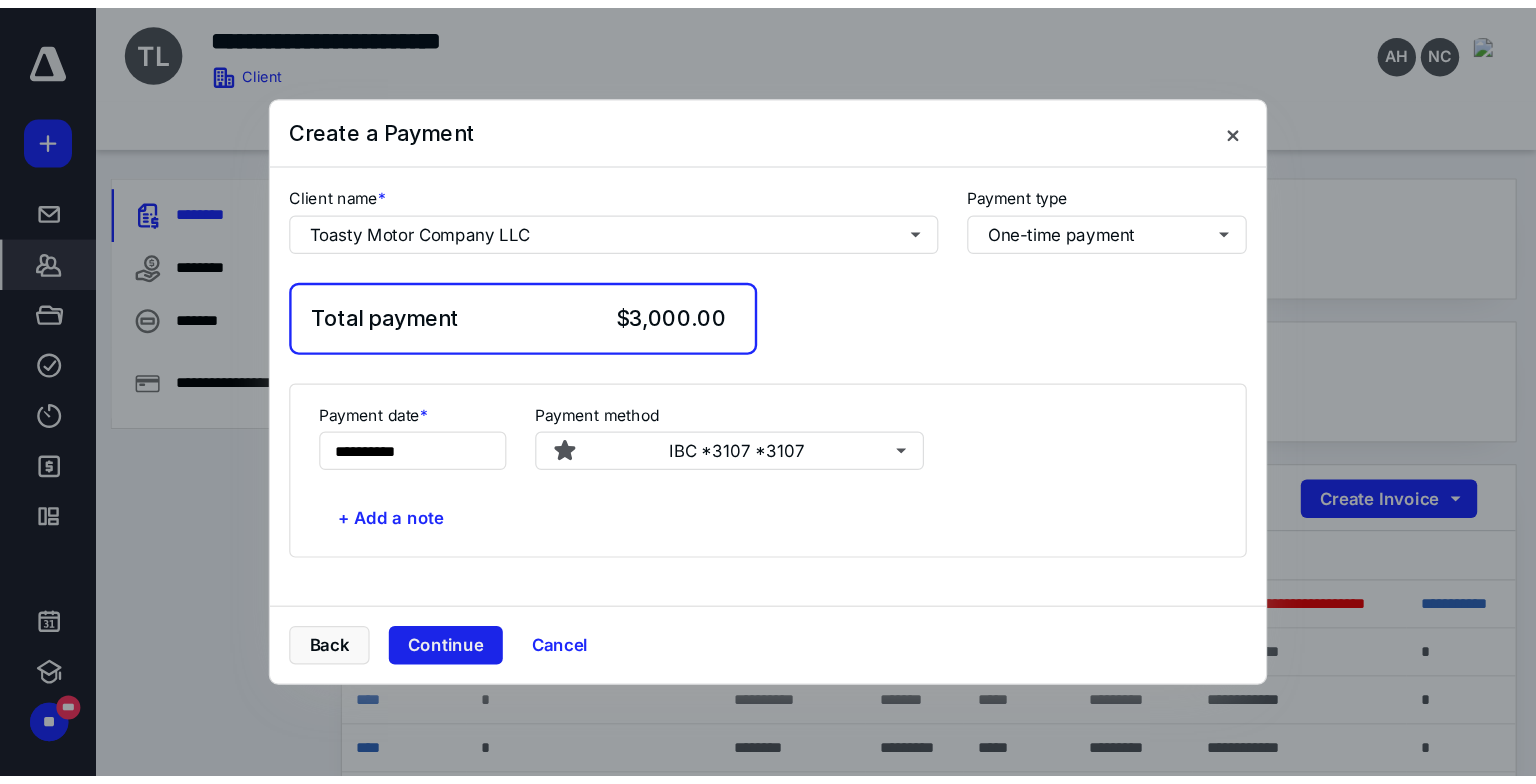 scroll, scrollTop: 0, scrollLeft: 0, axis: both 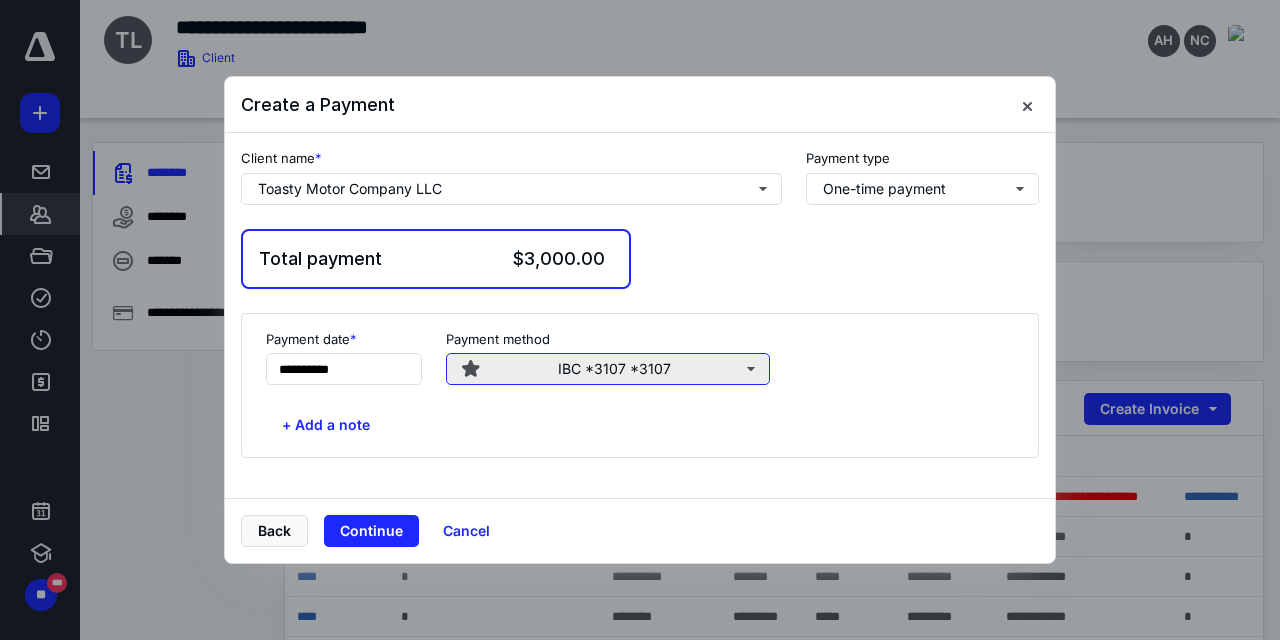 click on "IBC *3107 *3107" at bounding box center (608, 369) 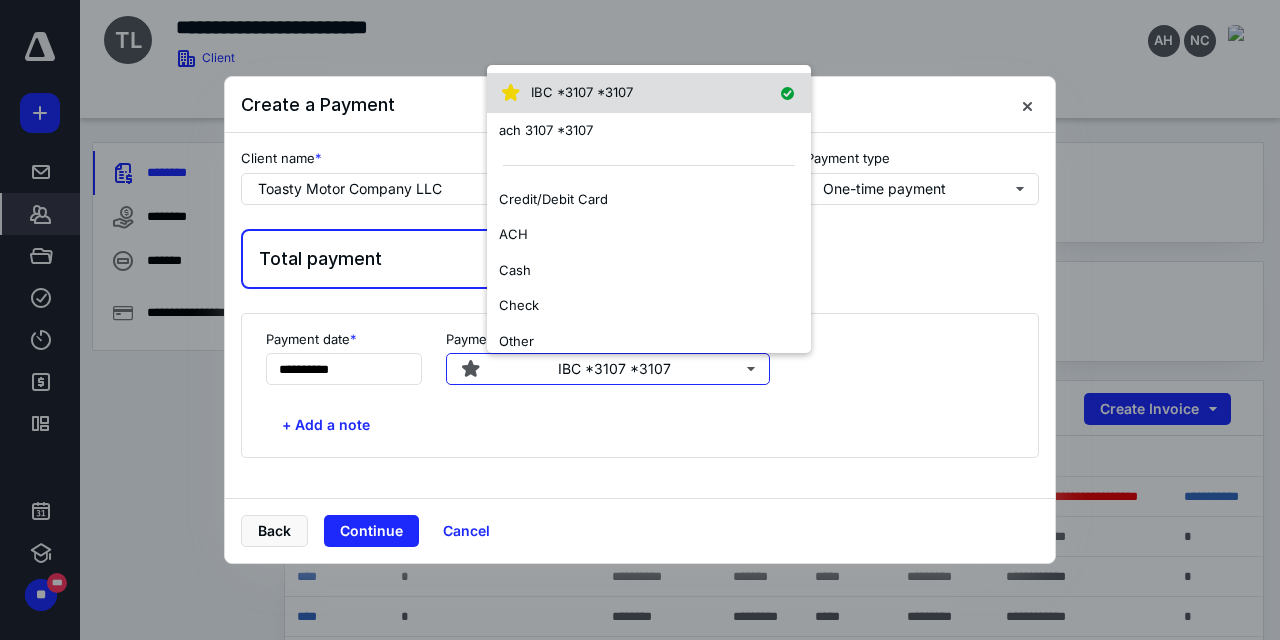click on "IBC *3107 *3107" at bounding box center [649, 93] 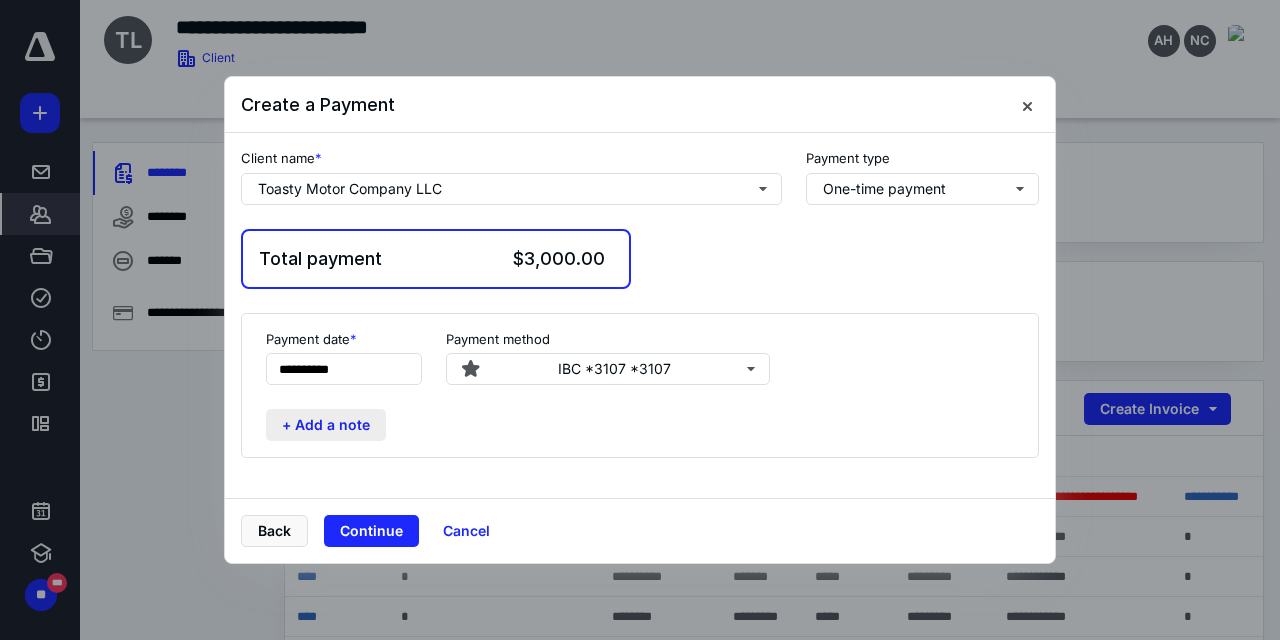 click on "+ Add a note" at bounding box center (326, 425) 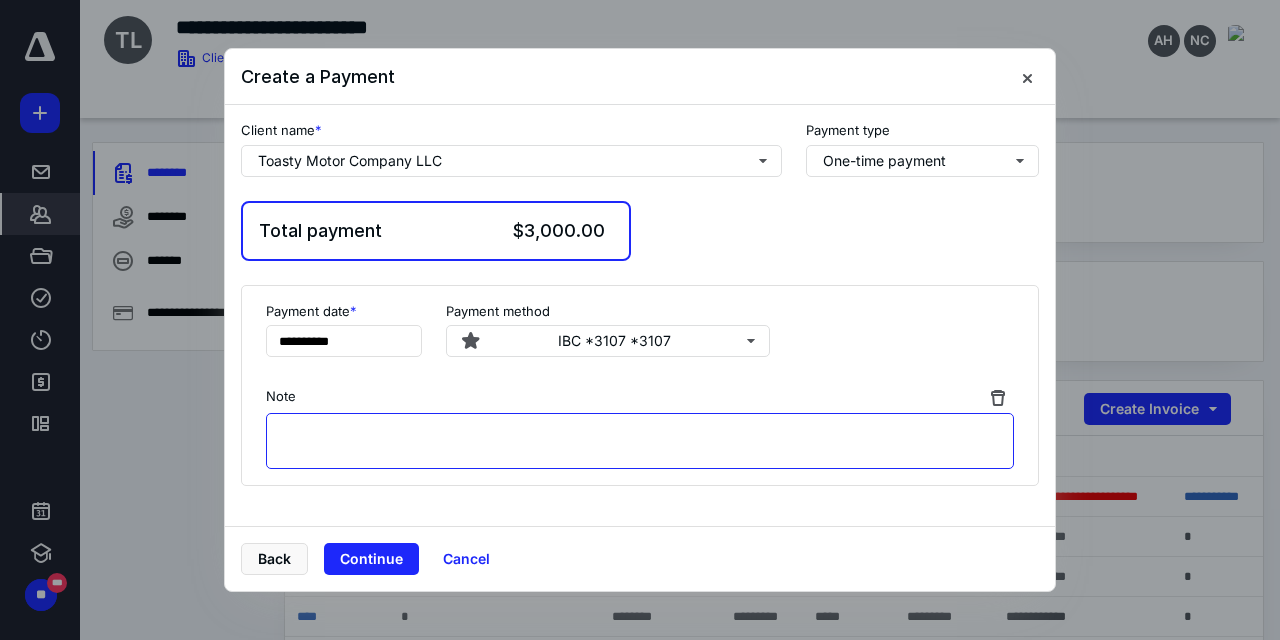 click at bounding box center (640, 441) 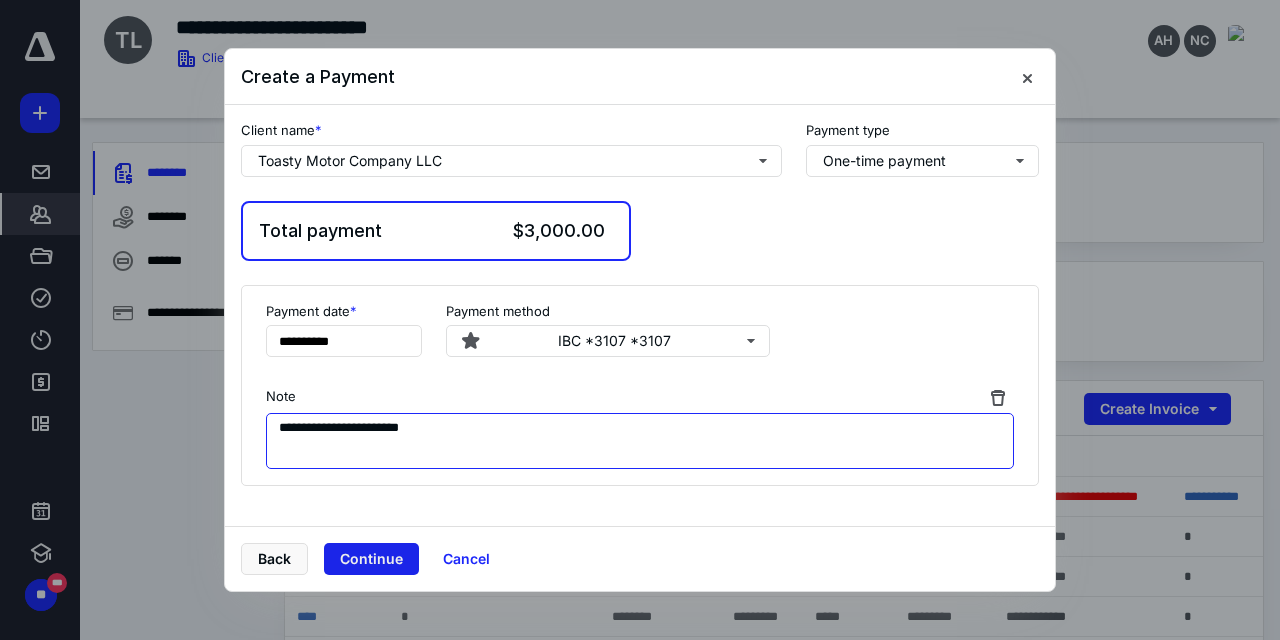 type on "**********" 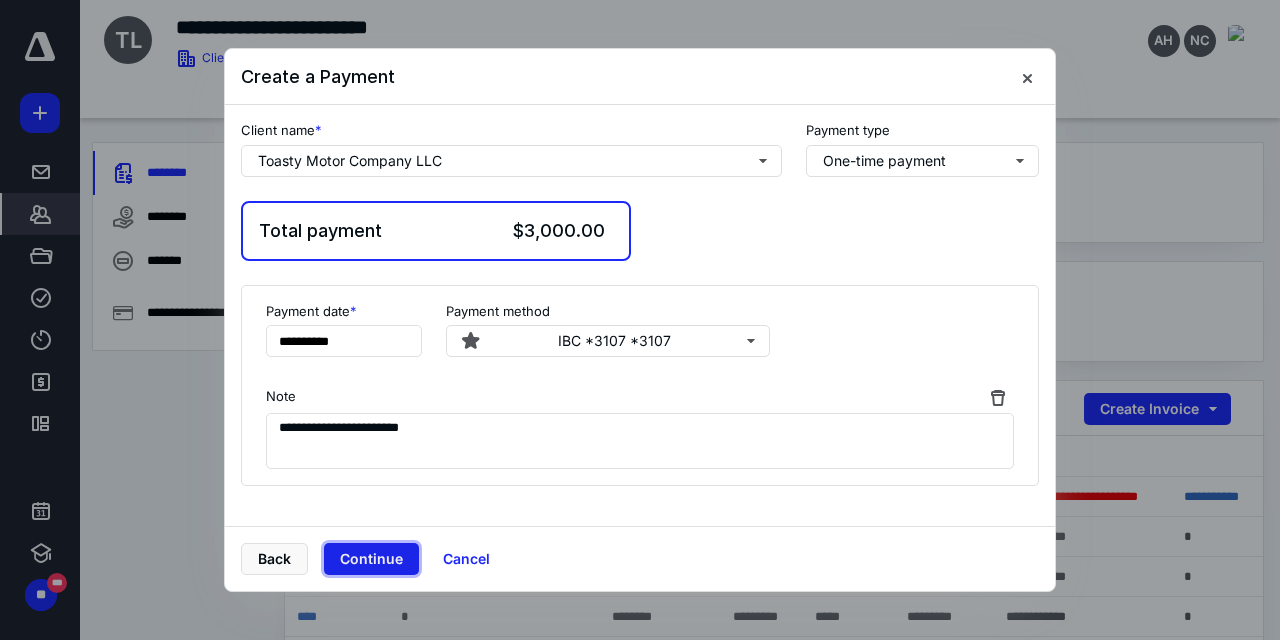 click on "Continue" at bounding box center [371, 559] 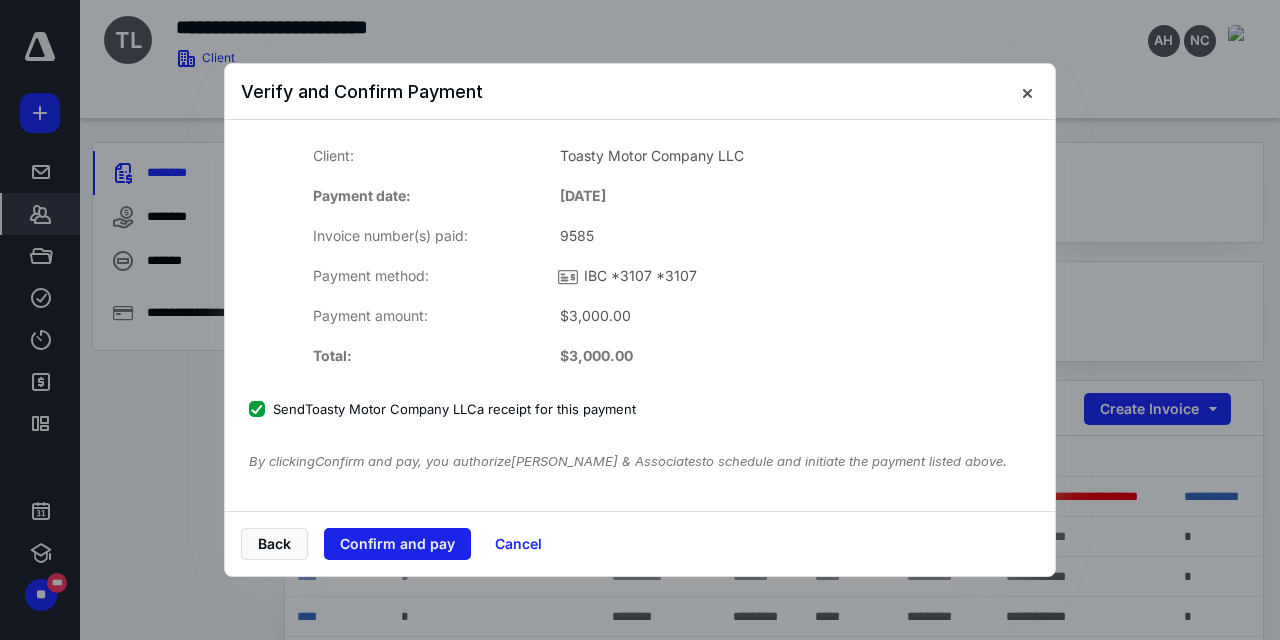 click on "Confirm and pay" at bounding box center [397, 544] 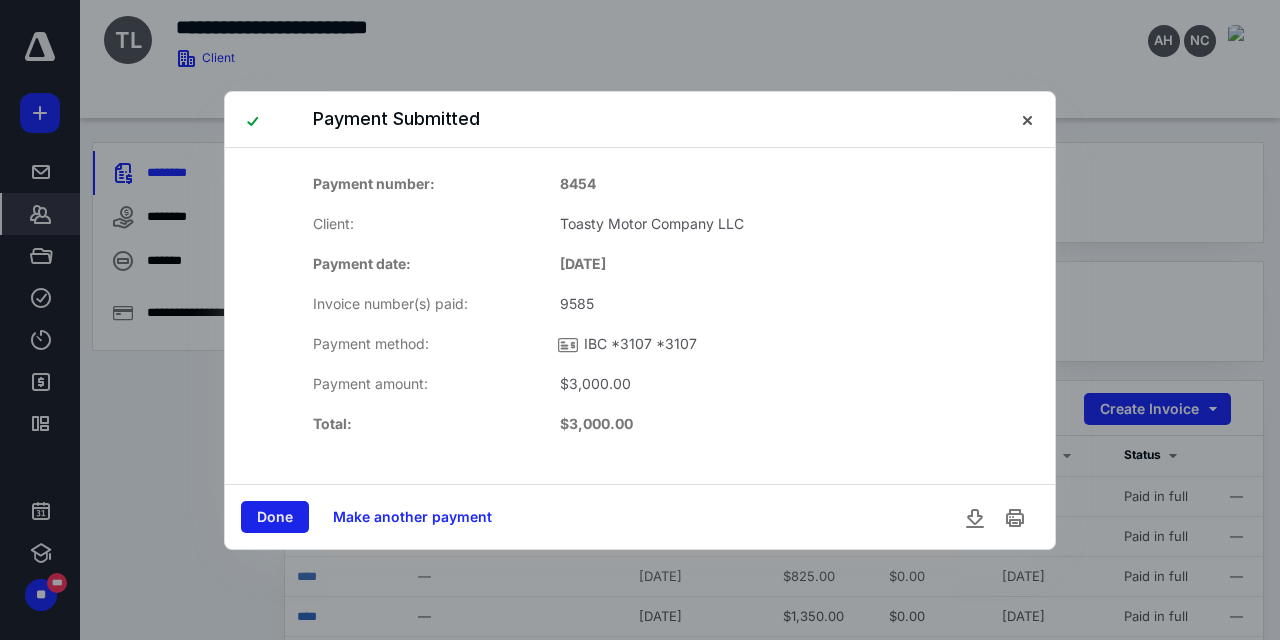click on "Done" at bounding box center (275, 517) 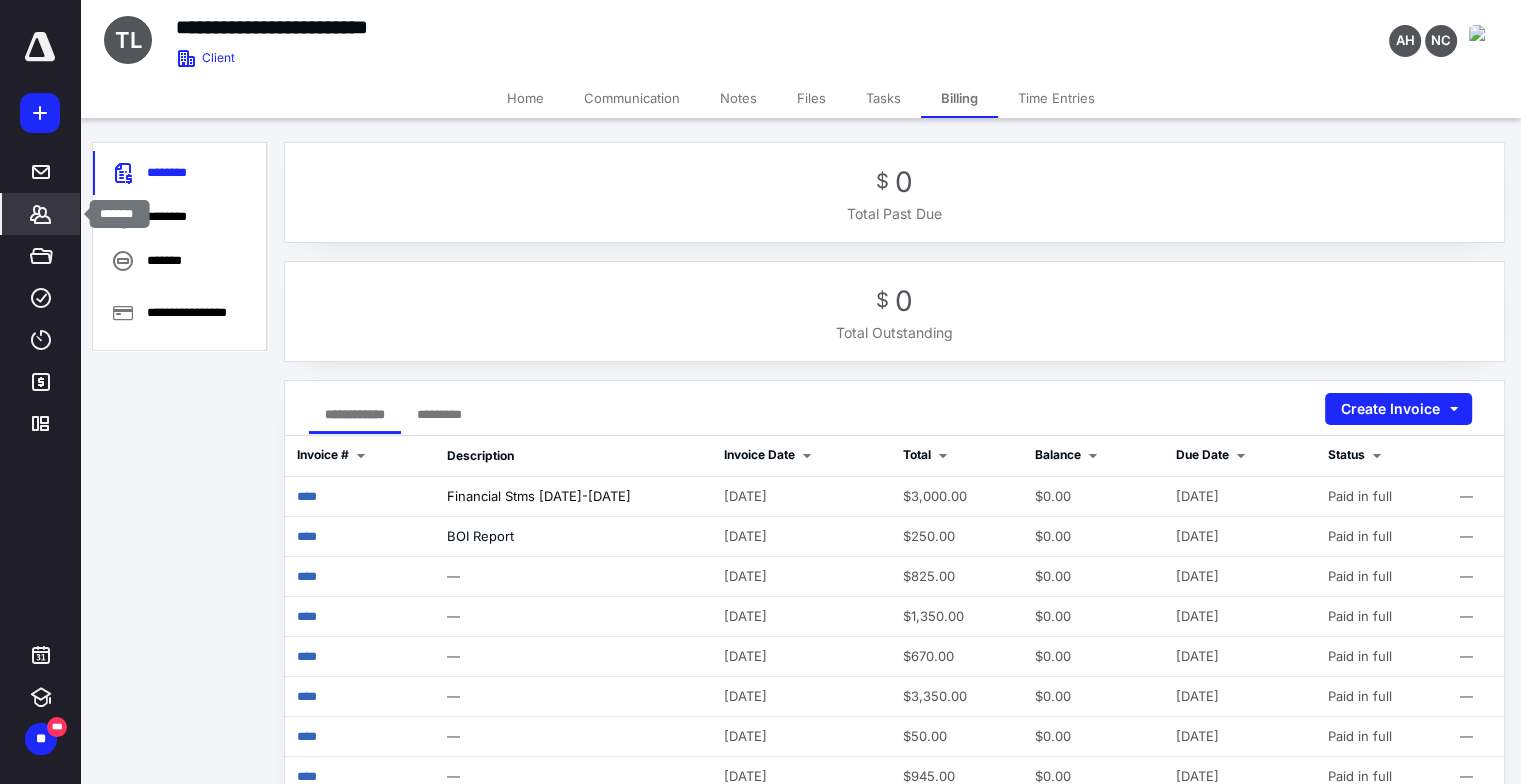 click 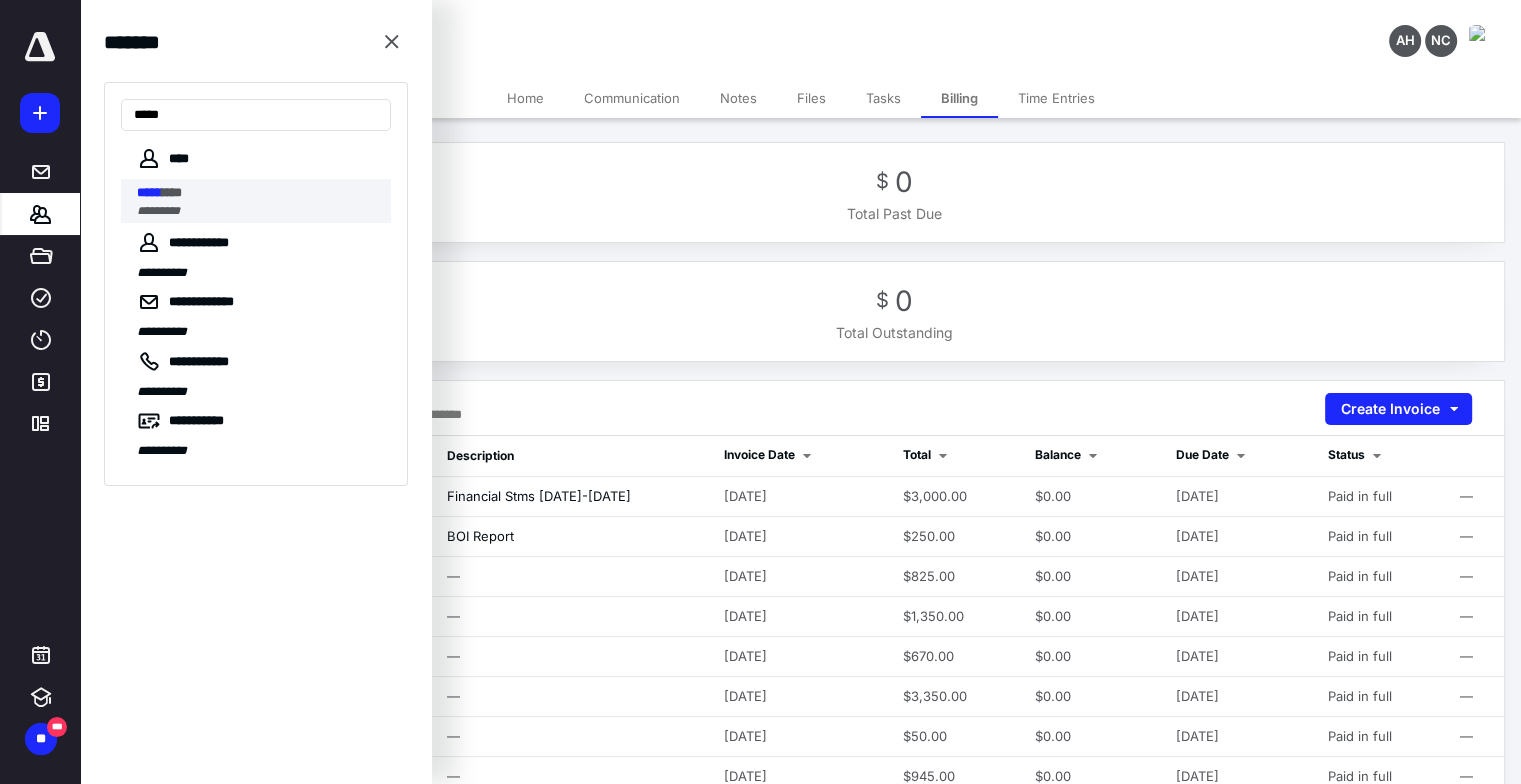 type on "*****" 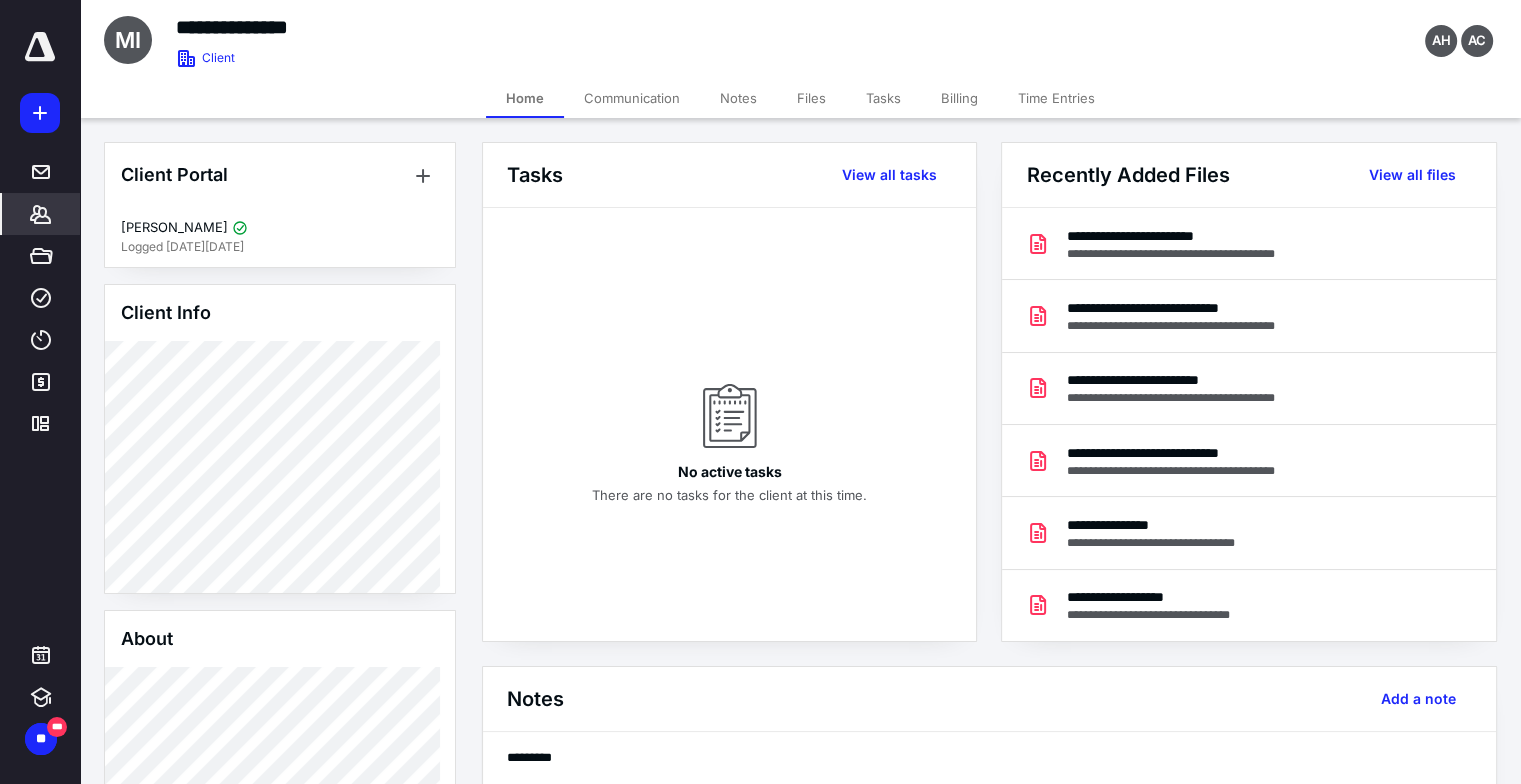 click on "Billing" at bounding box center [959, 98] 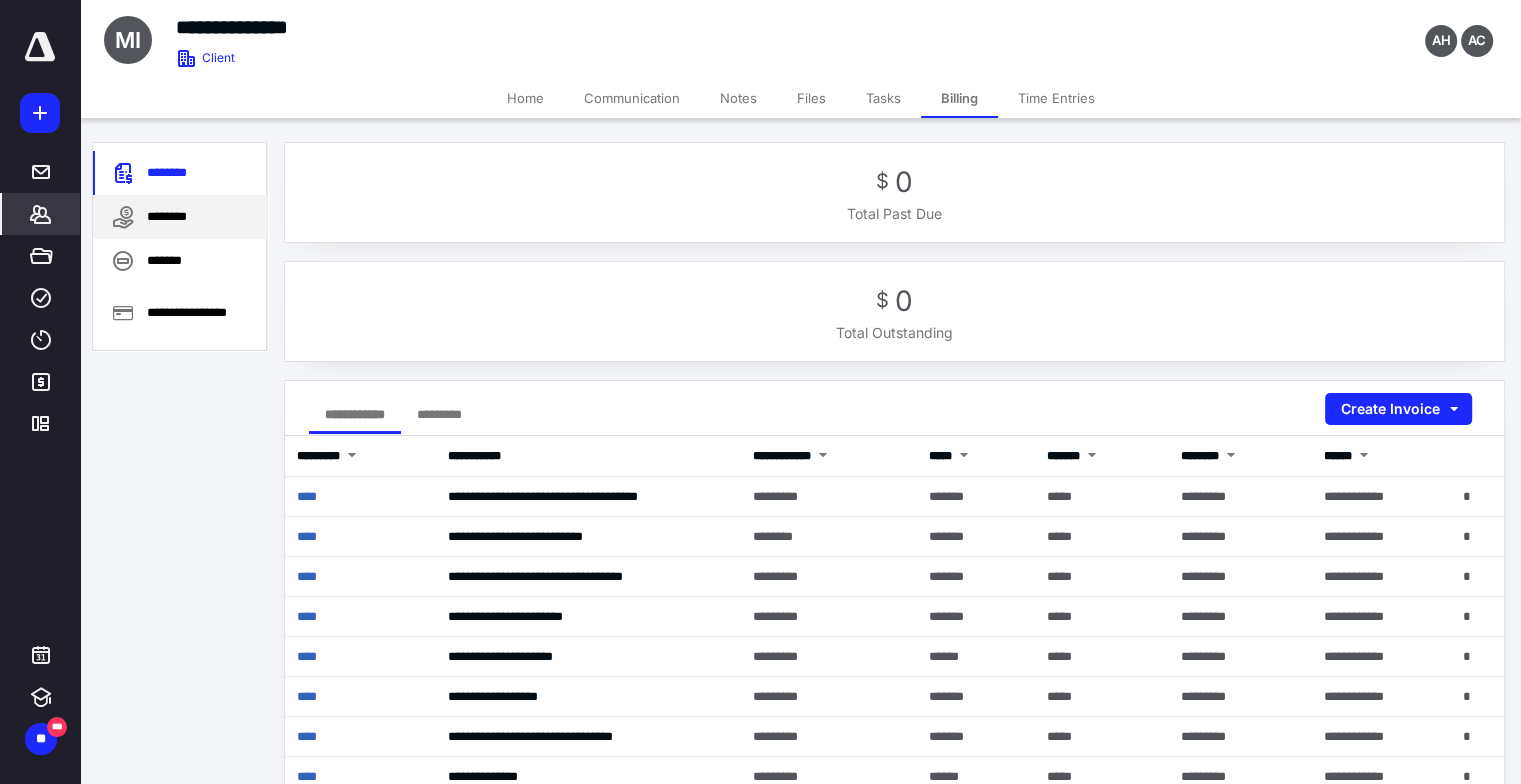 click on "********" at bounding box center (180, 217) 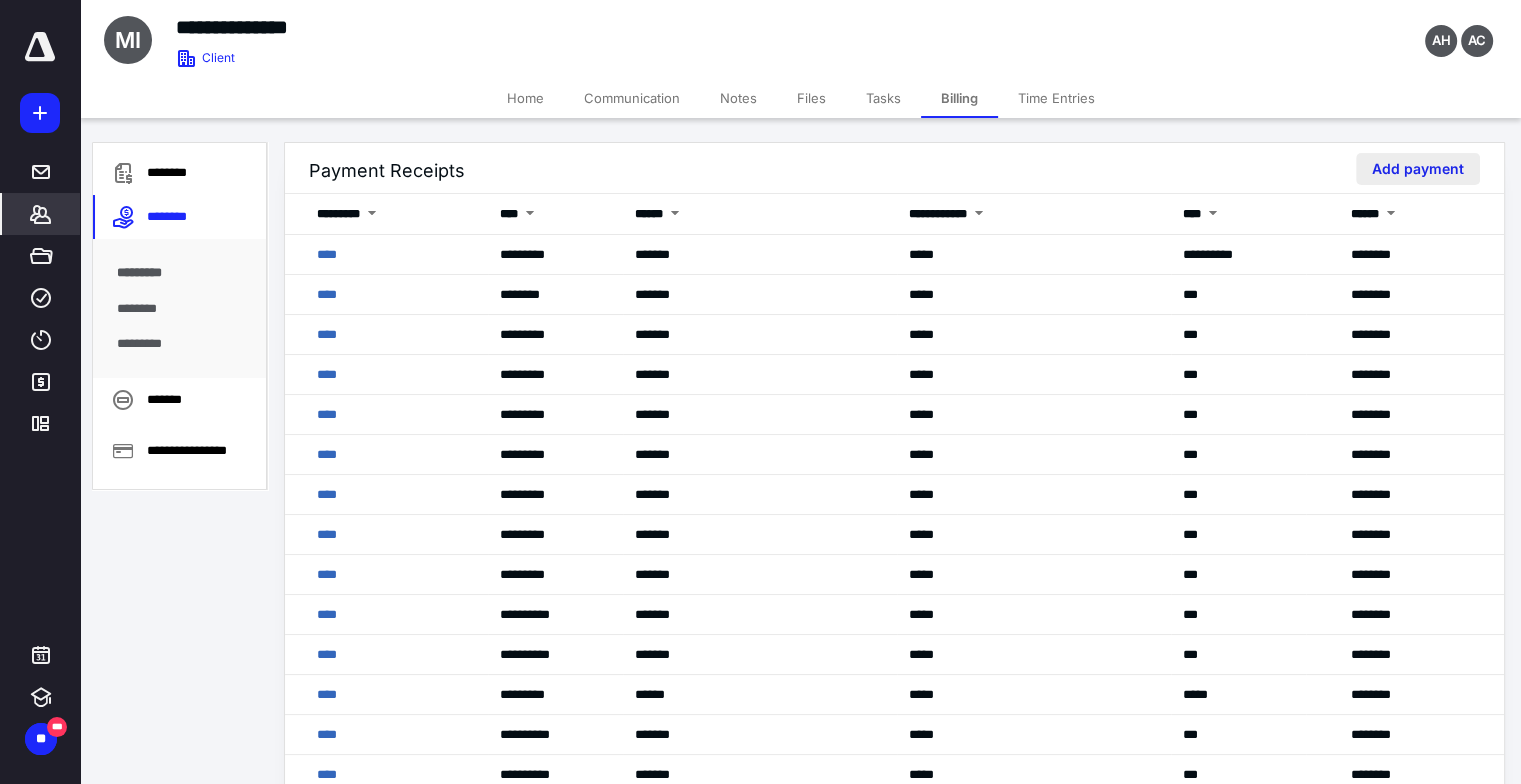 click on "Add payment" at bounding box center (1418, 169) 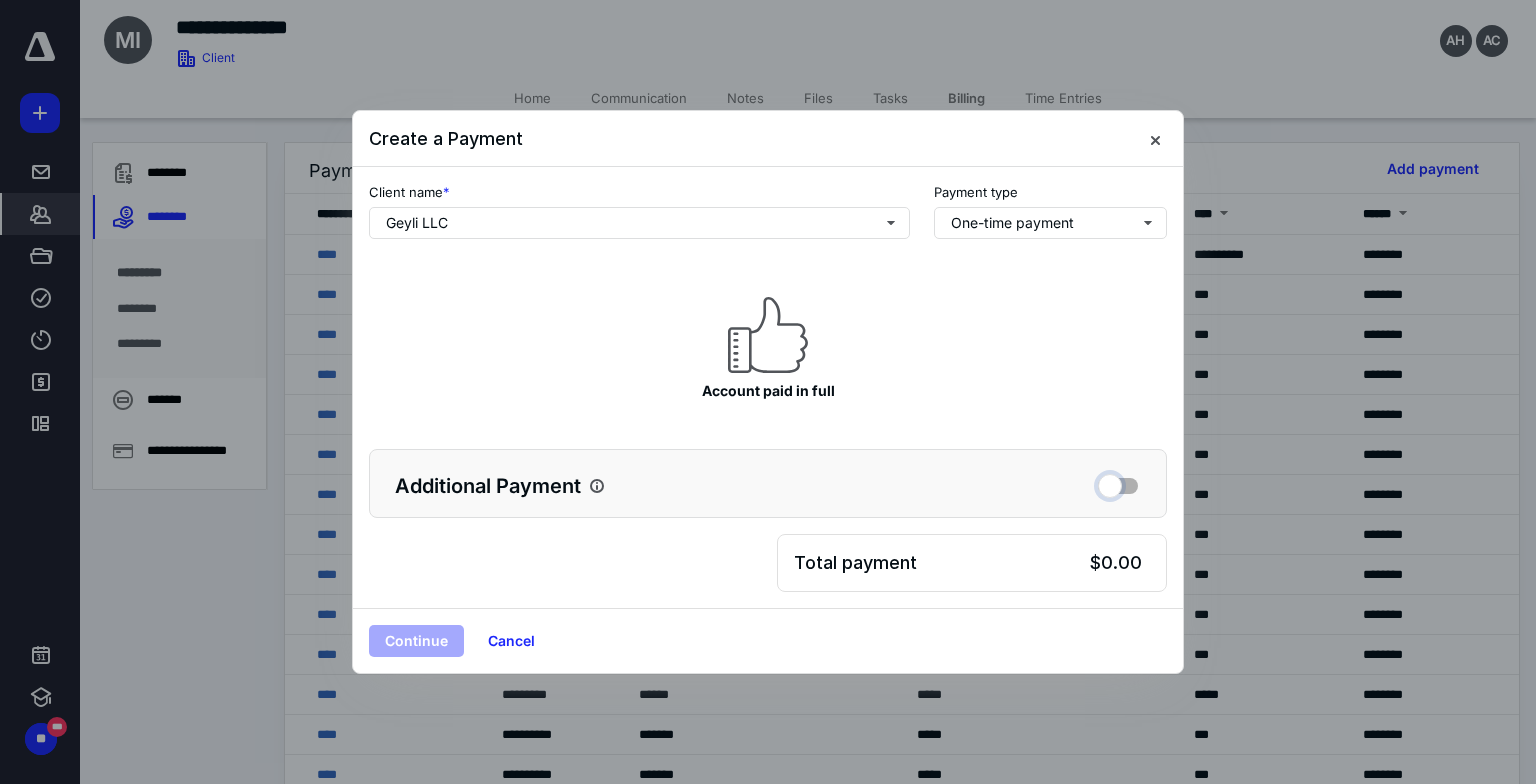click at bounding box center [1118, 483] 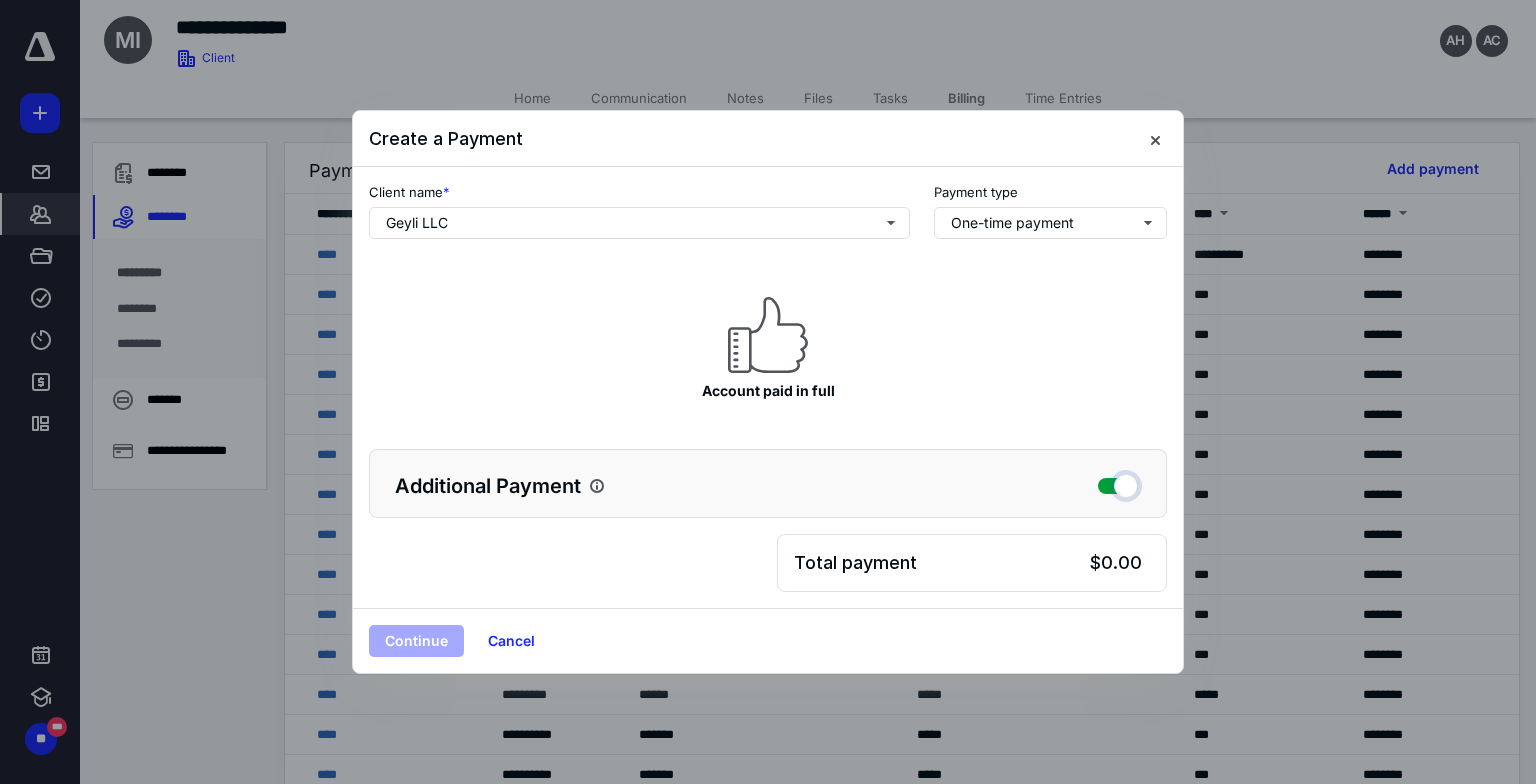 checkbox on "true" 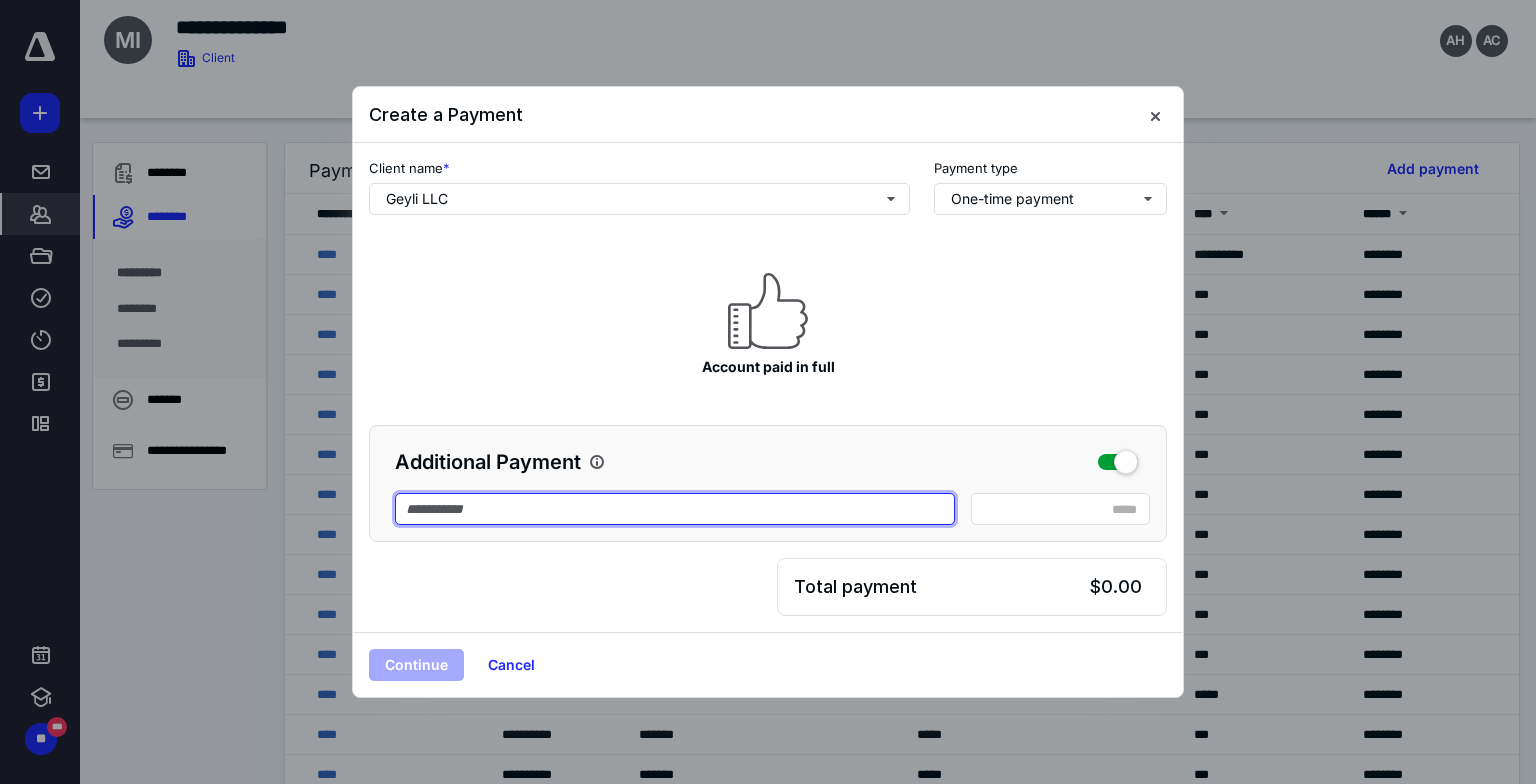 click at bounding box center (675, 509) 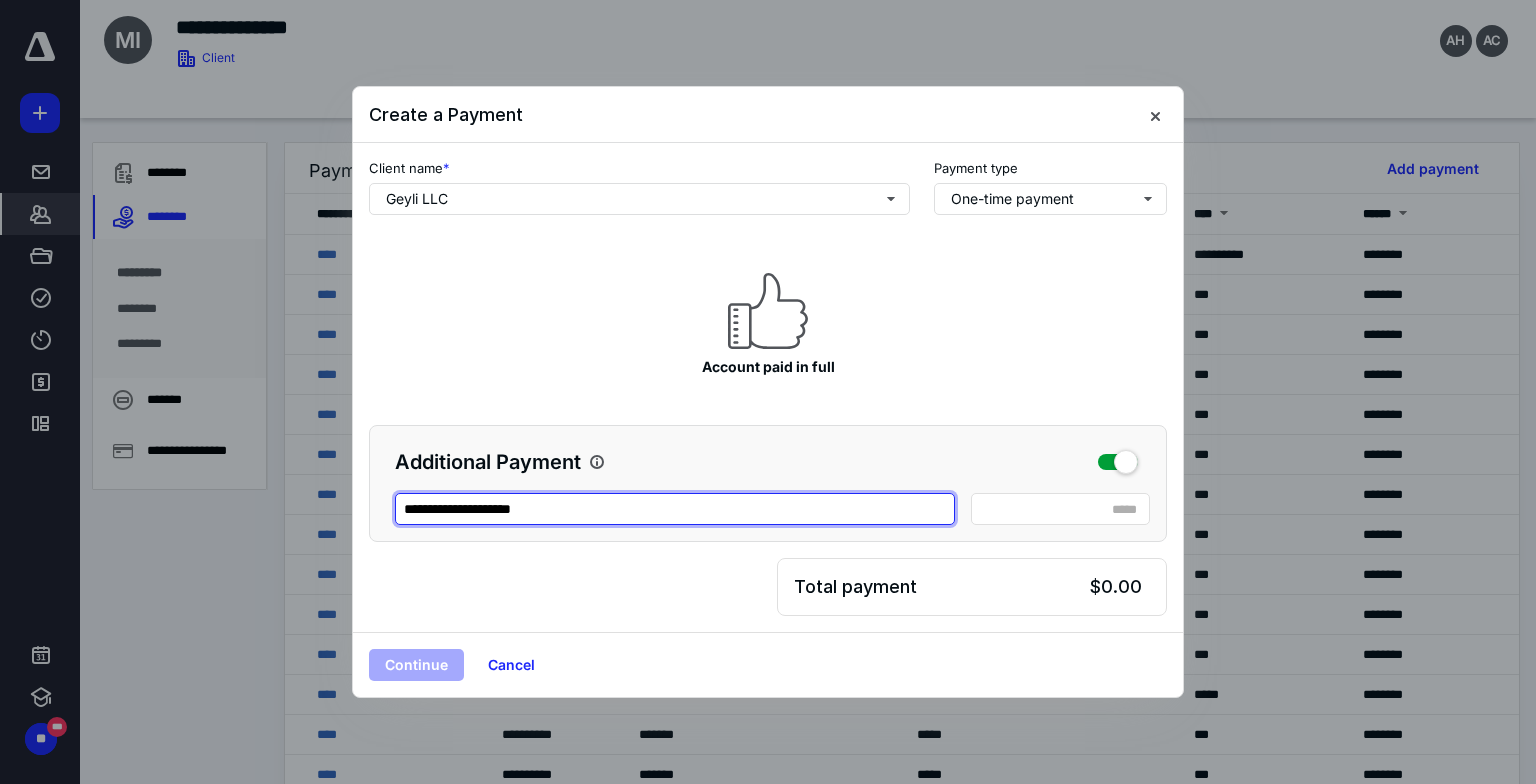 type on "**********" 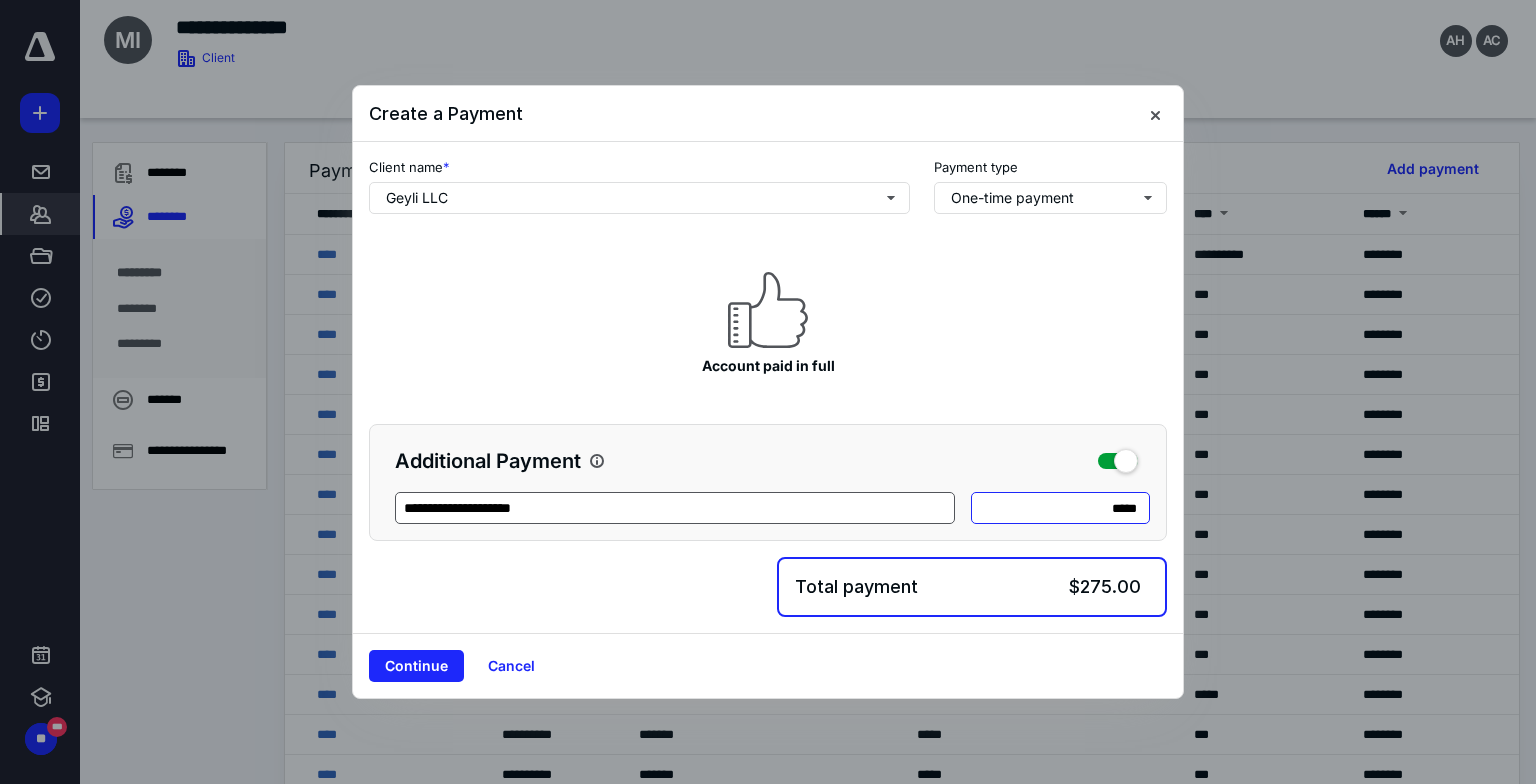 type on "******" 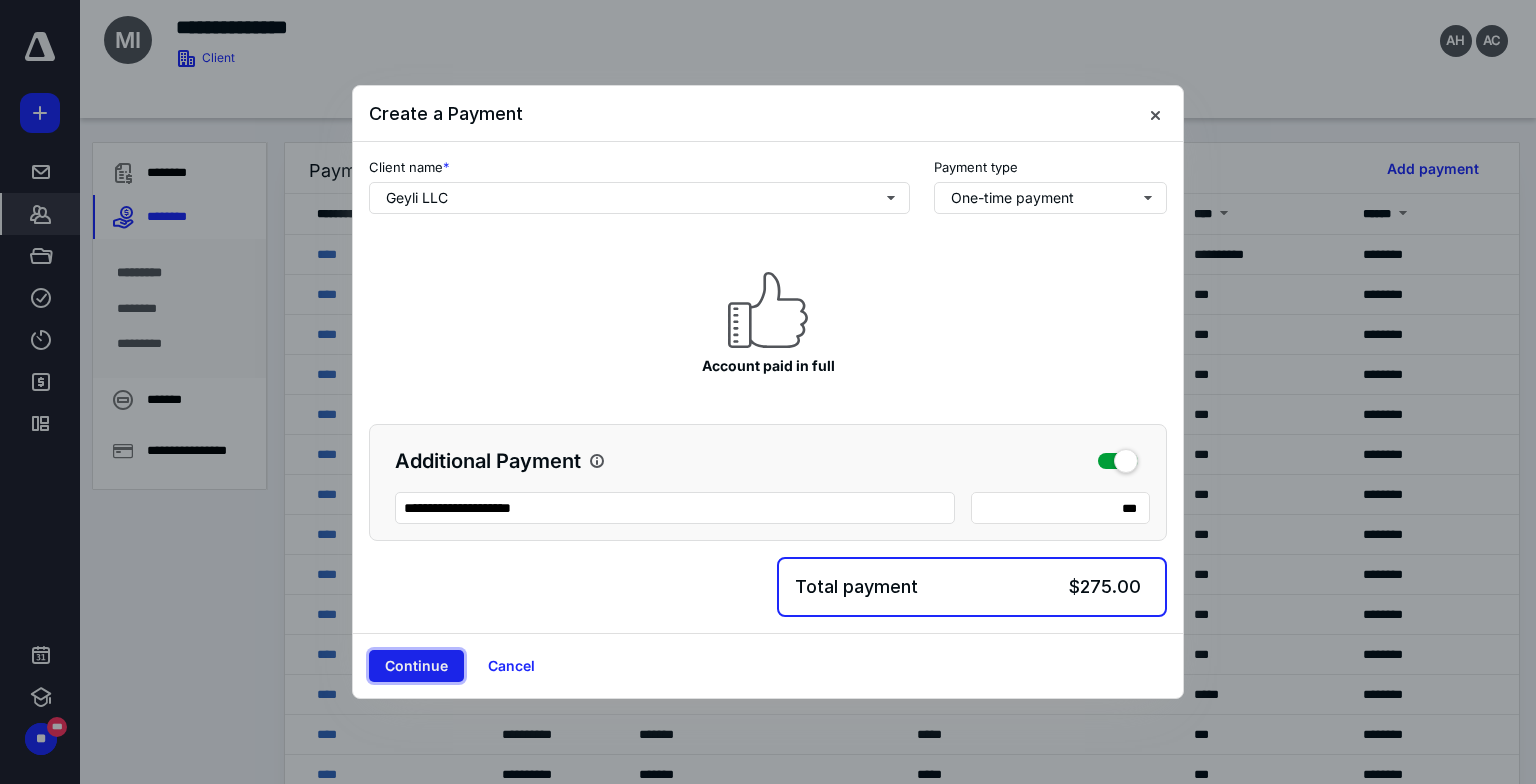 click on "Continue" at bounding box center [416, 666] 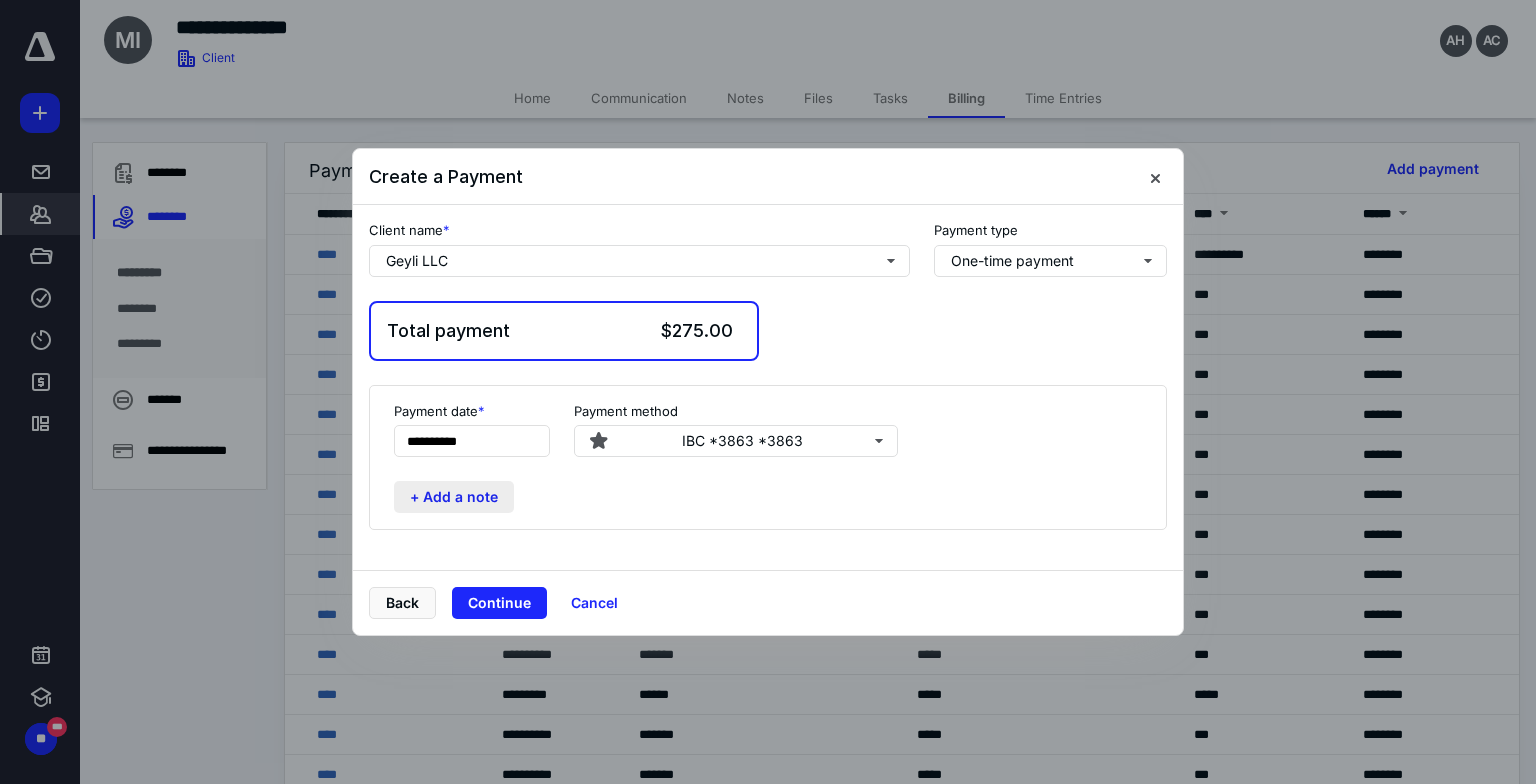 click on "+ Add a note" at bounding box center (454, 497) 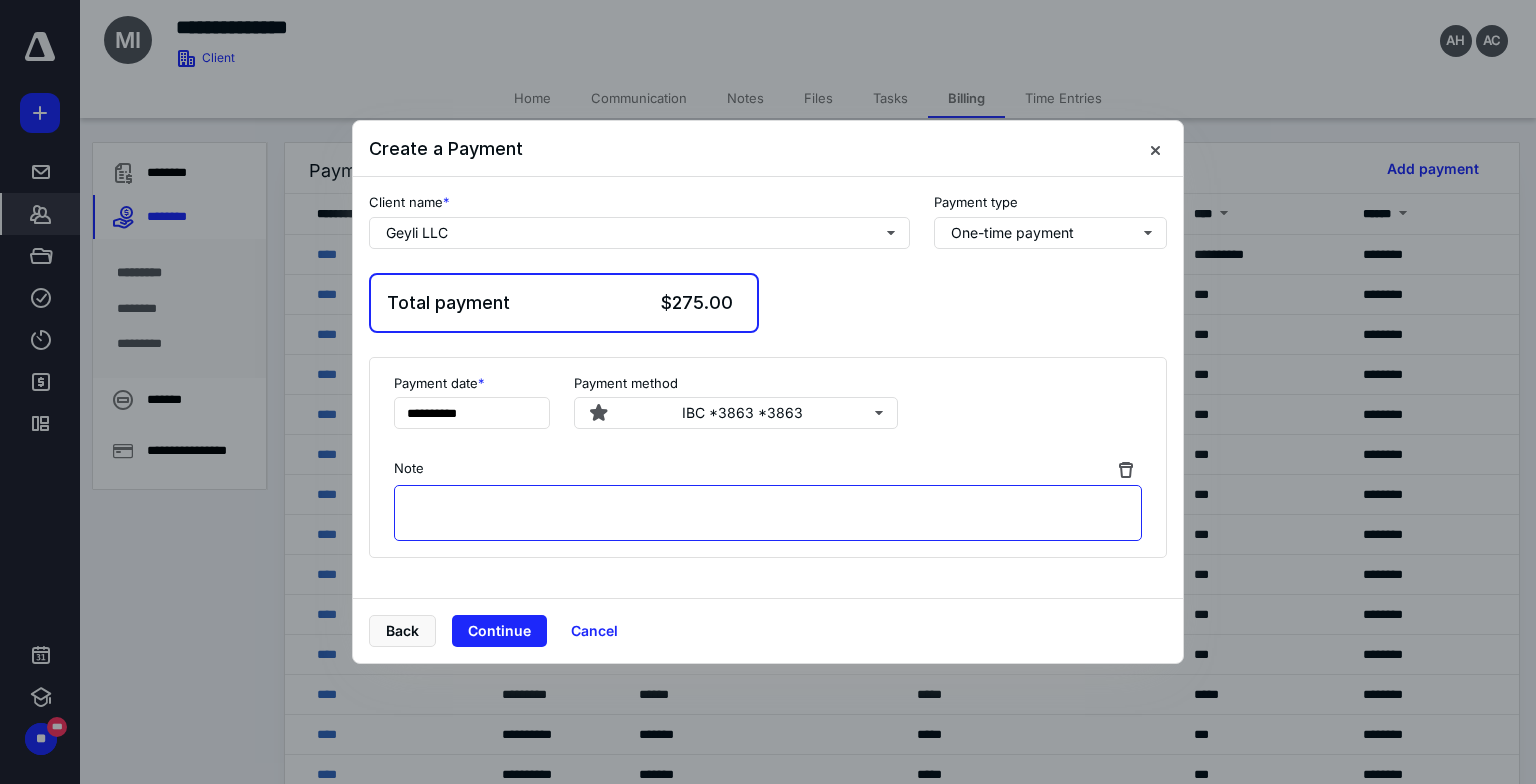click at bounding box center (768, 513) 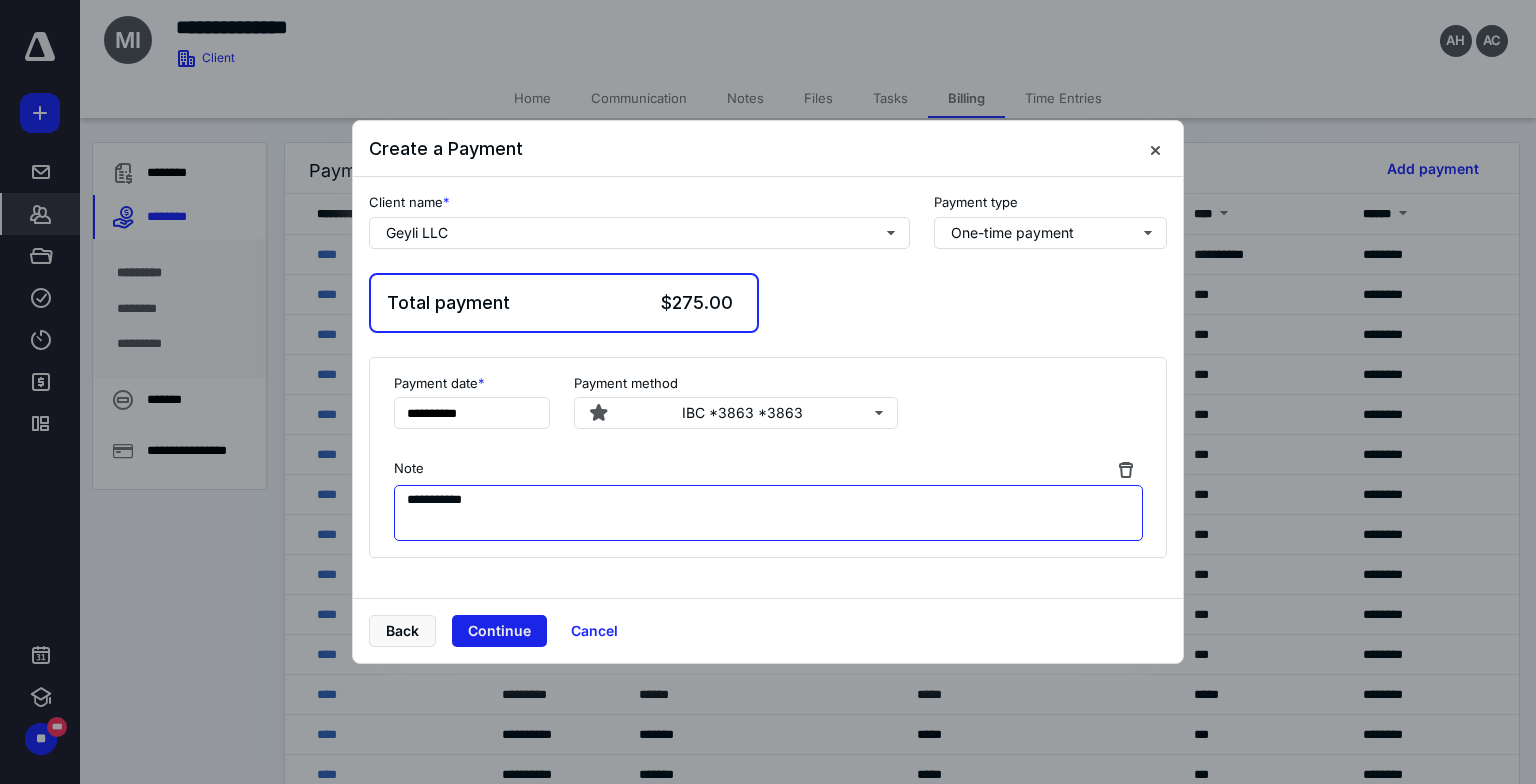 type on "**********" 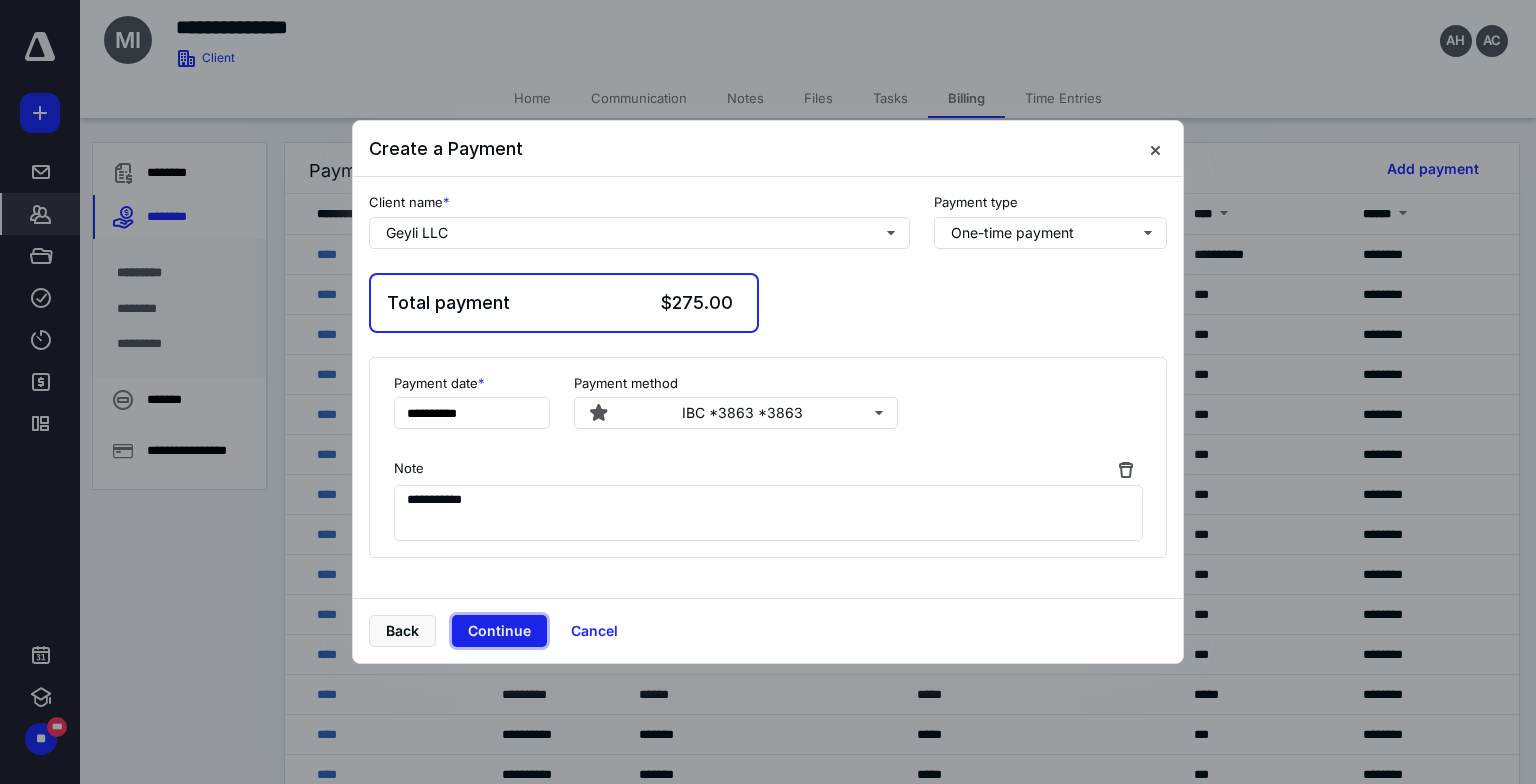 click on "Continue" at bounding box center [499, 631] 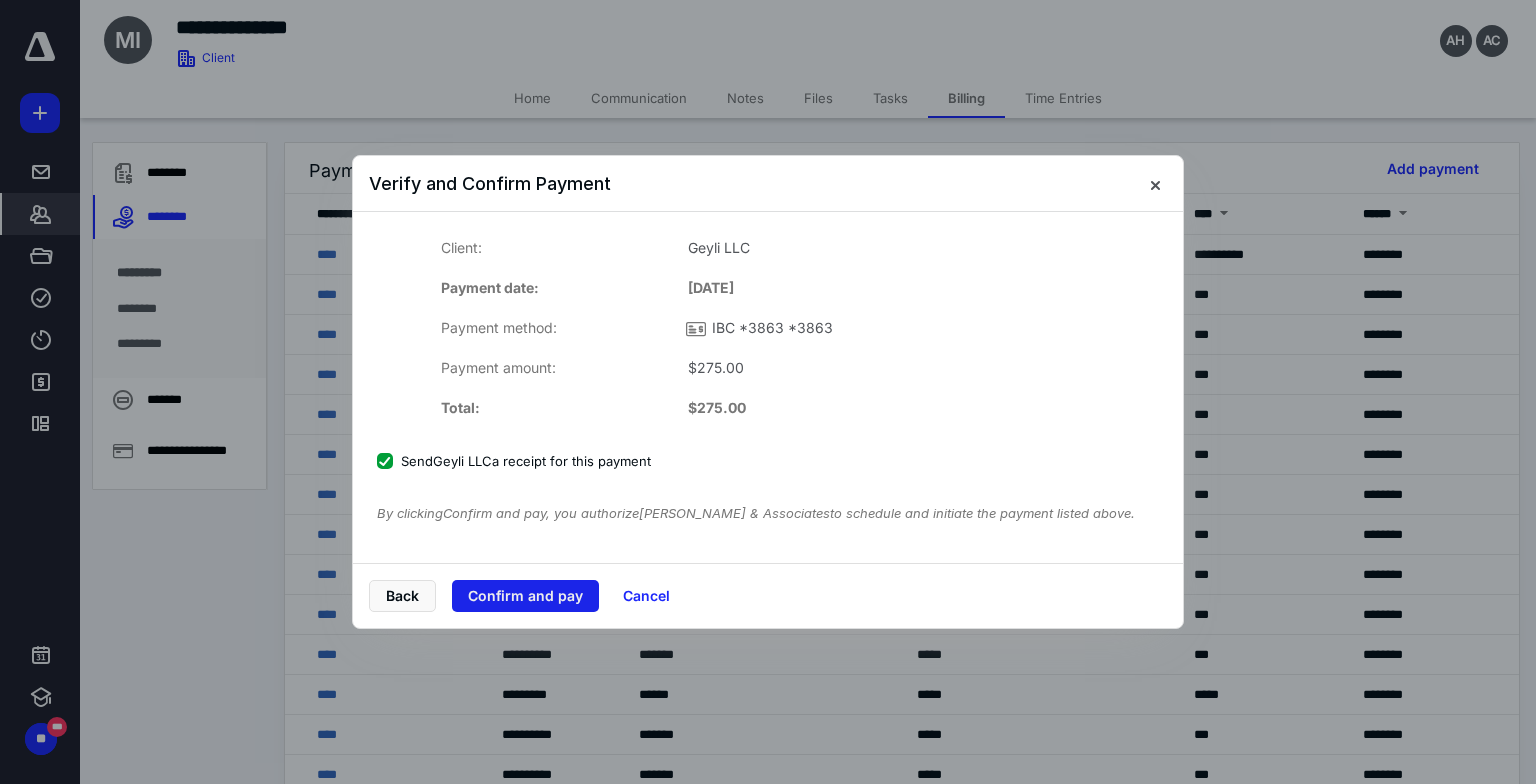 click on "Confirm and pay" at bounding box center (525, 596) 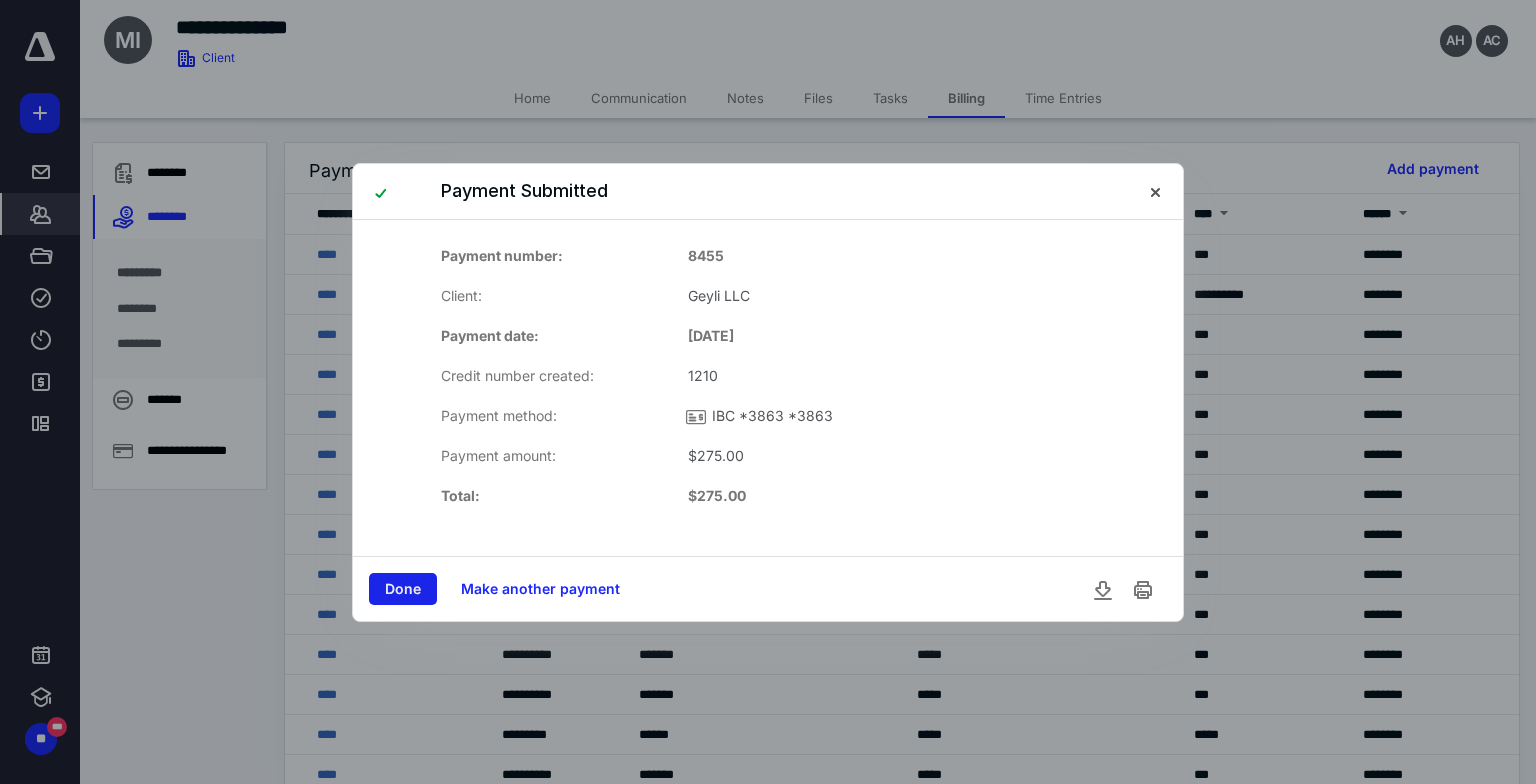 click on "Done" at bounding box center [403, 589] 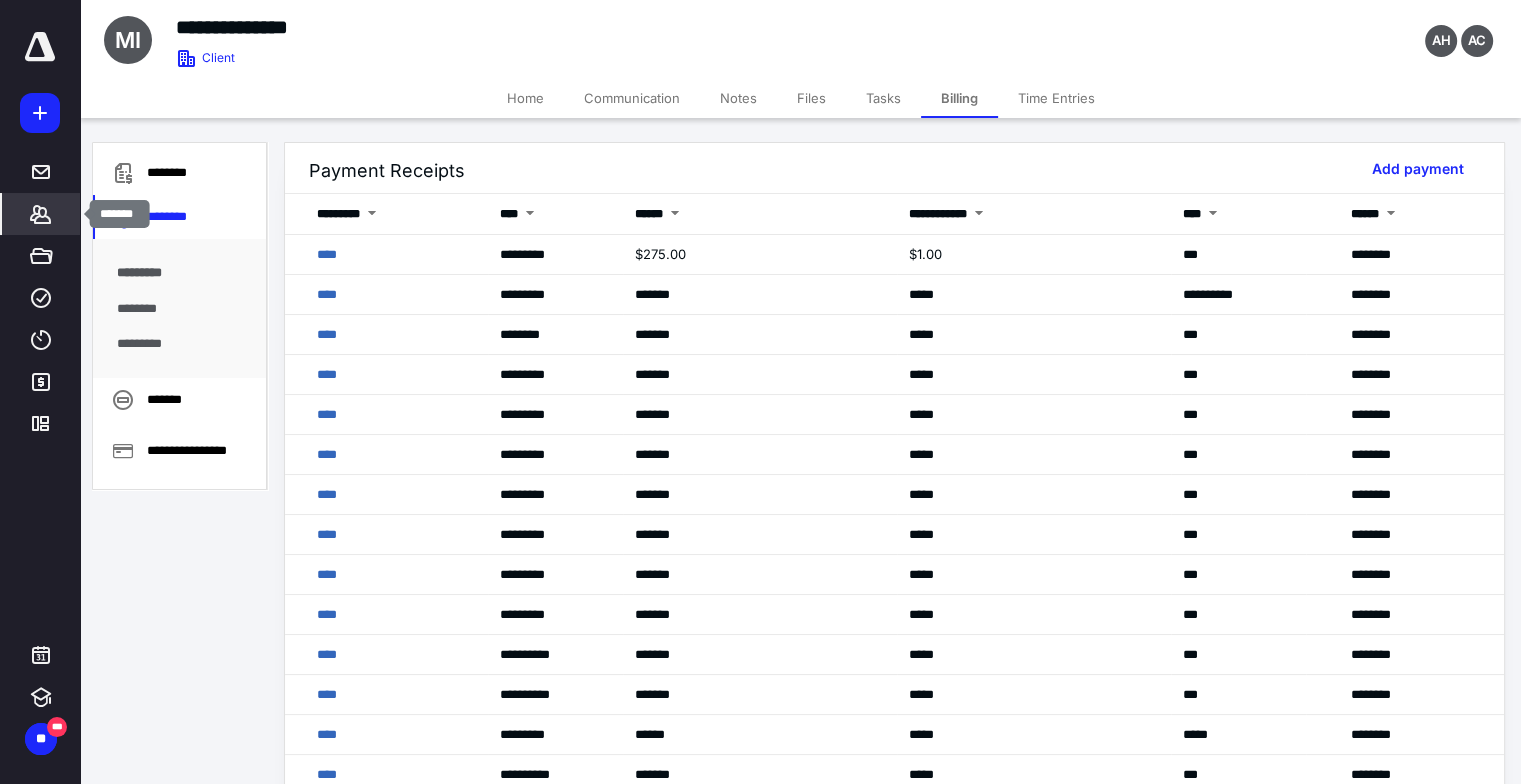 click 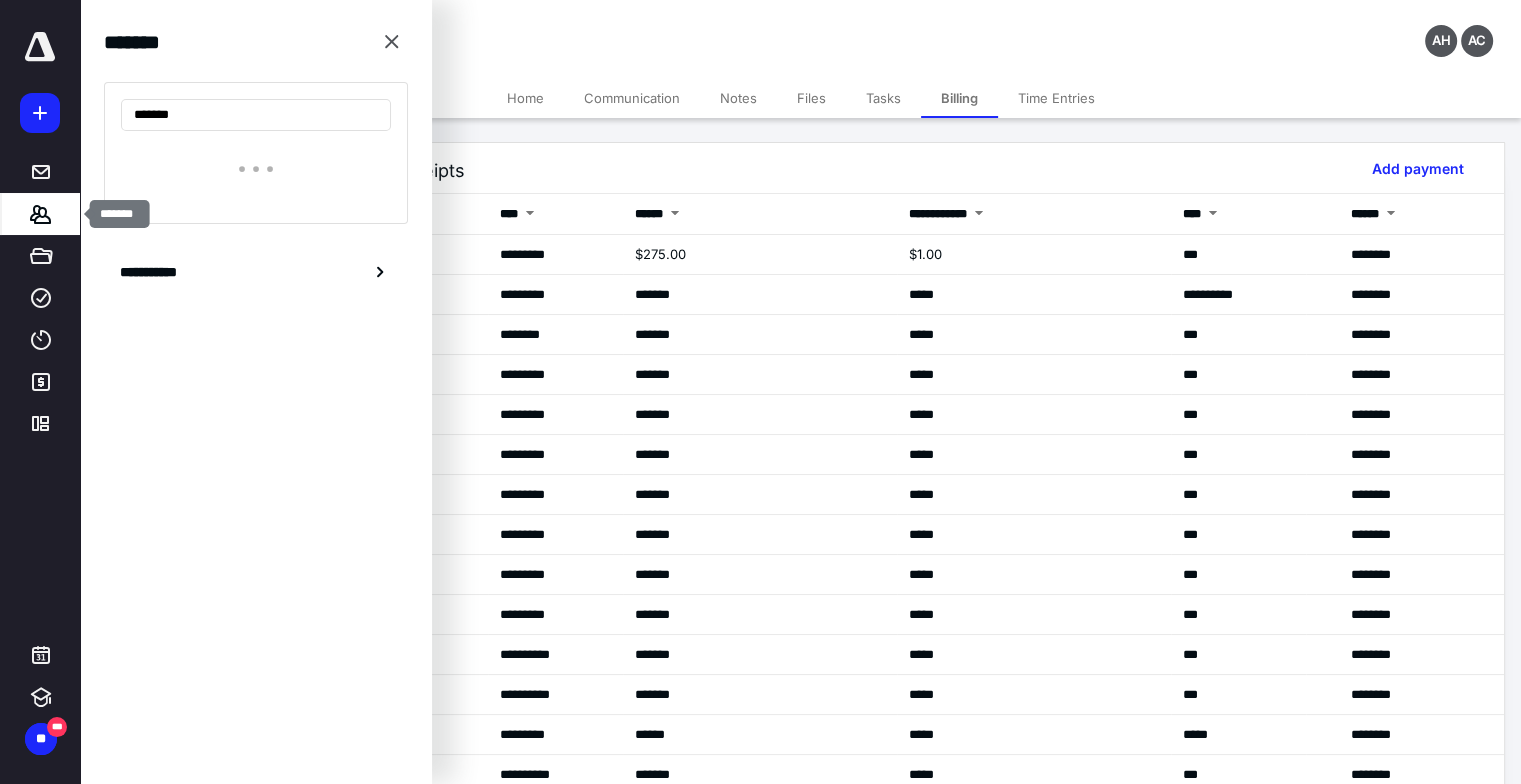 type on "******" 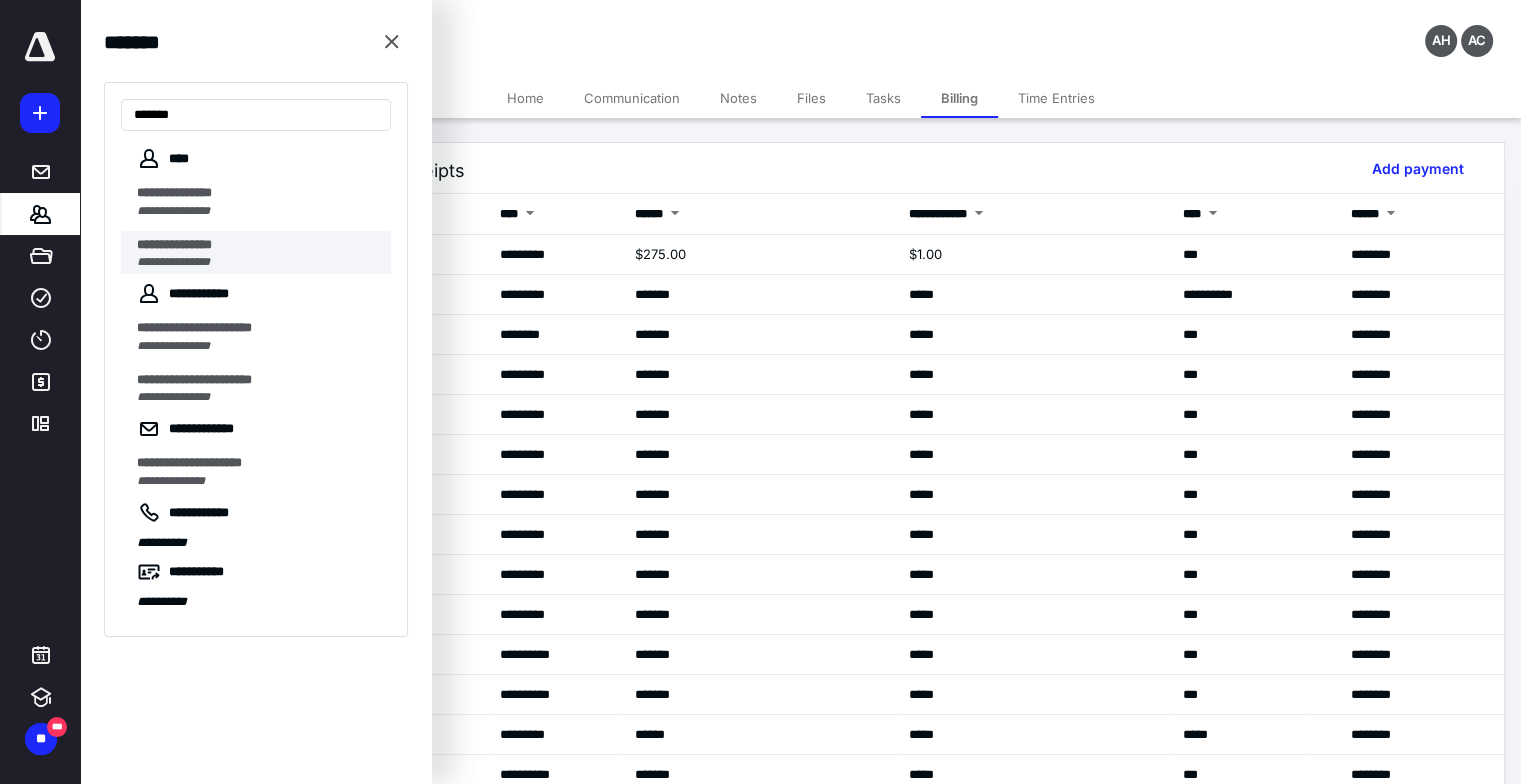 click on "**********" at bounding box center [173, 262] 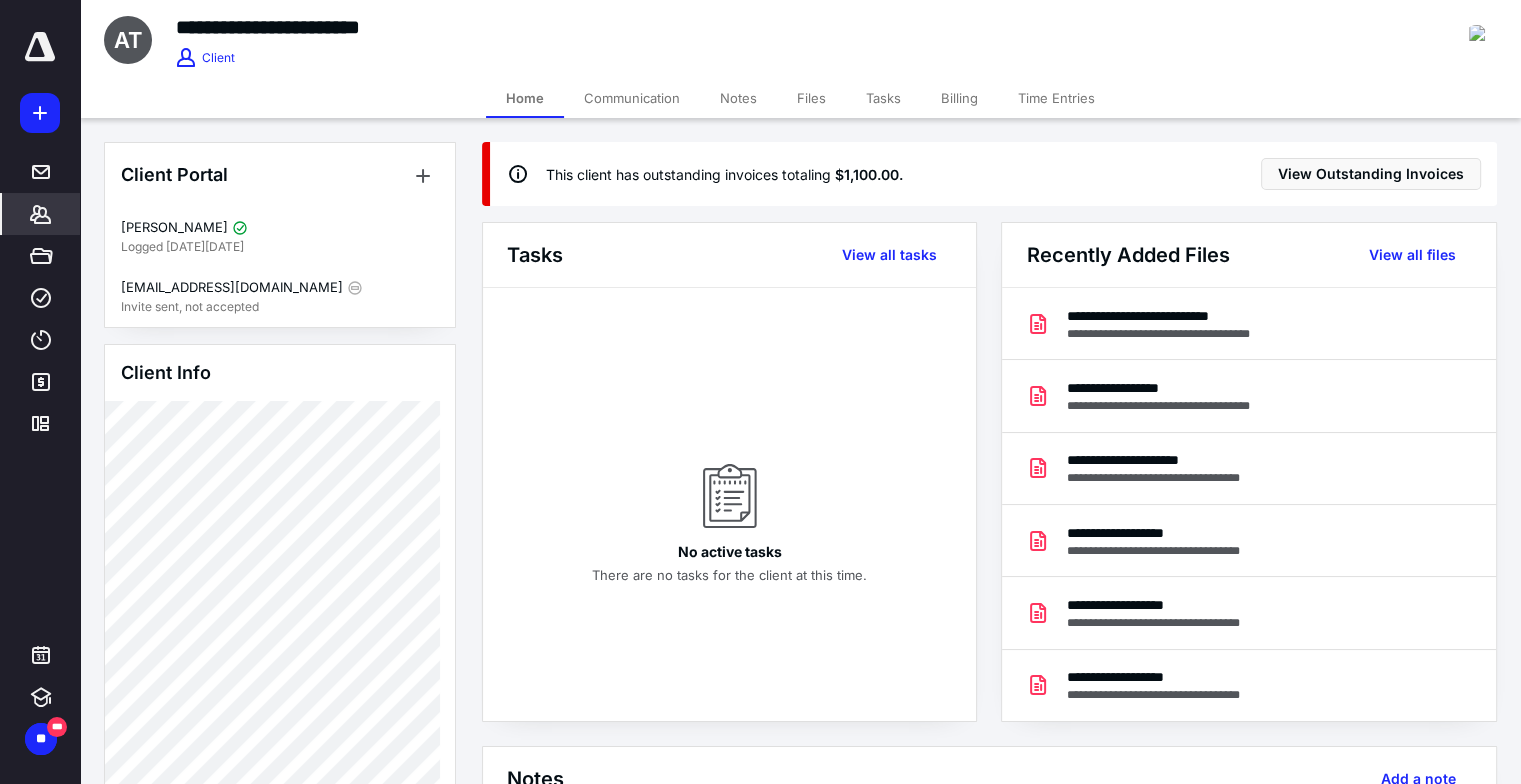 click on "Billing" at bounding box center [959, 98] 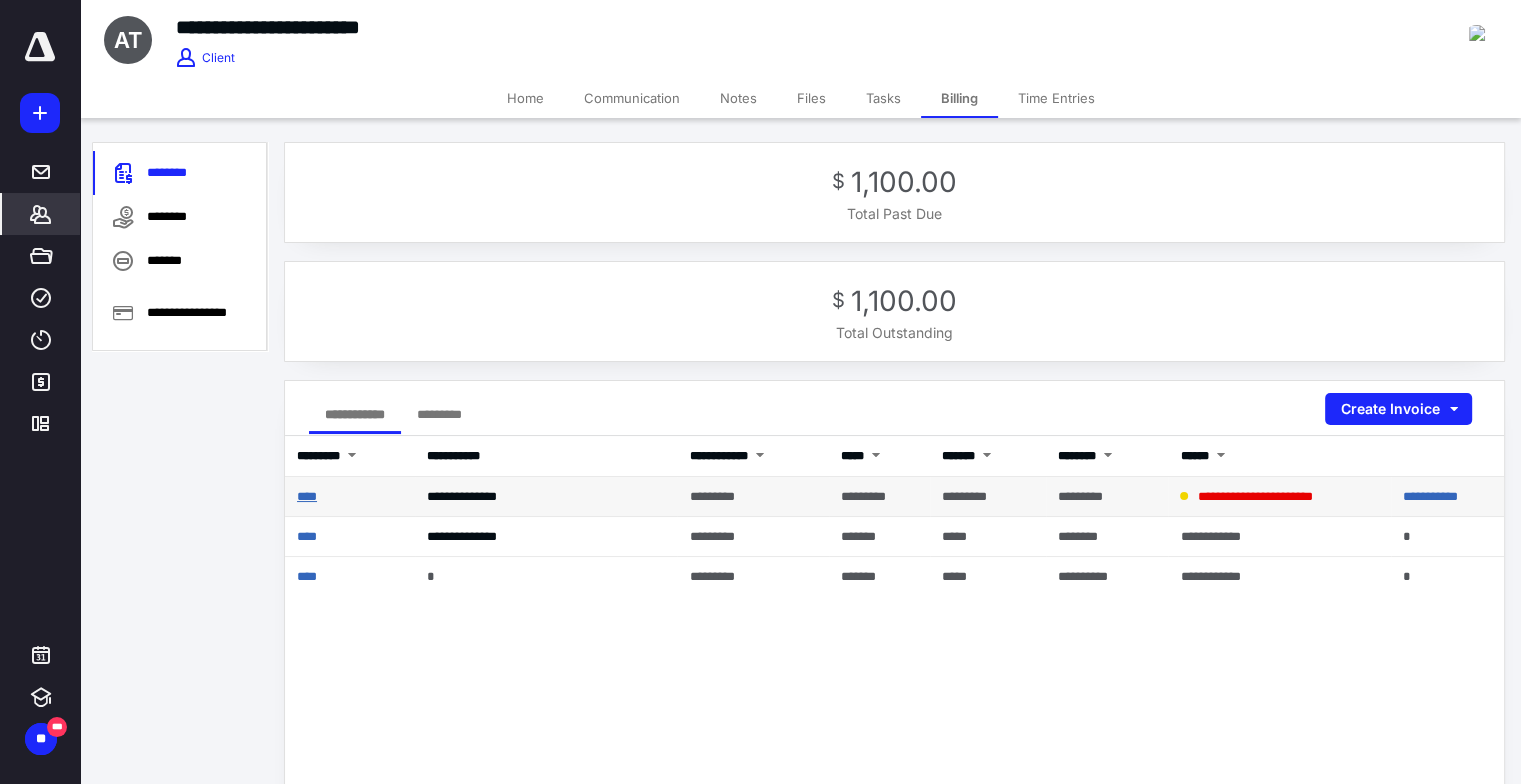 click on "****" at bounding box center [307, 496] 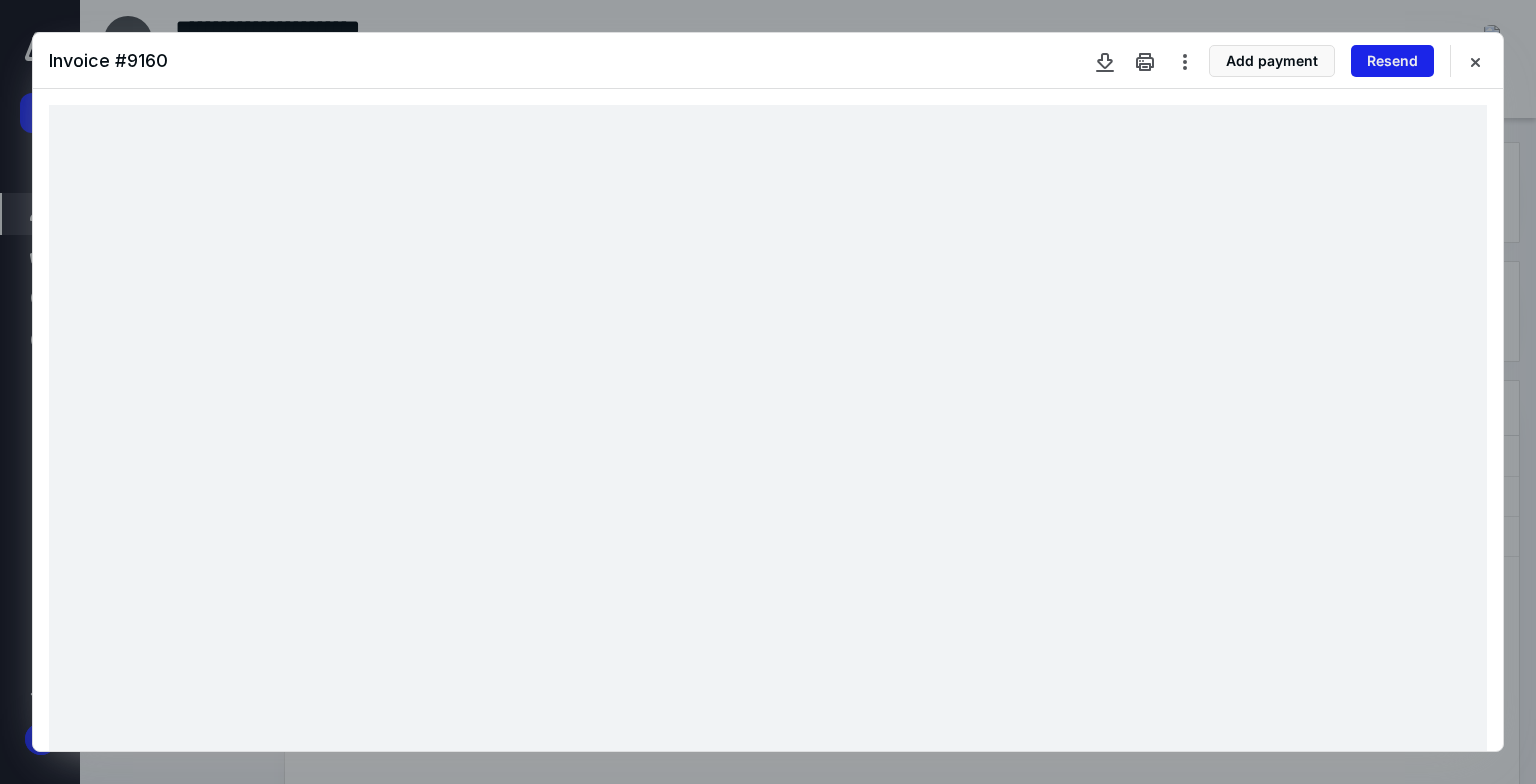 click on "Resend" at bounding box center [1392, 61] 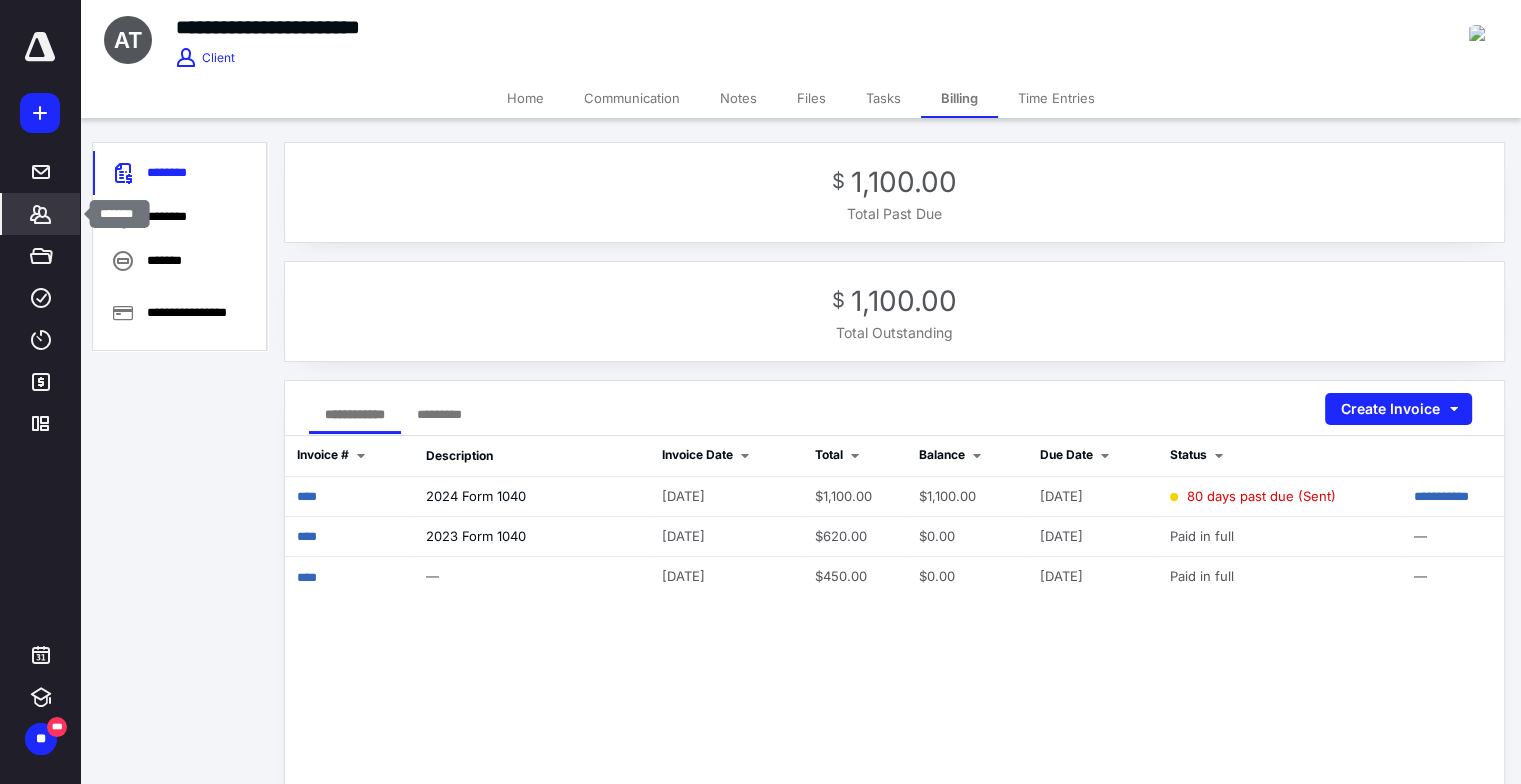 click on "*******" at bounding box center [41, 214] 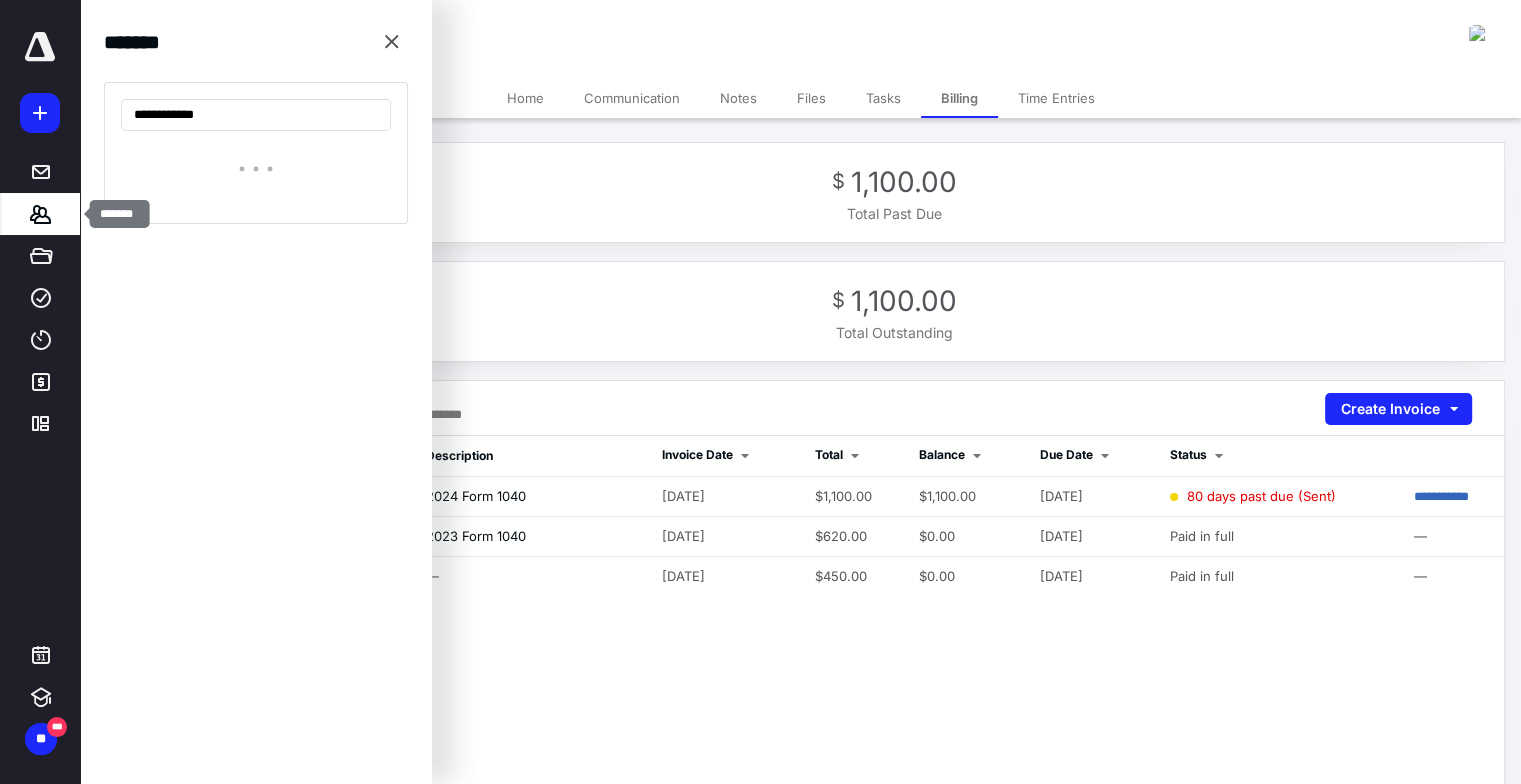 type on "**********" 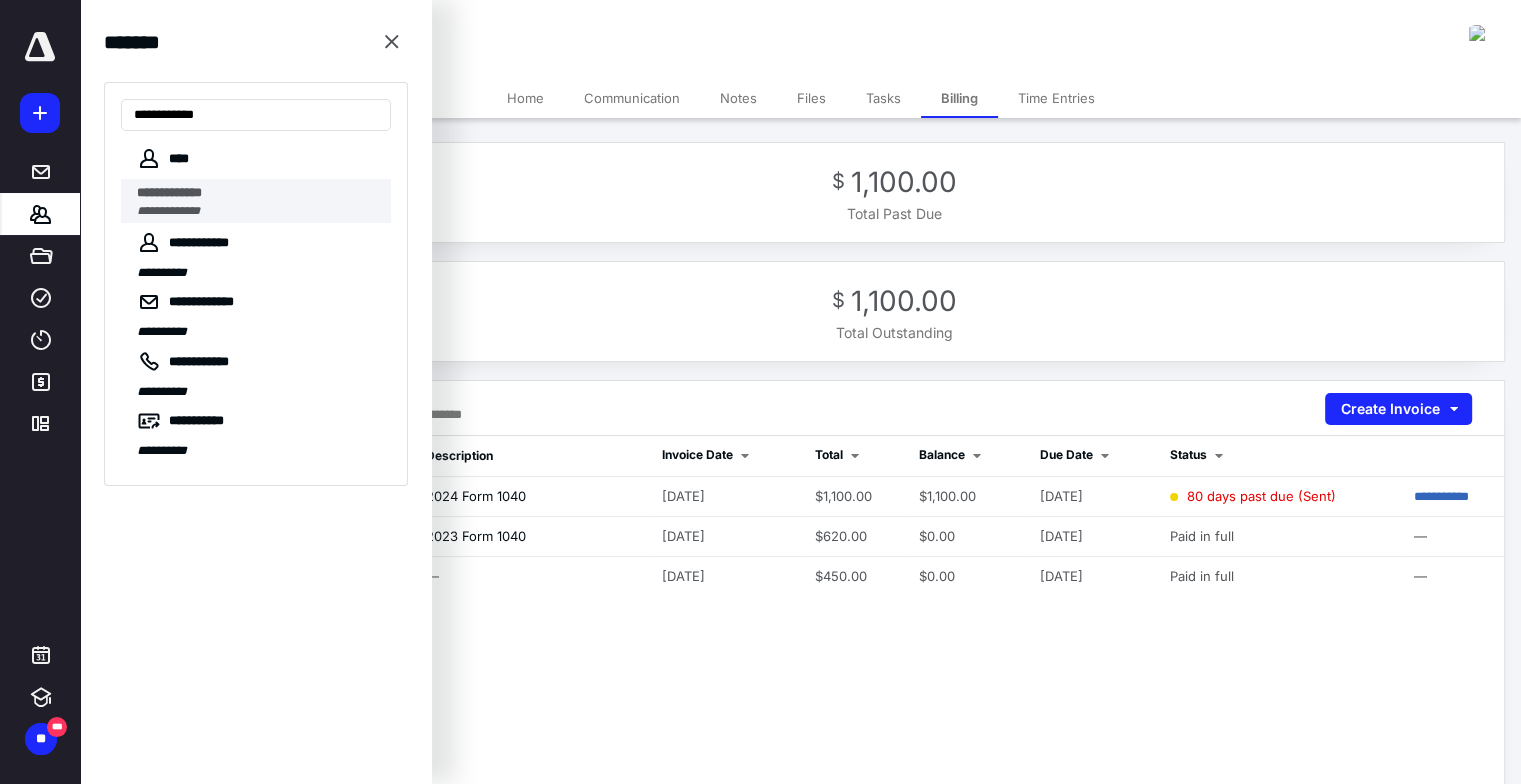 click on "**********" at bounding box center (168, 211) 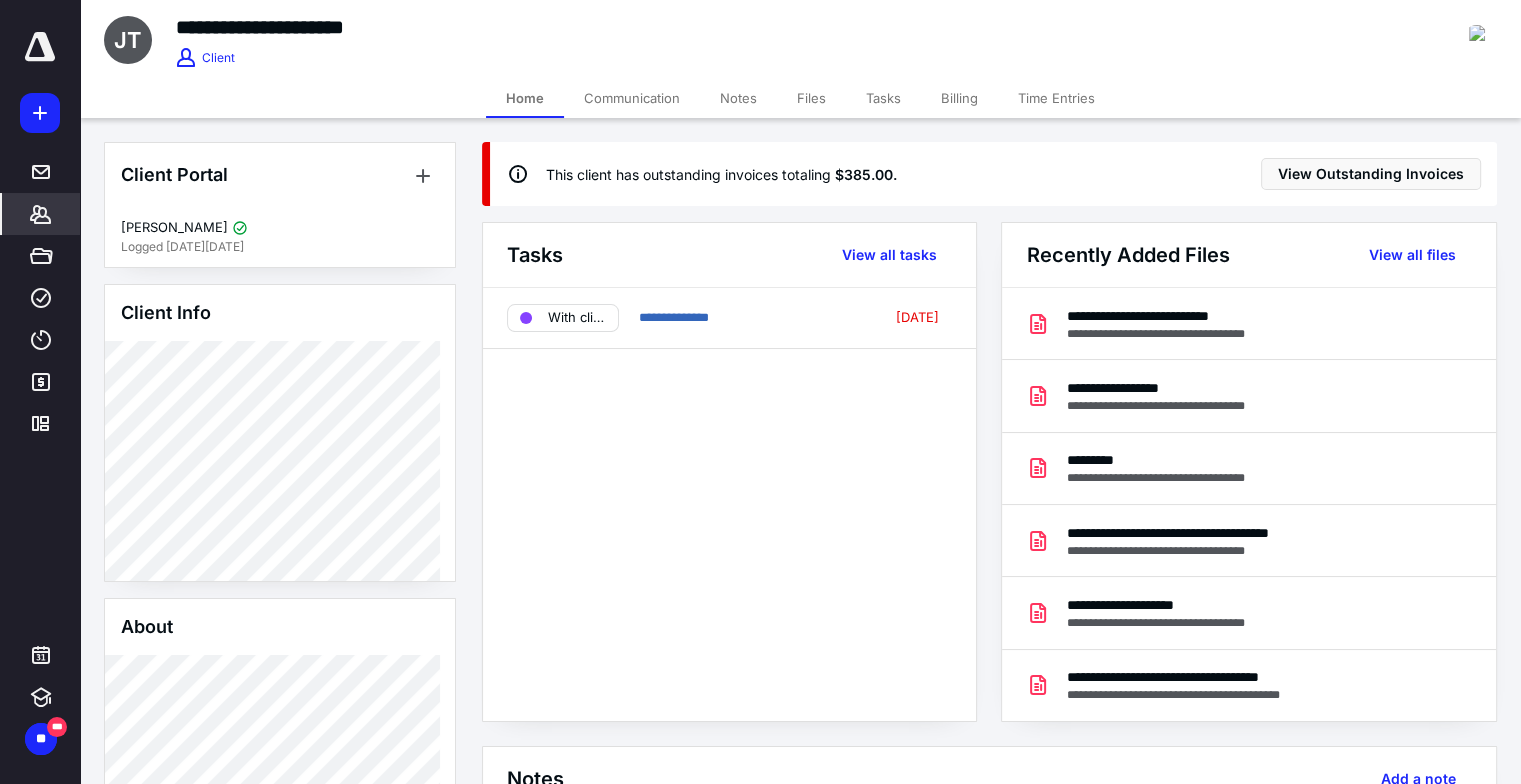 click on "Billing" at bounding box center (959, 98) 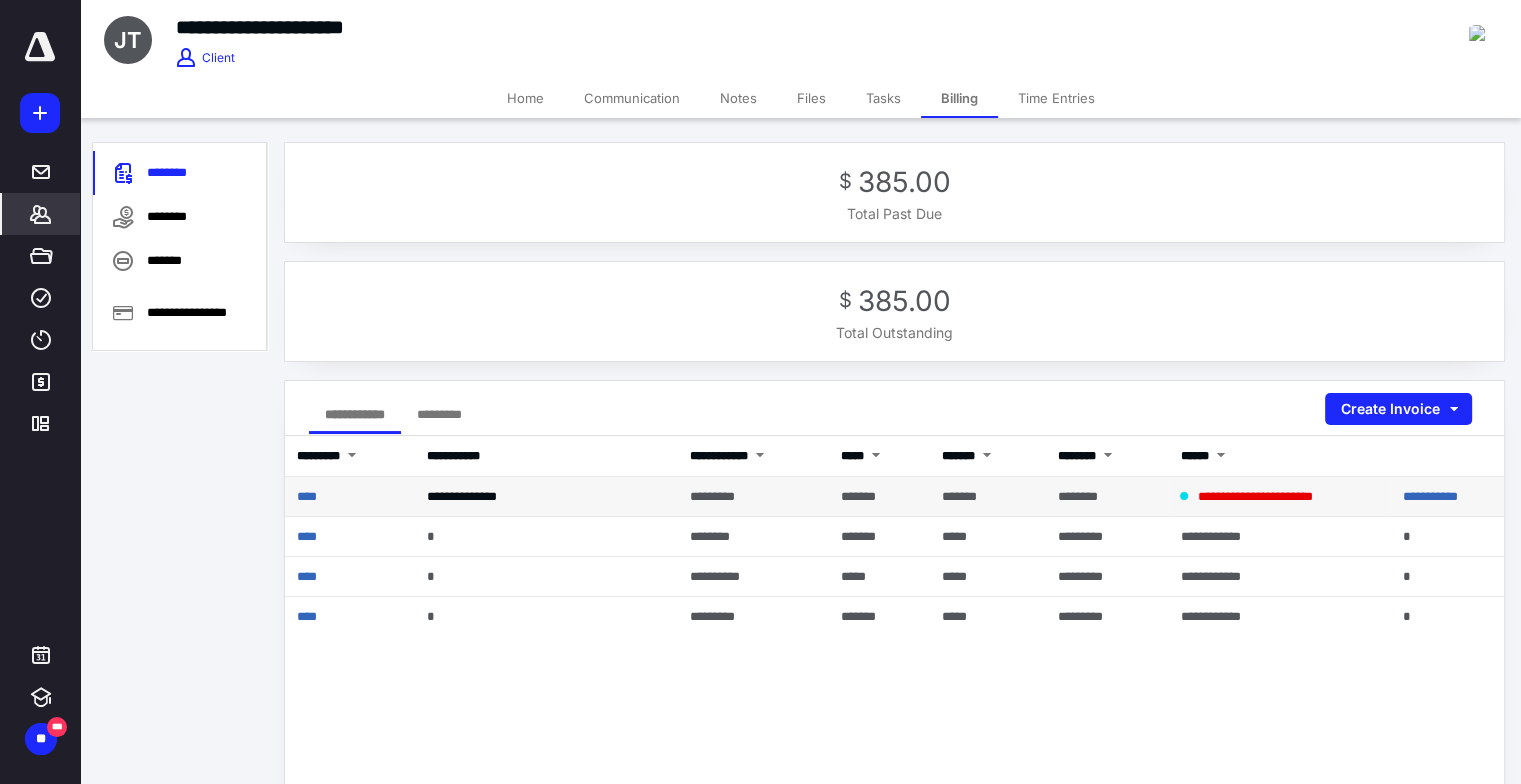 click on "****" at bounding box center (350, 497) 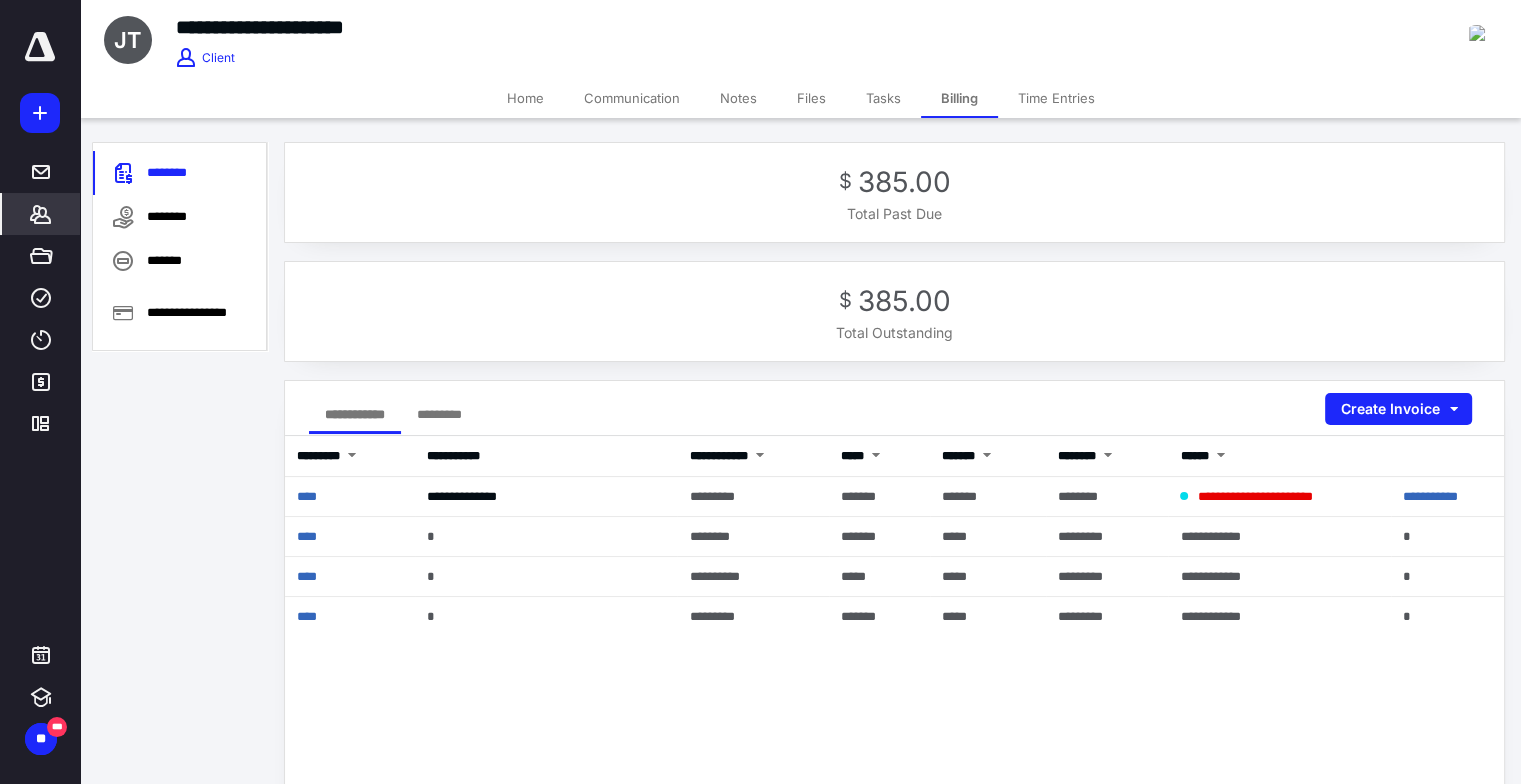 drag, startPoint x: 1041, startPoint y: 411, endPoint x: 1013, endPoint y: 414, distance: 28.160255 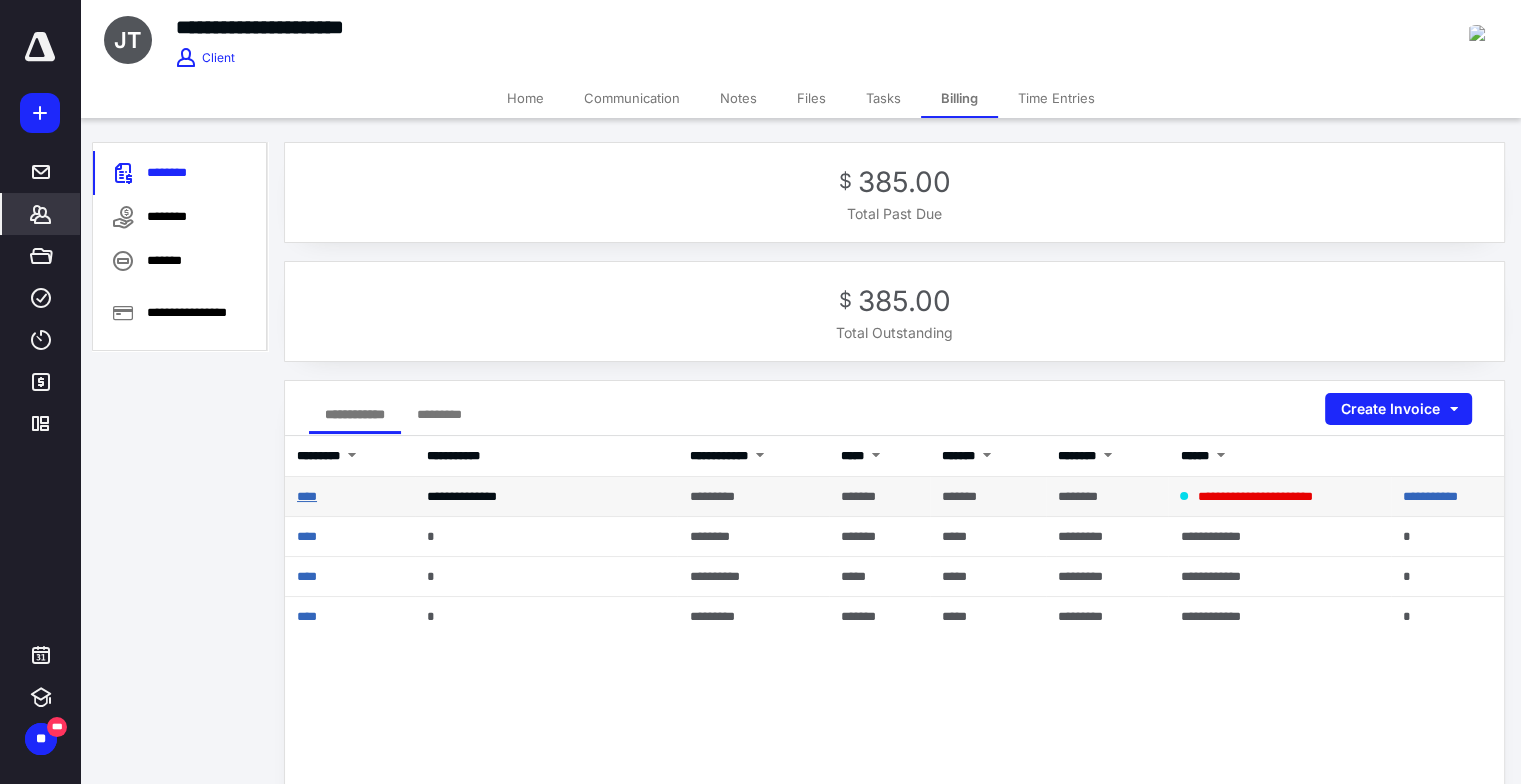 click on "****" at bounding box center (307, 496) 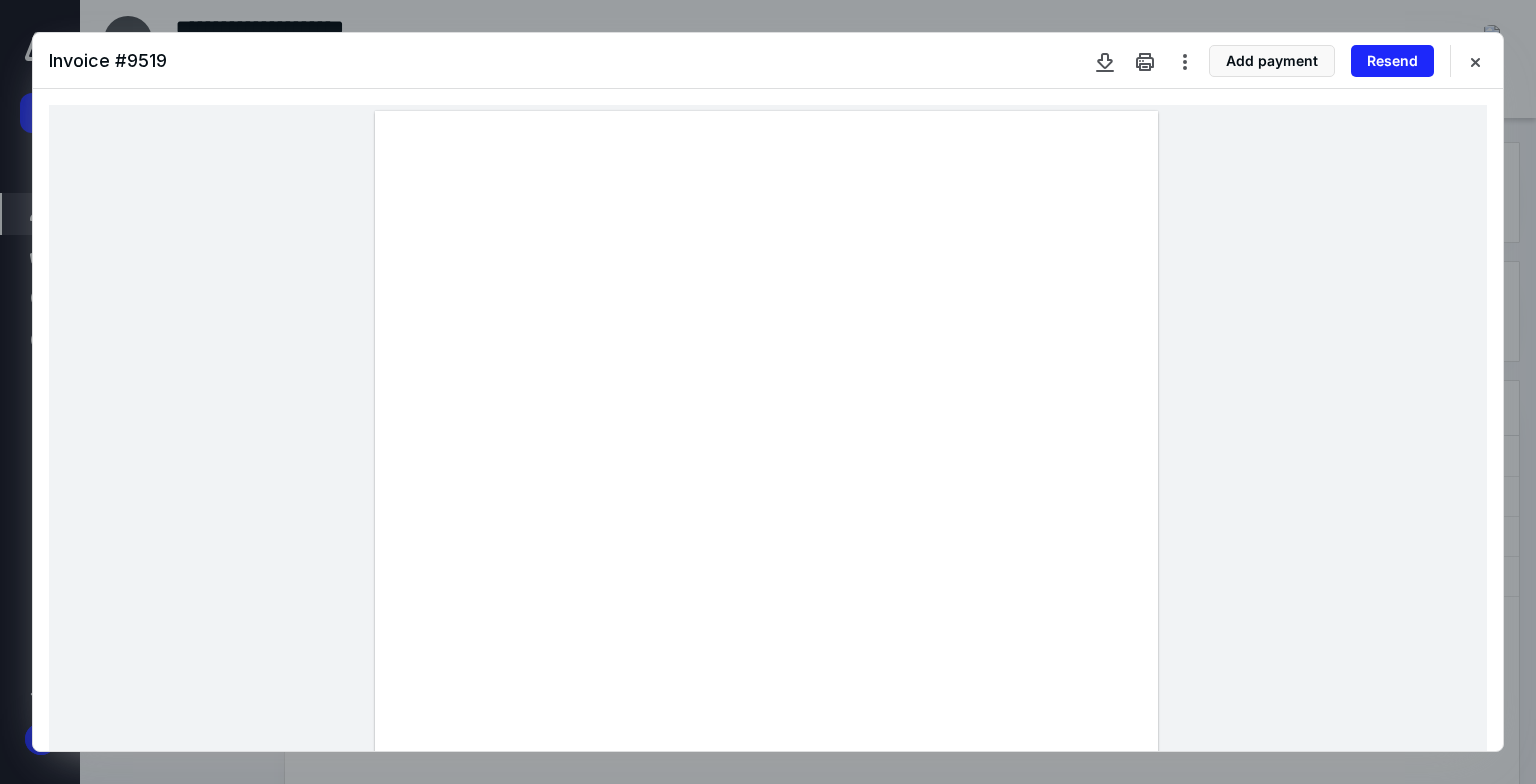 click at bounding box center [768, 617] 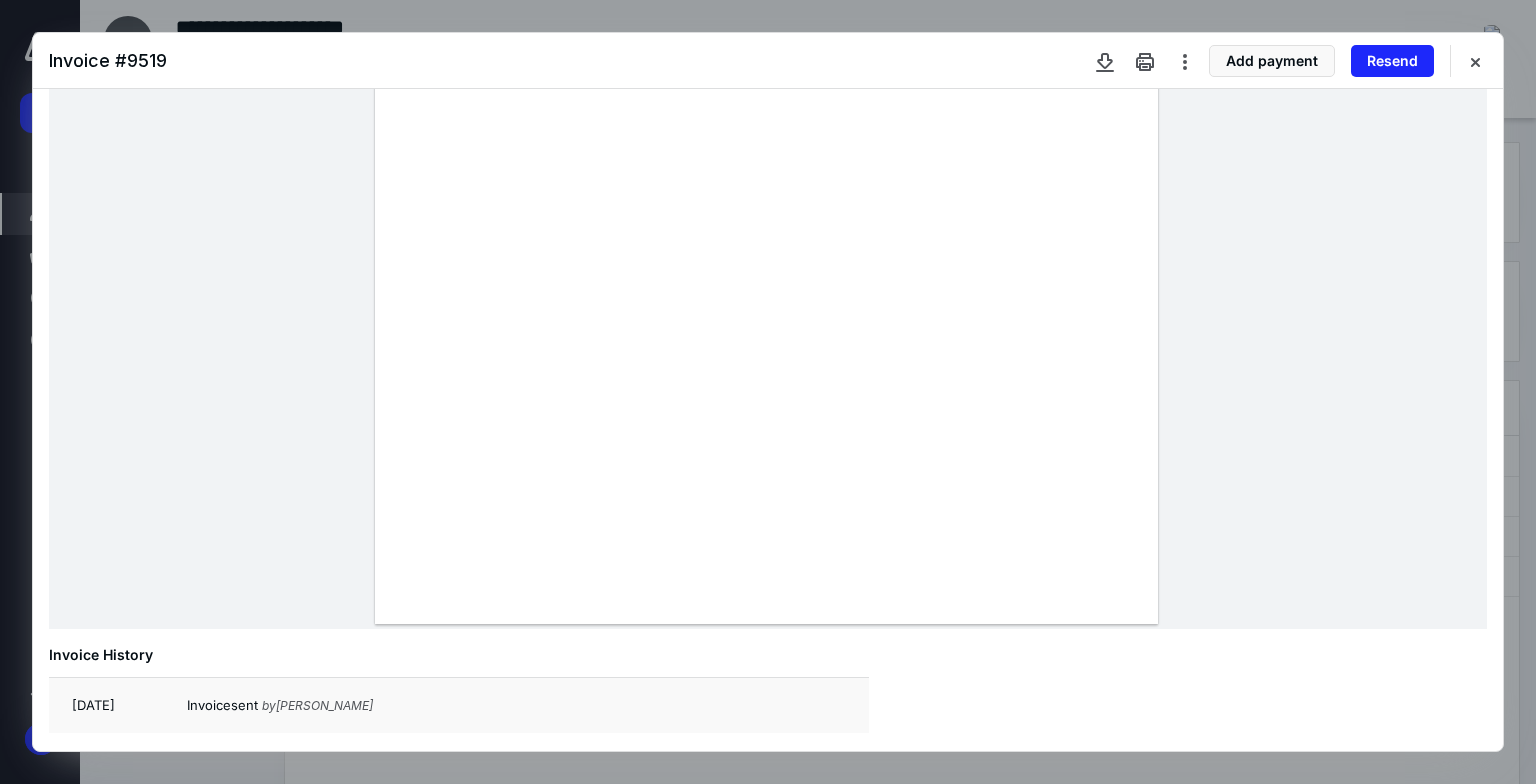 scroll, scrollTop: 662, scrollLeft: 0, axis: vertical 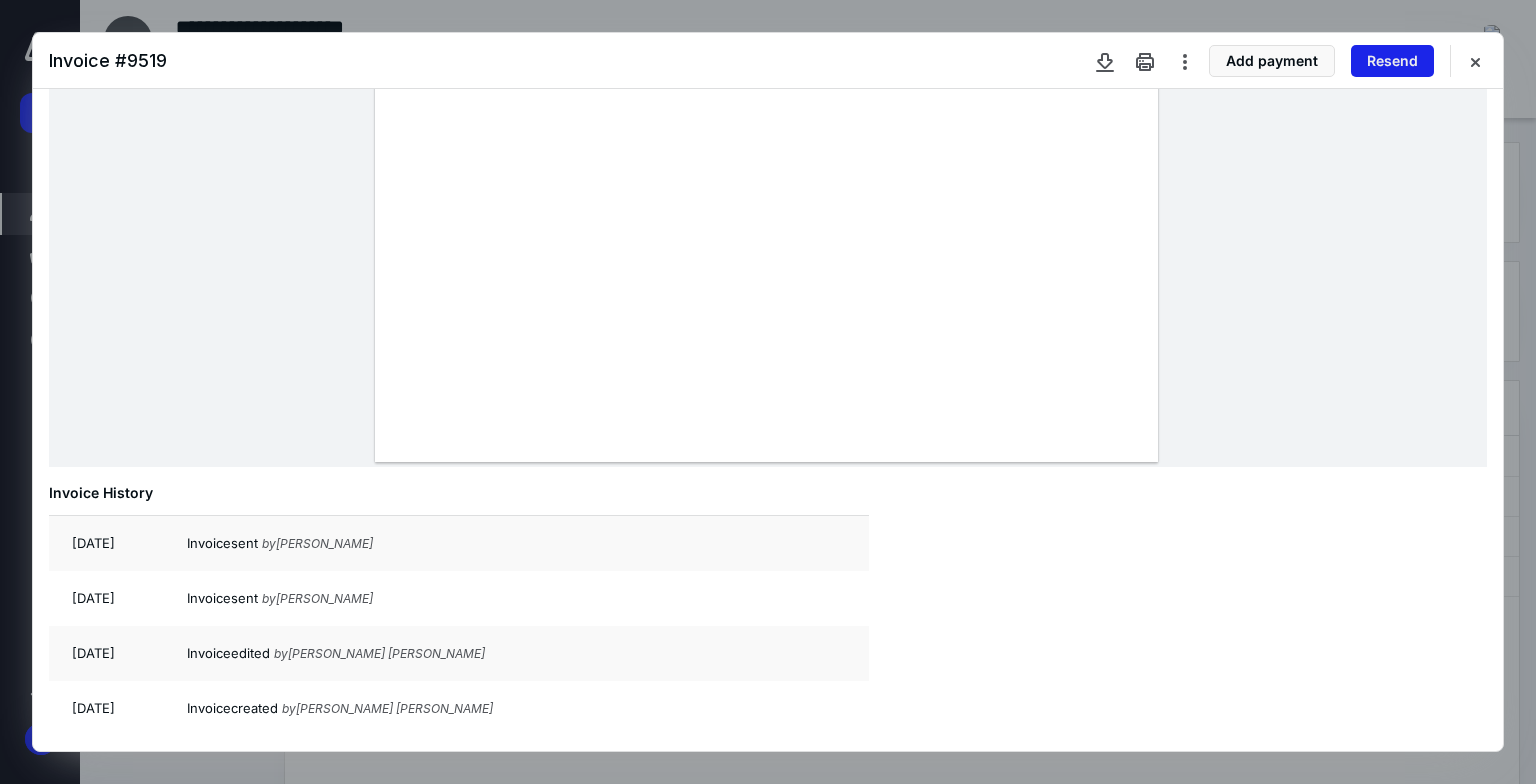 click on "Resend" at bounding box center (1392, 61) 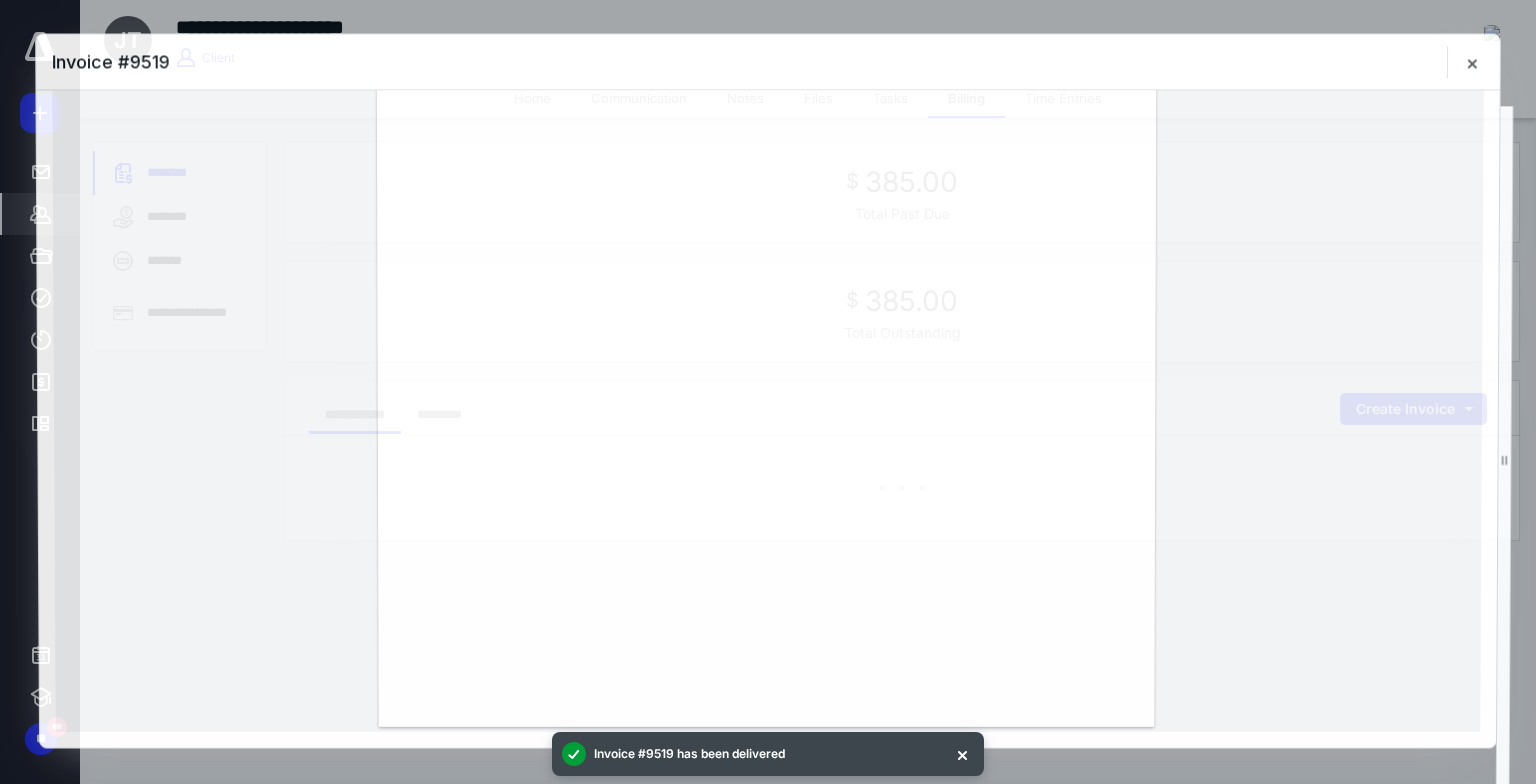 scroll, scrollTop: 393, scrollLeft: 0, axis: vertical 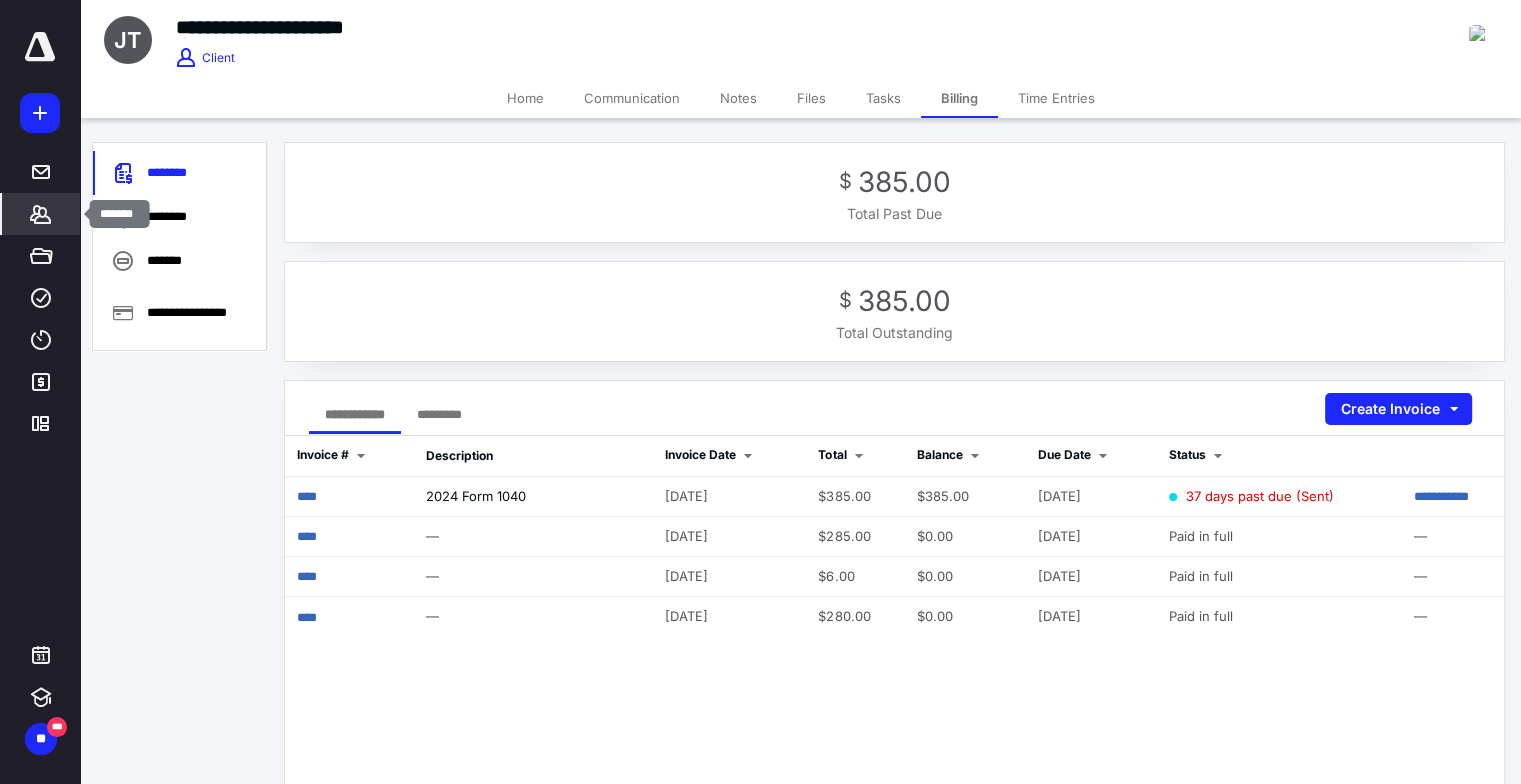 click 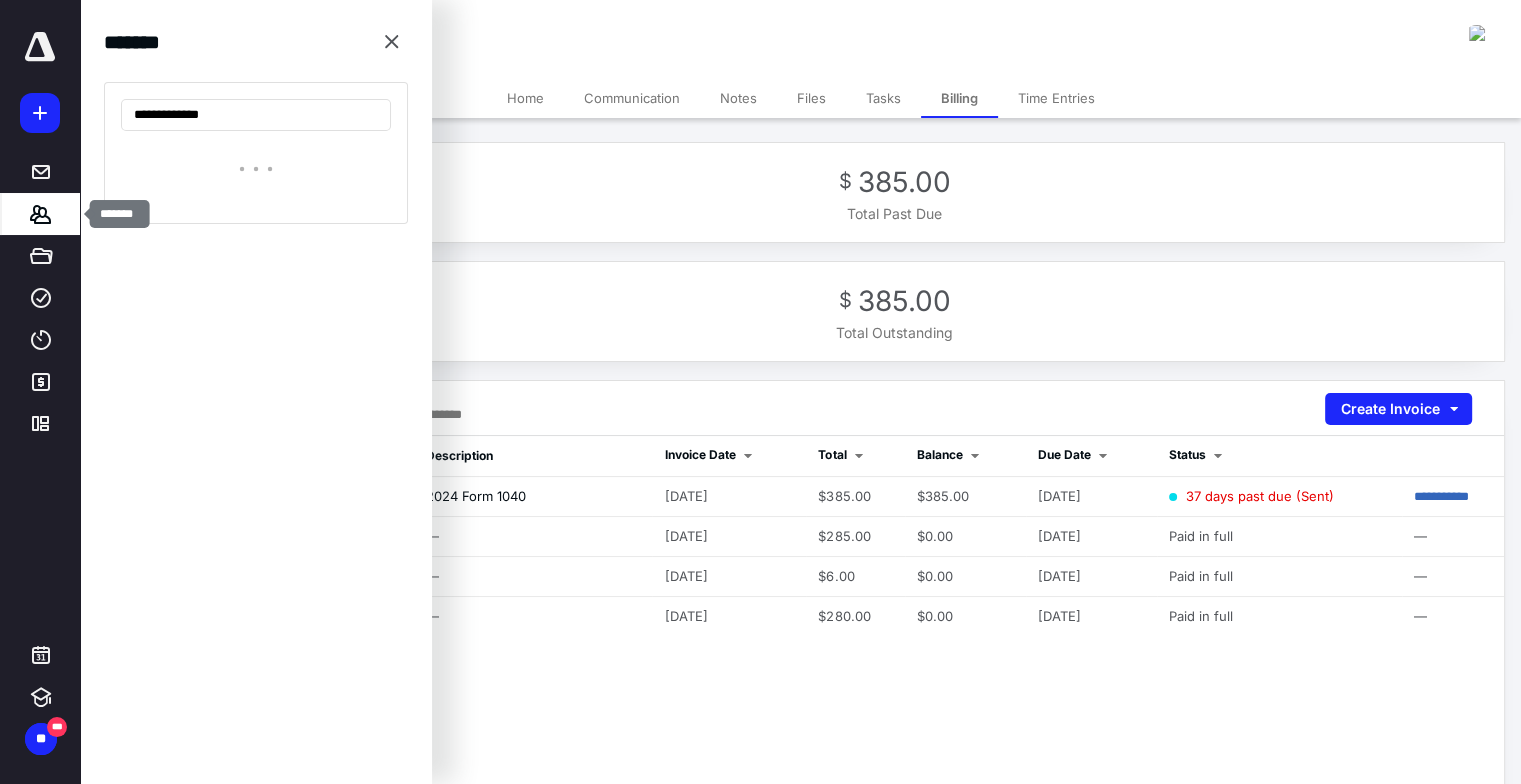 type on "**********" 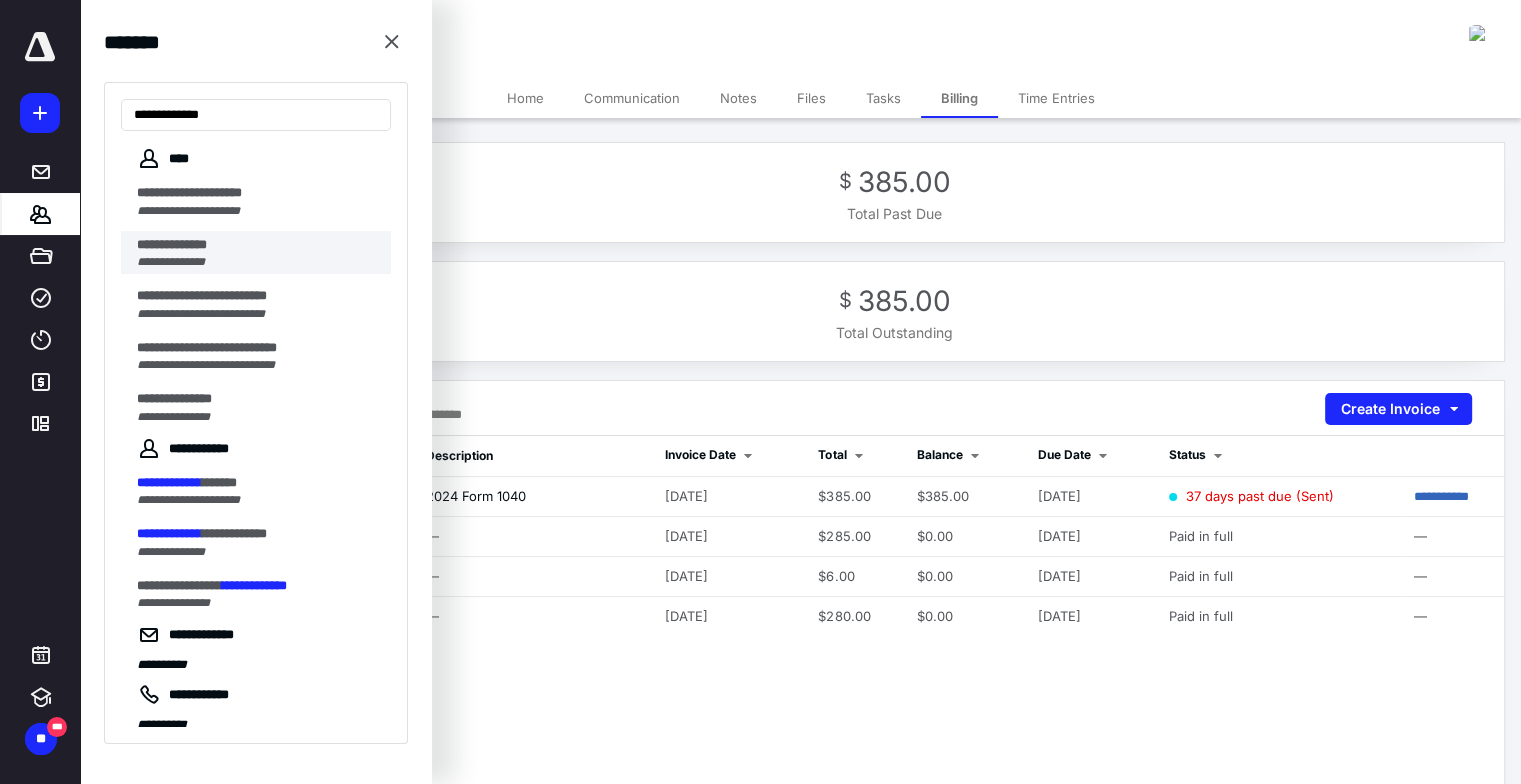 click on "**********" at bounding box center (172, 244) 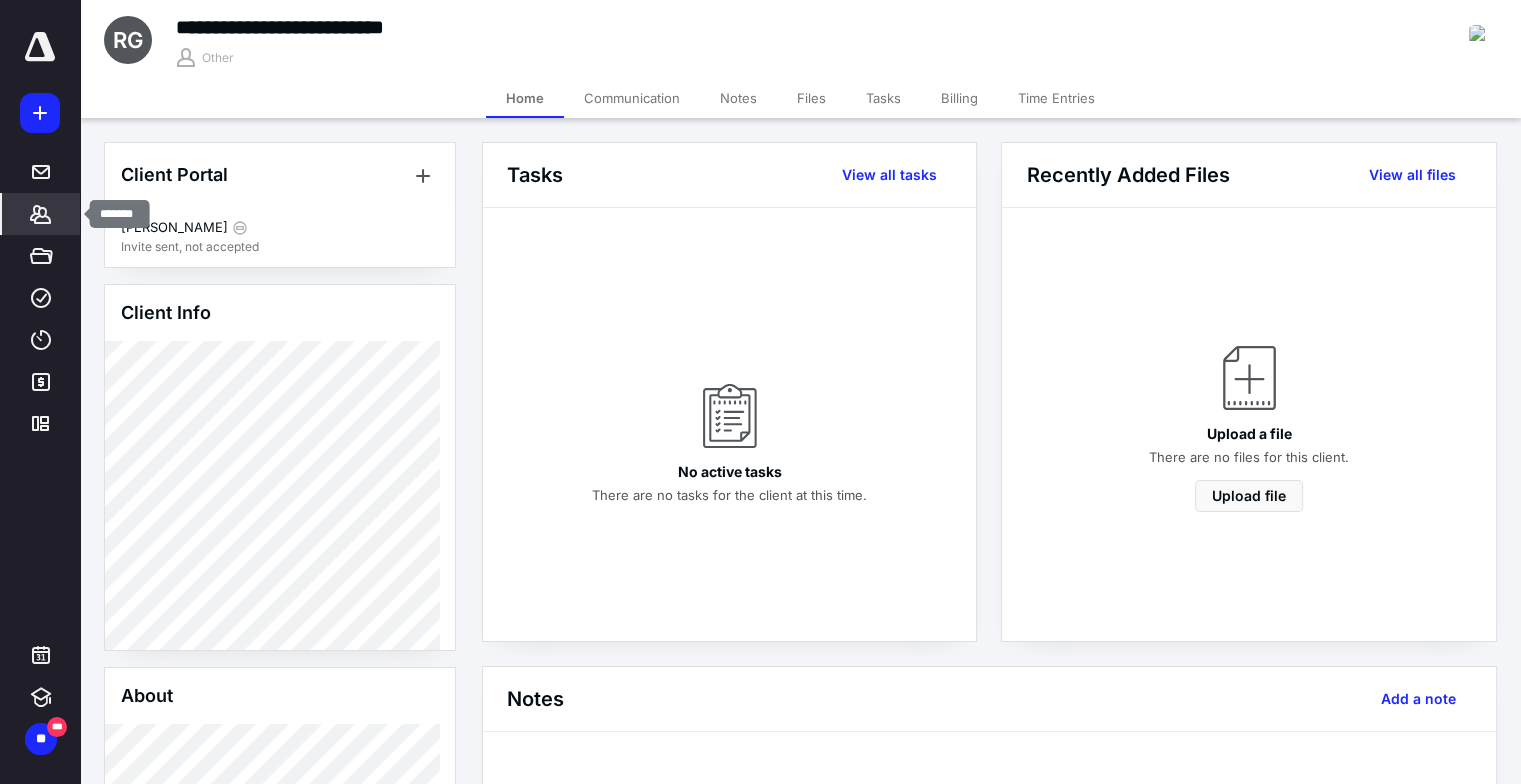 click on "*******" at bounding box center [41, 214] 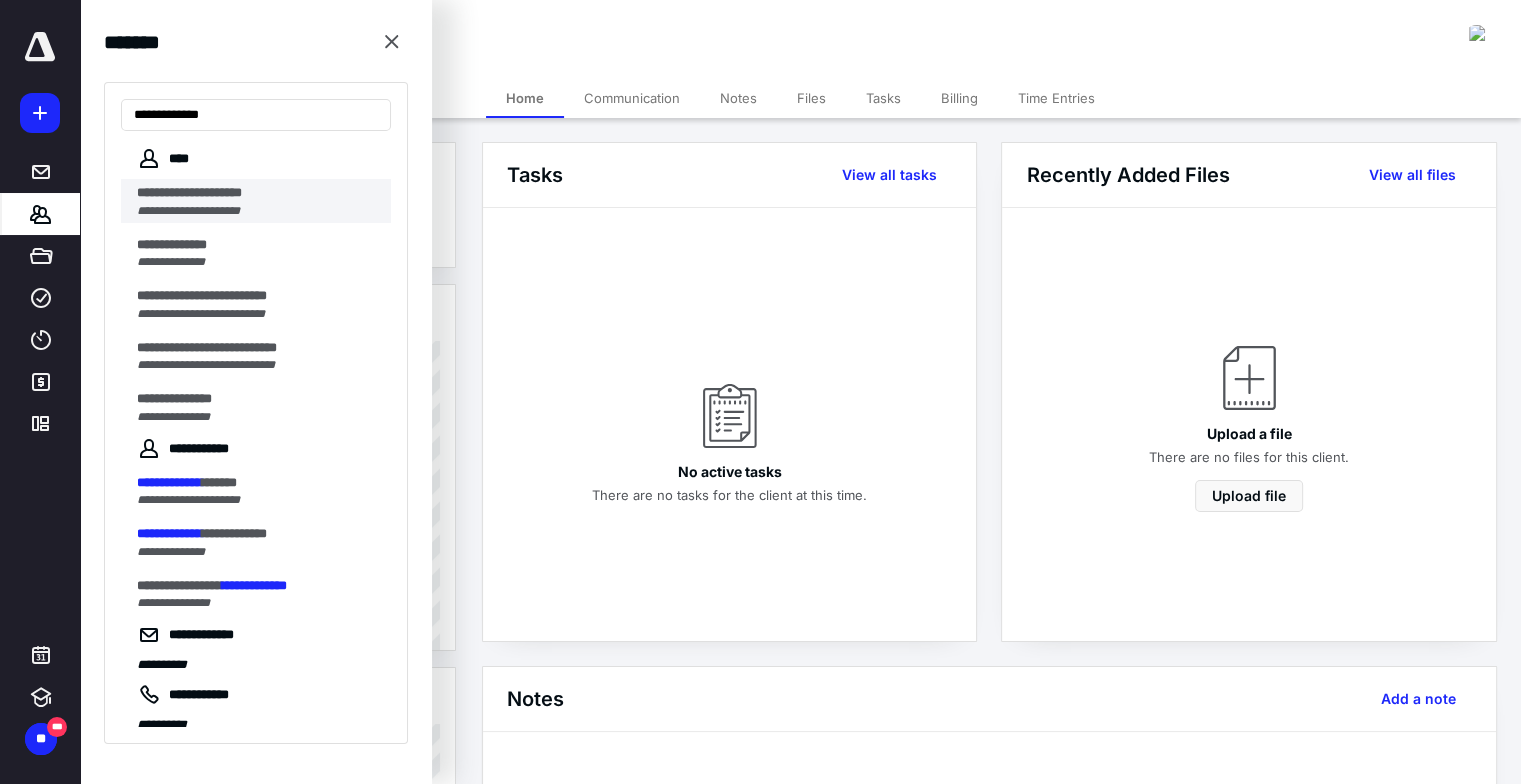 type on "**********" 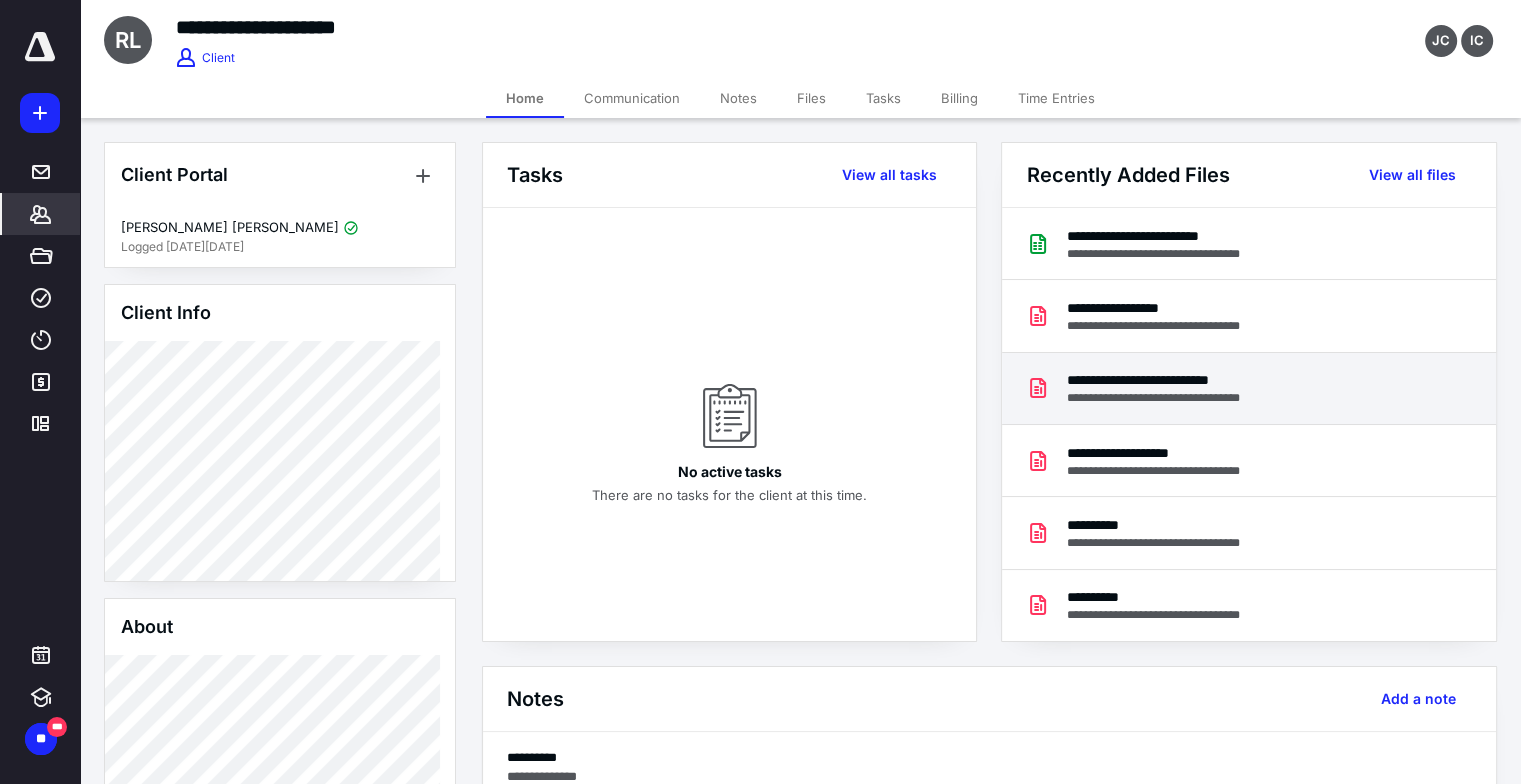 click on "**********" at bounding box center (1172, 380) 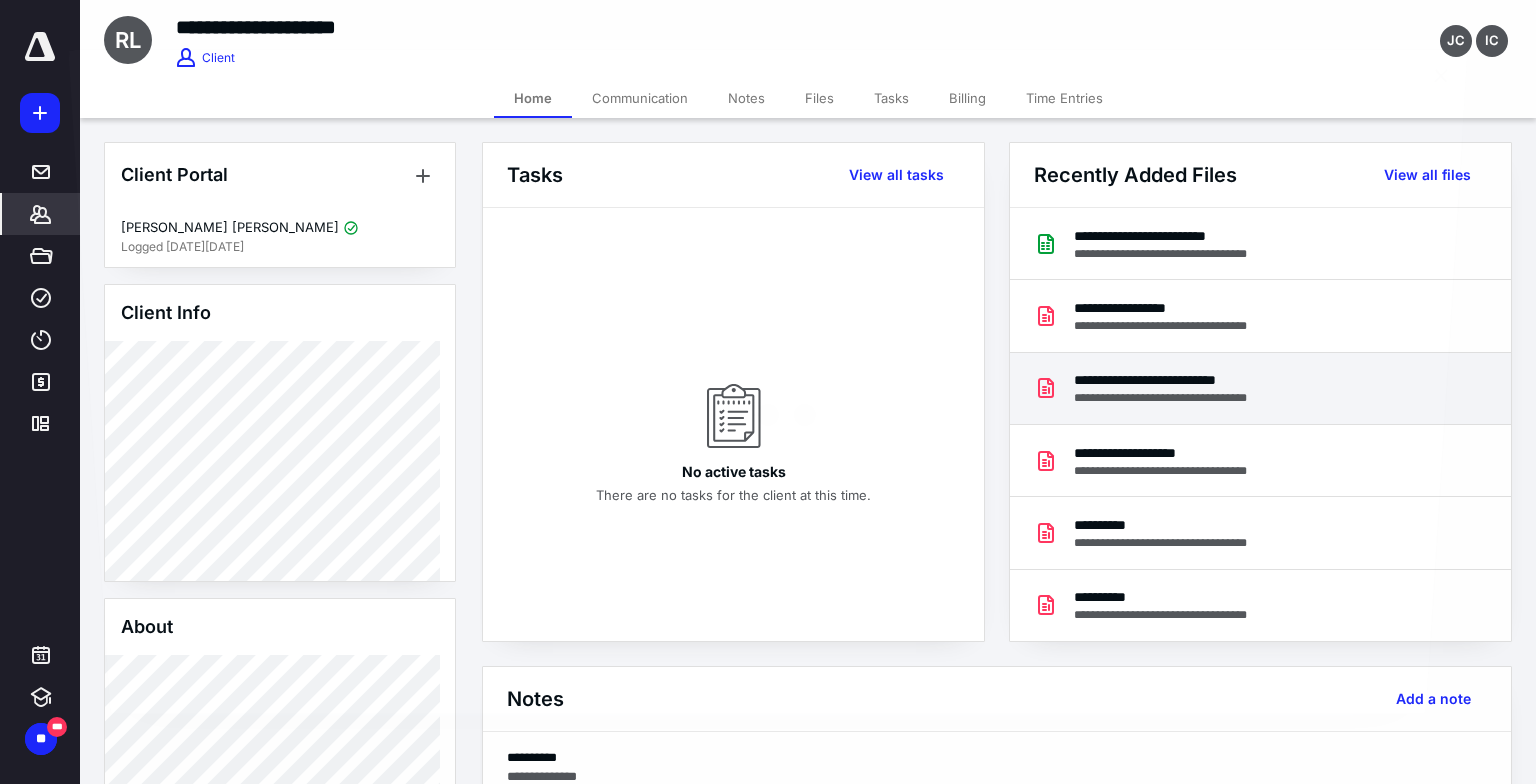 click at bounding box center (767, 406) 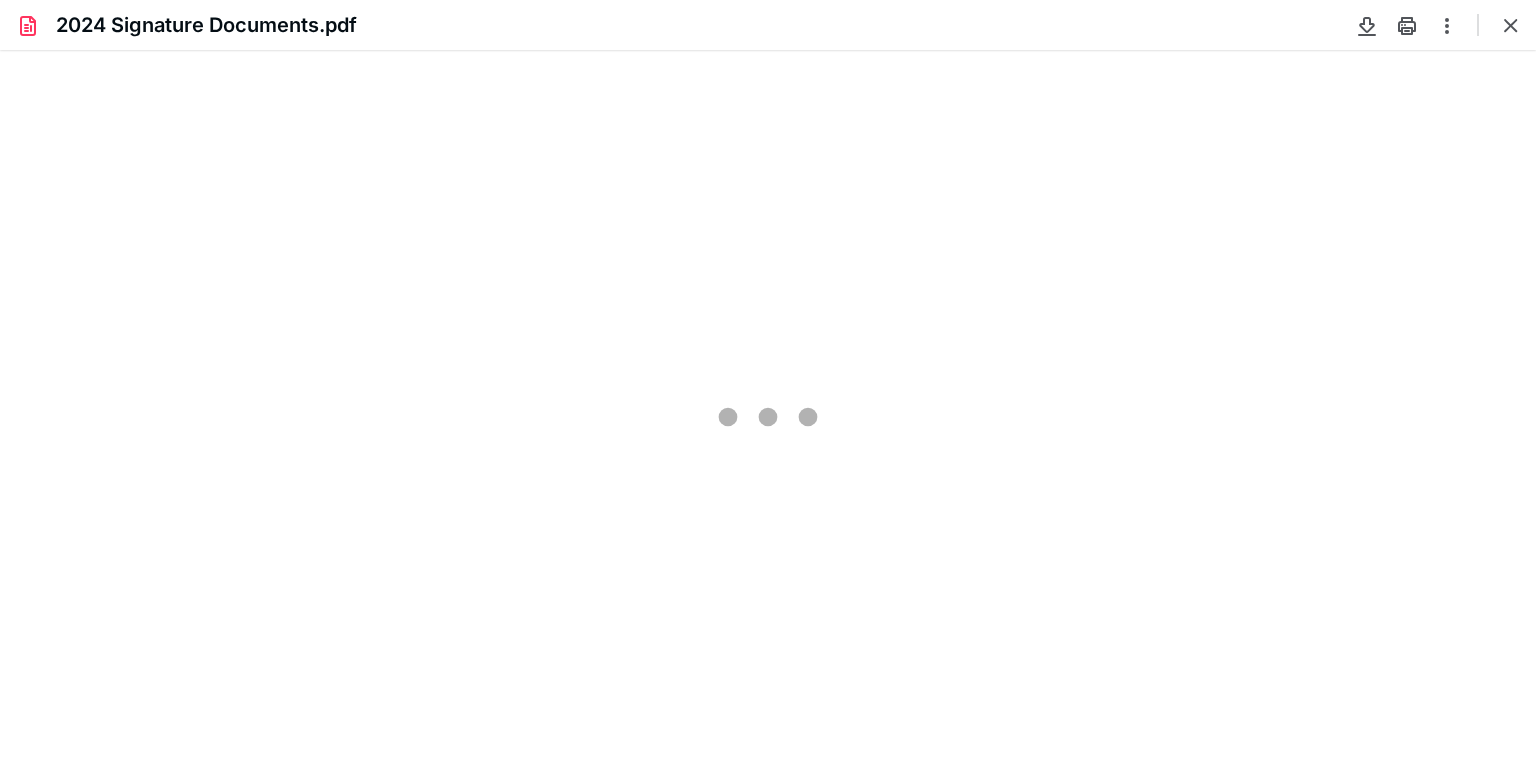 scroll, scrollTop: 0, scrollLeft: 0, axis: both 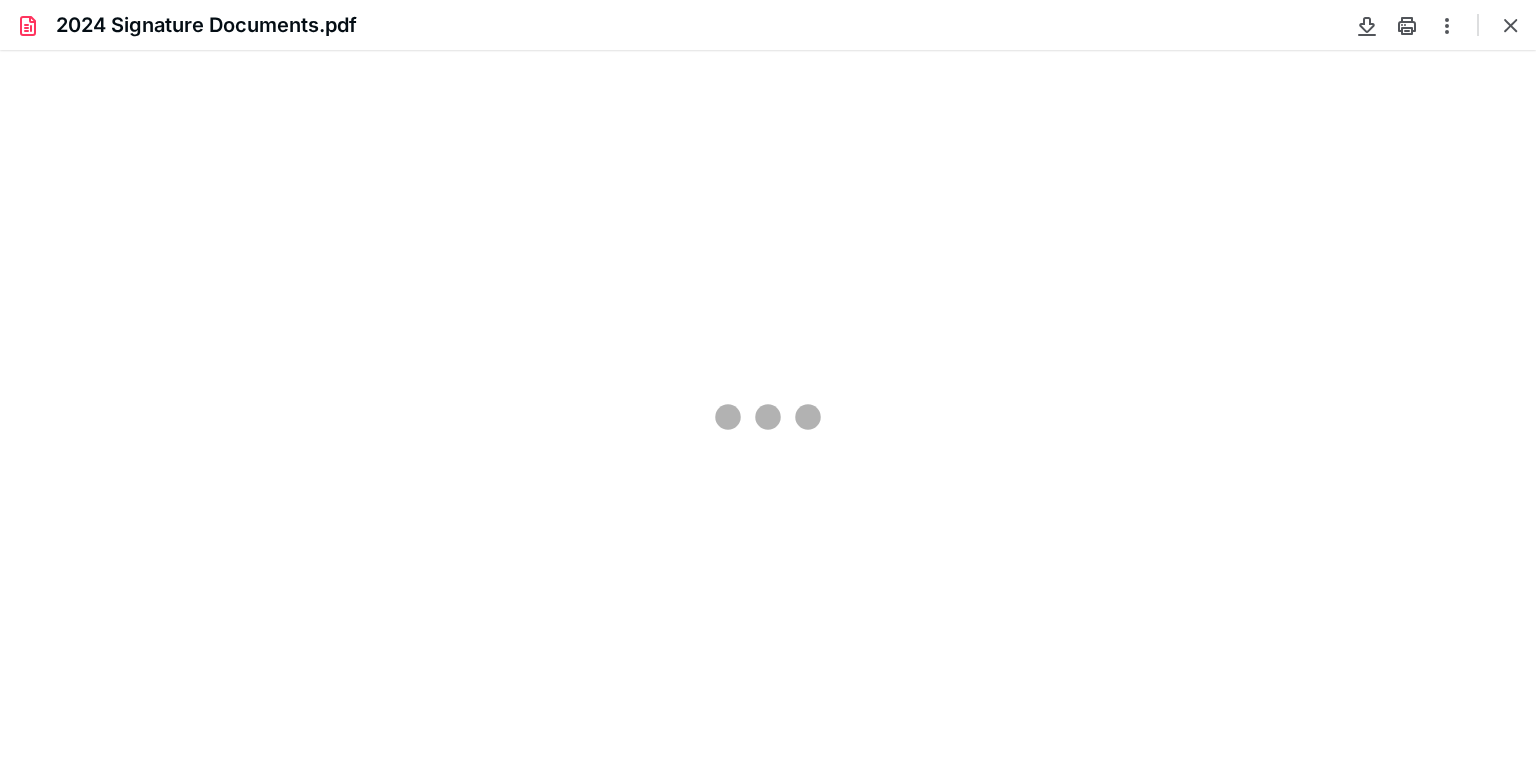 type on "88" 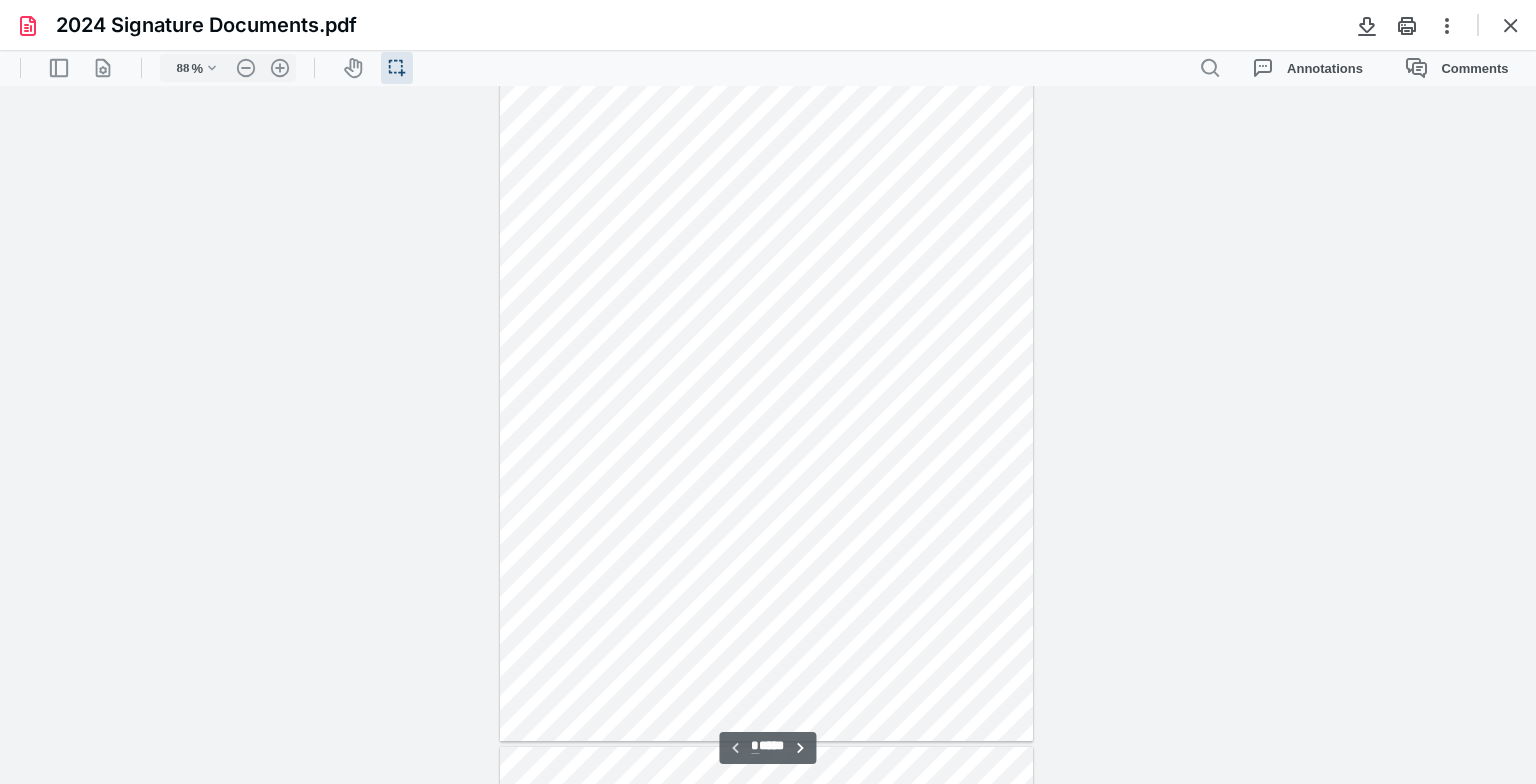 scroll, scrollTop: 0, scrollLeft: 0, axis: both 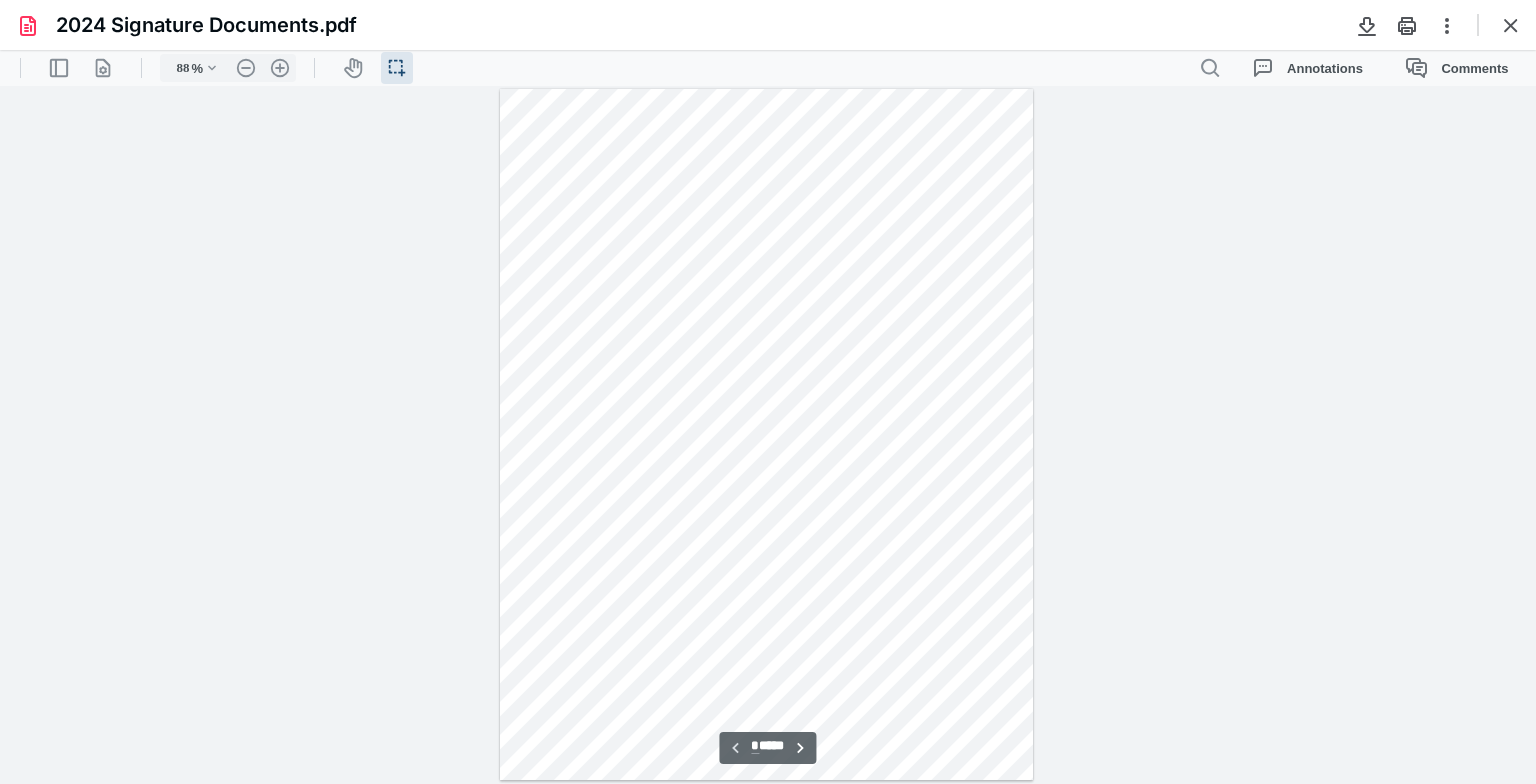 drag, startPoint x: 1504, startPoint y: 23, endPoint x: 1364, endPoint y: 50, distance: 142.5798 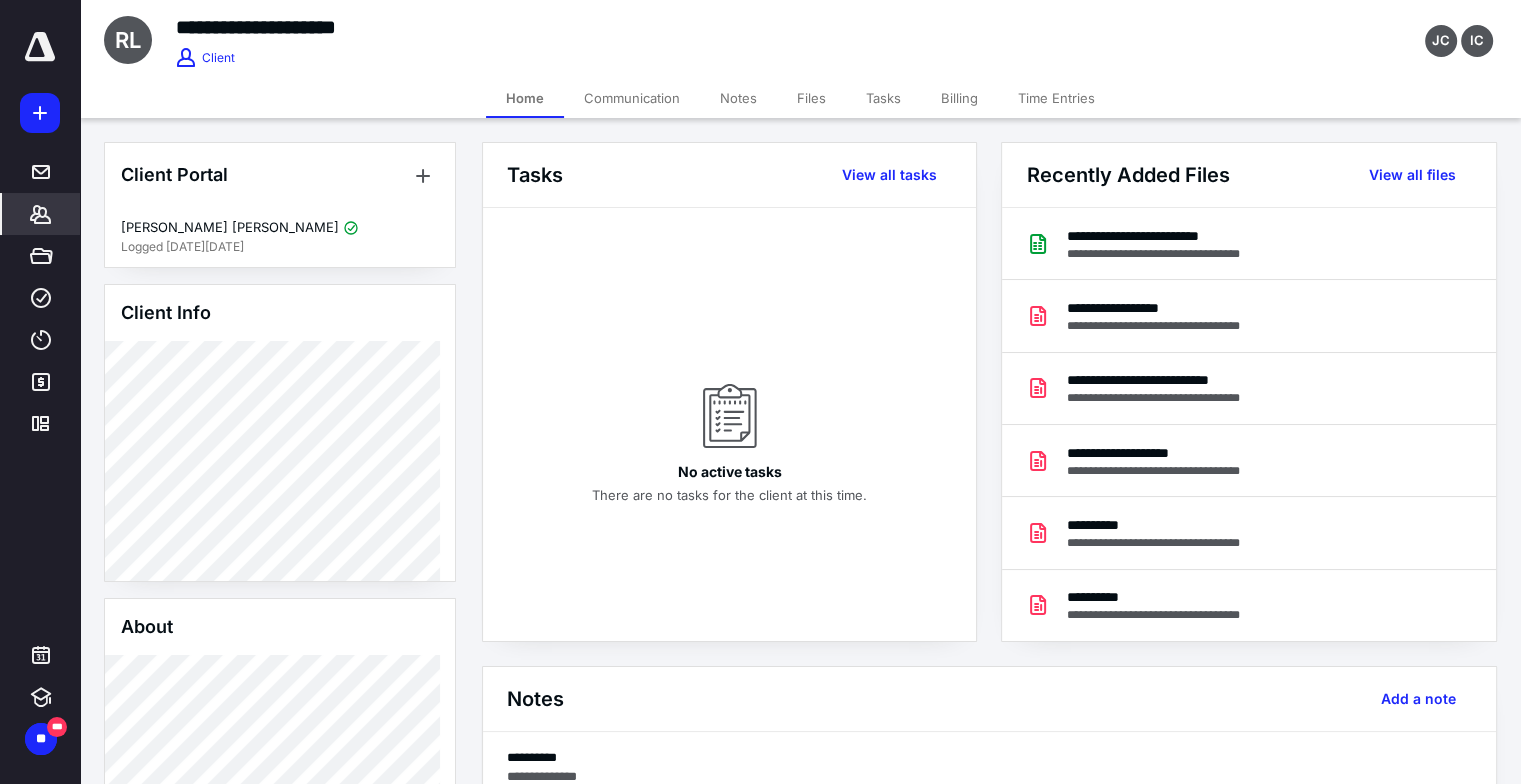 click on "Billing" at bounding box center [959, 98] 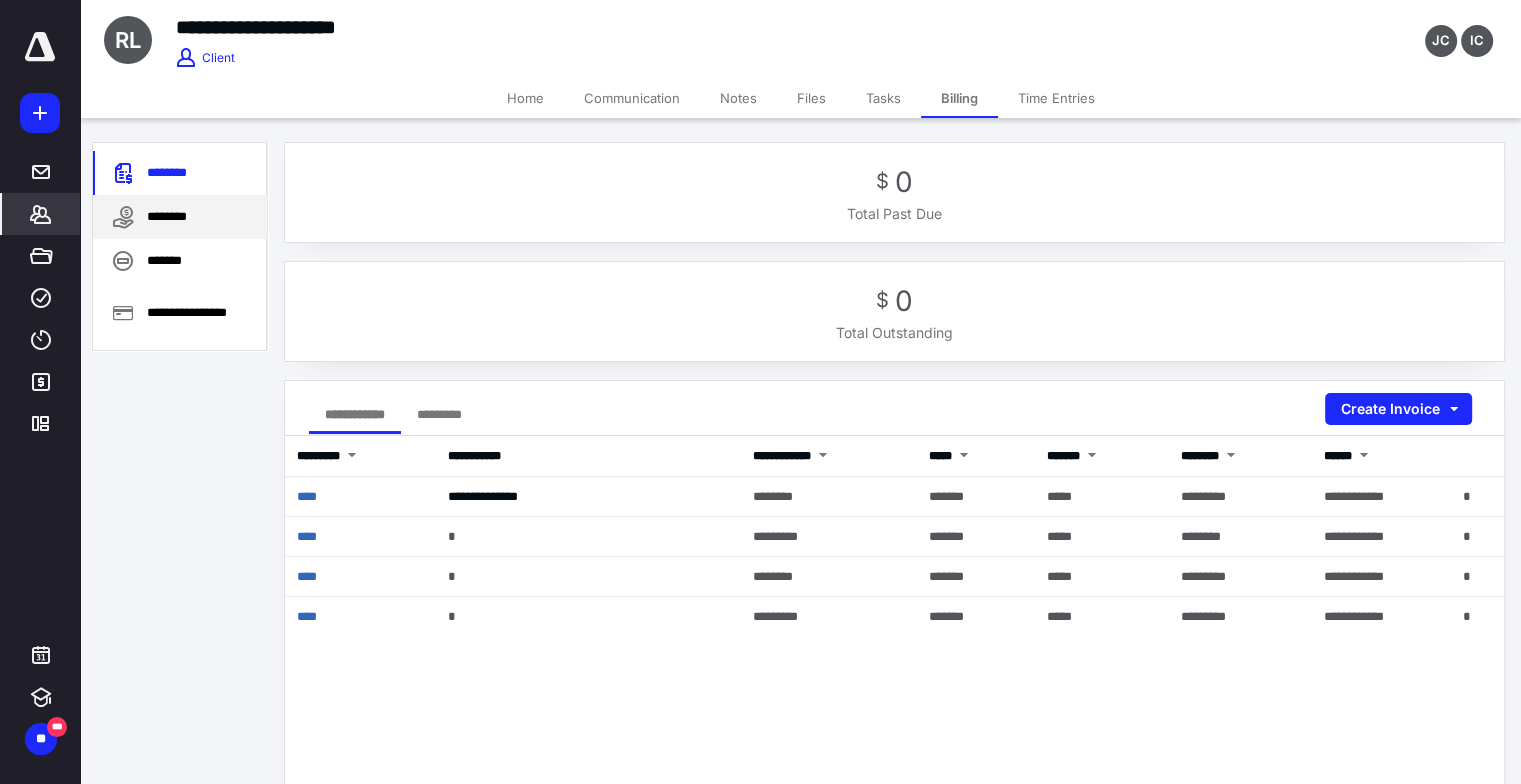 click on "********" at bounding box center [180, 217] 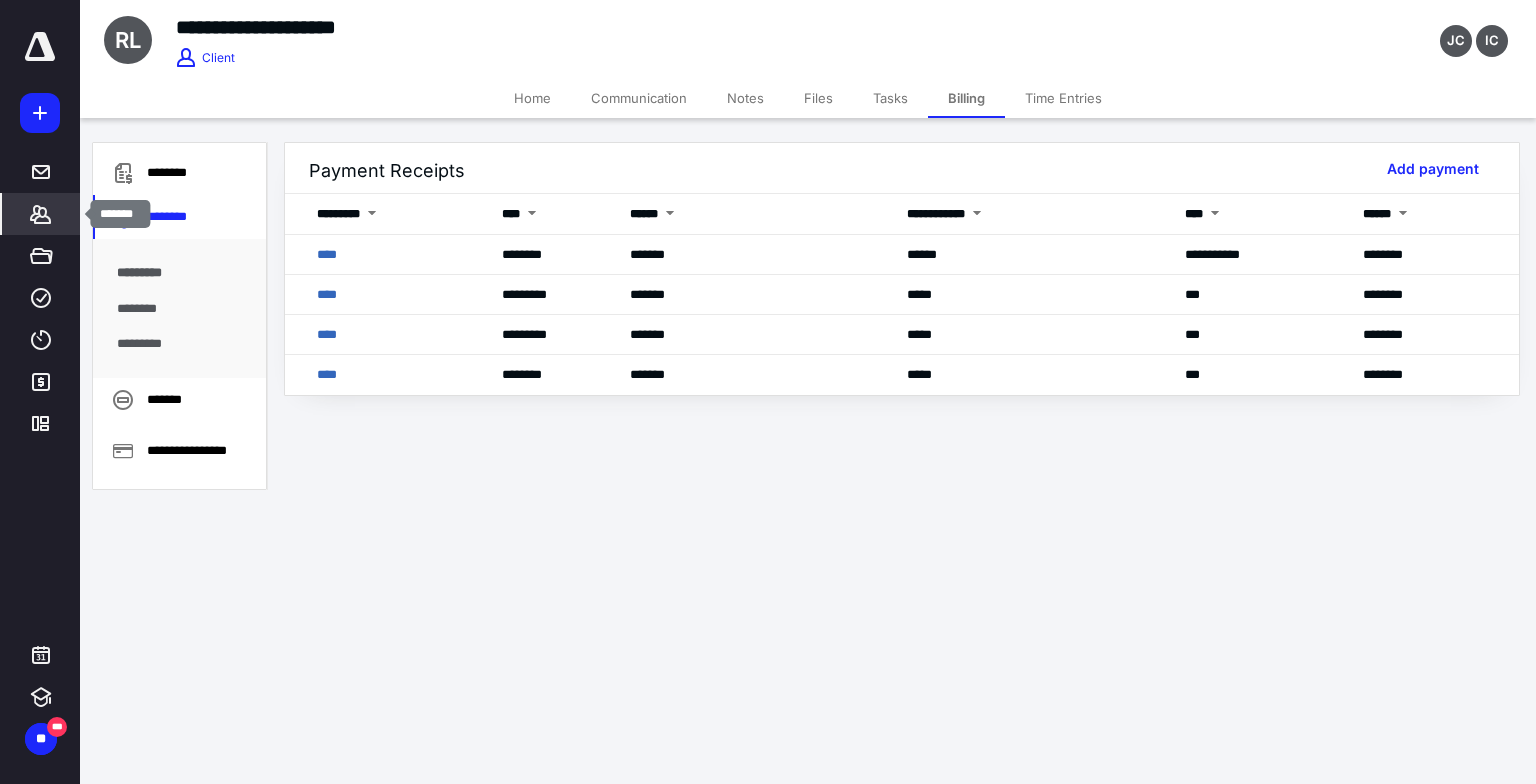 click 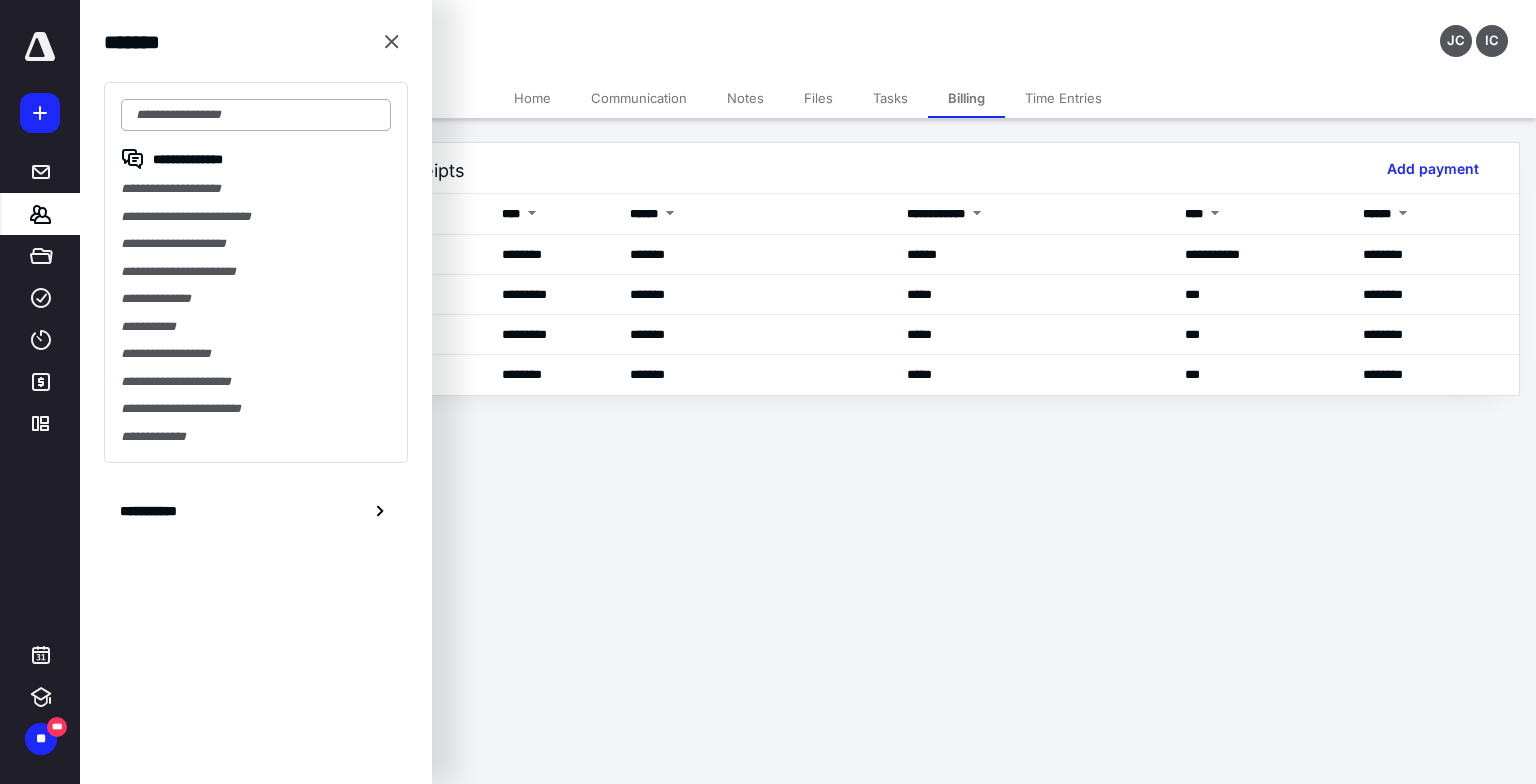 click at bounding box center [256, 115] 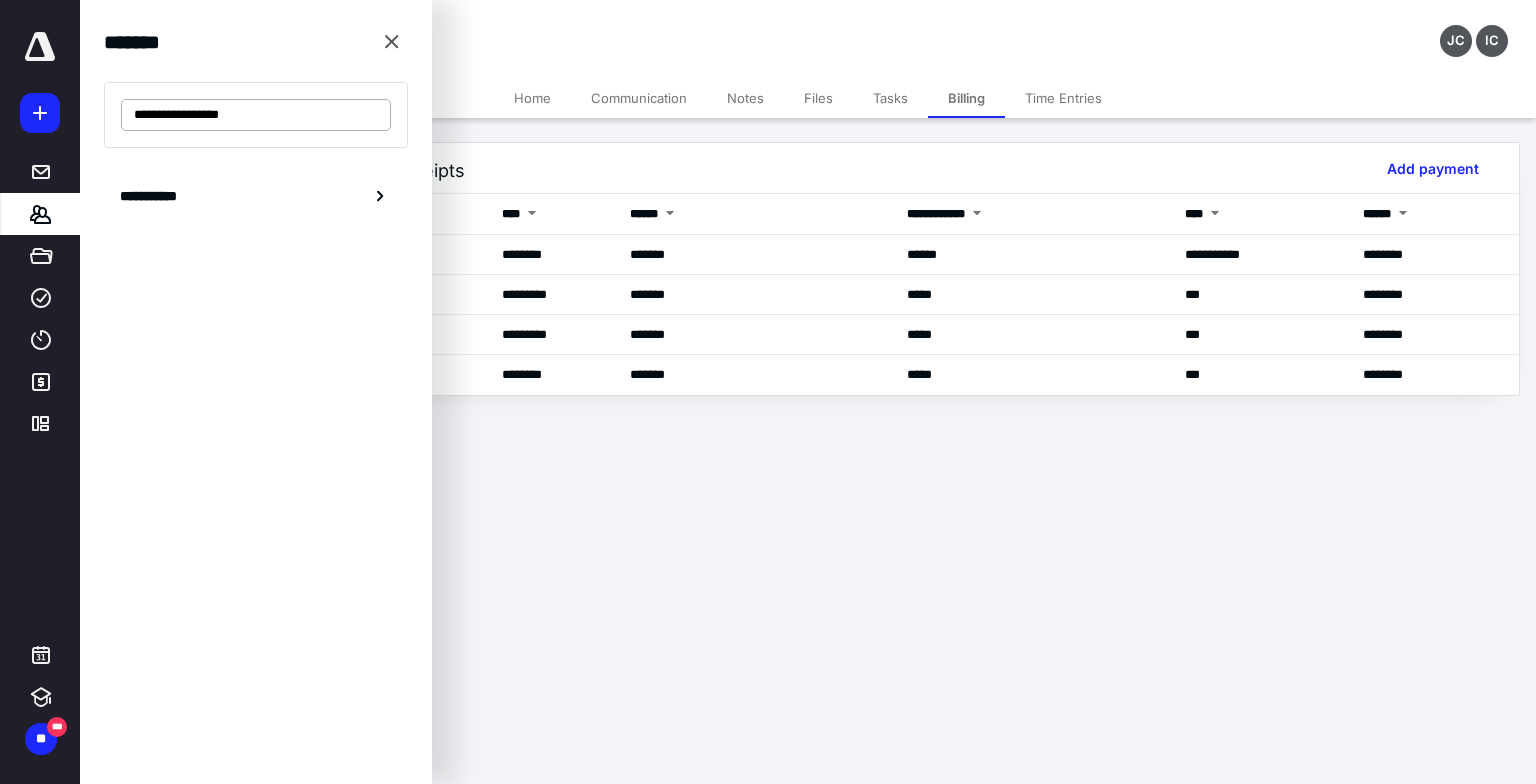 click on "**********" at bounding box center [256, 115] 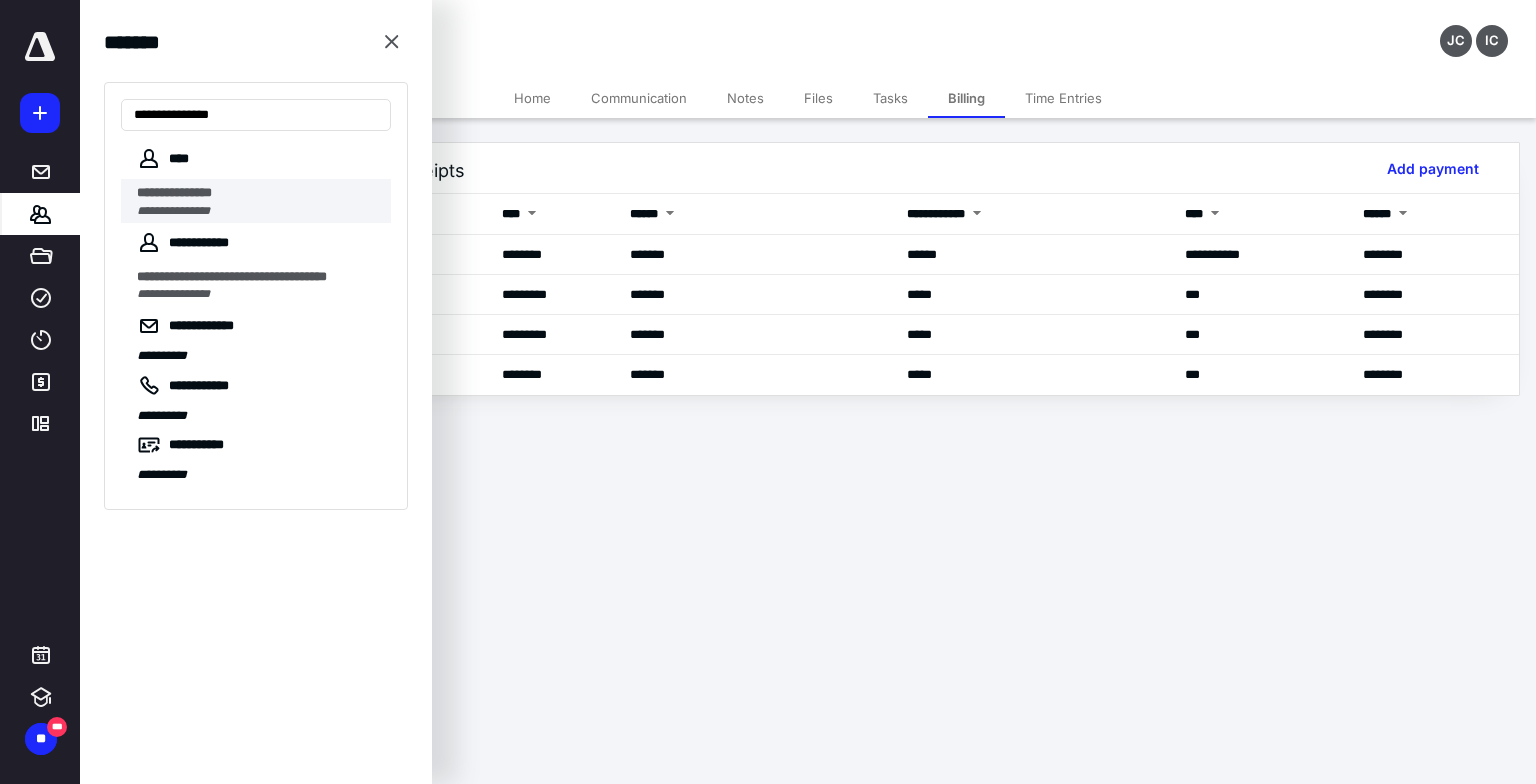 type on "**********" 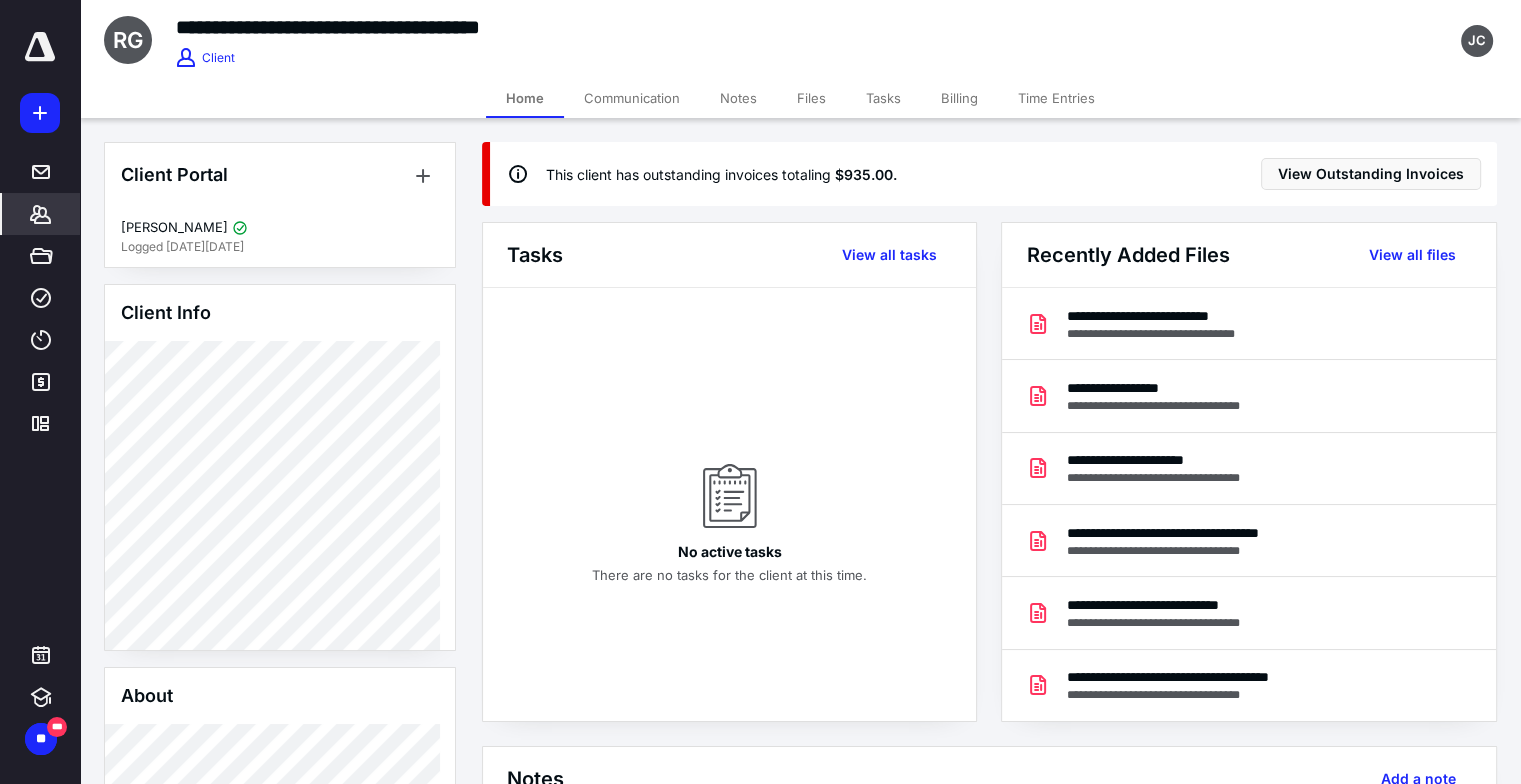 click on "Billing" at bounding box center (959, 98) 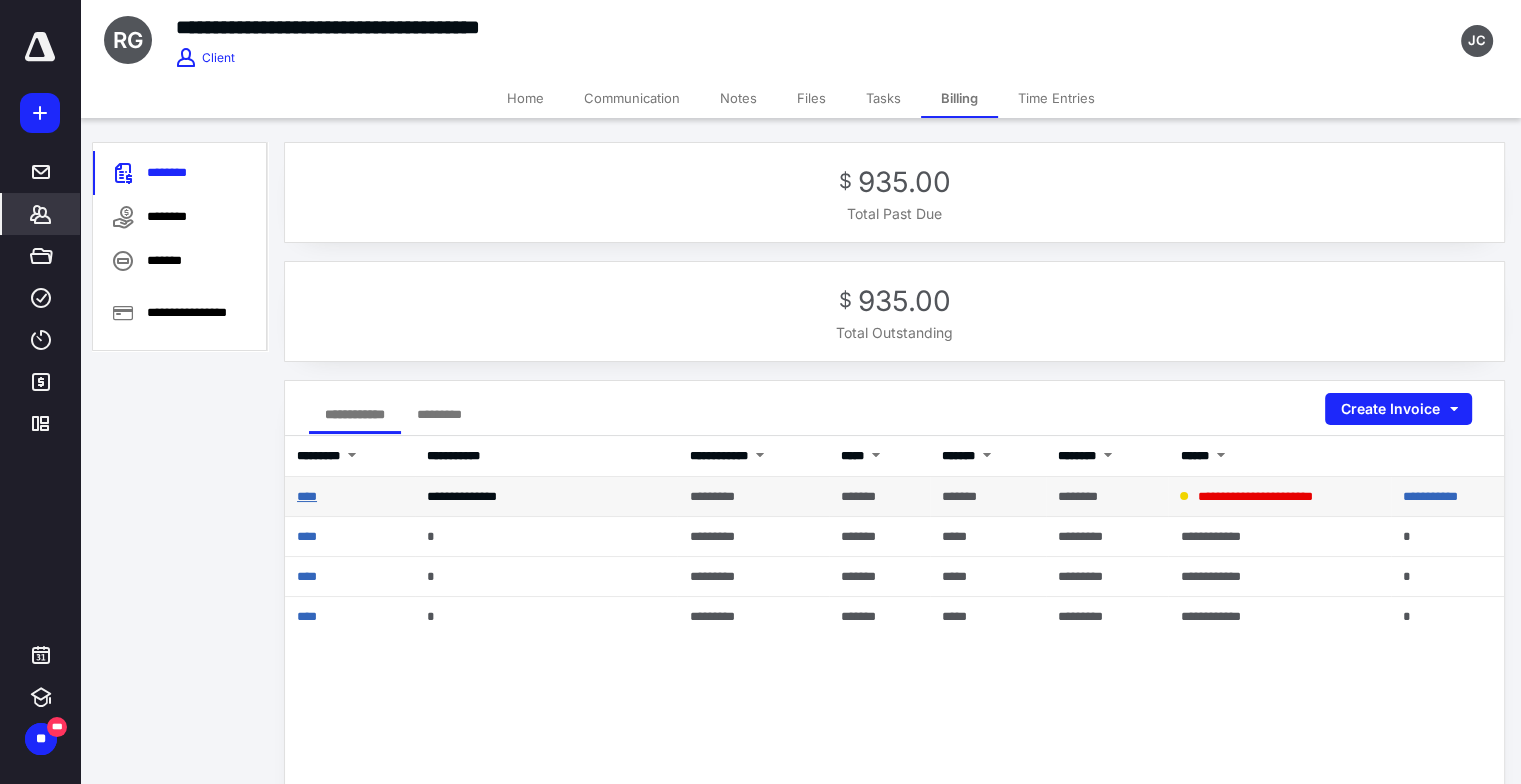 click on "****" at bounding box center (307, 496) 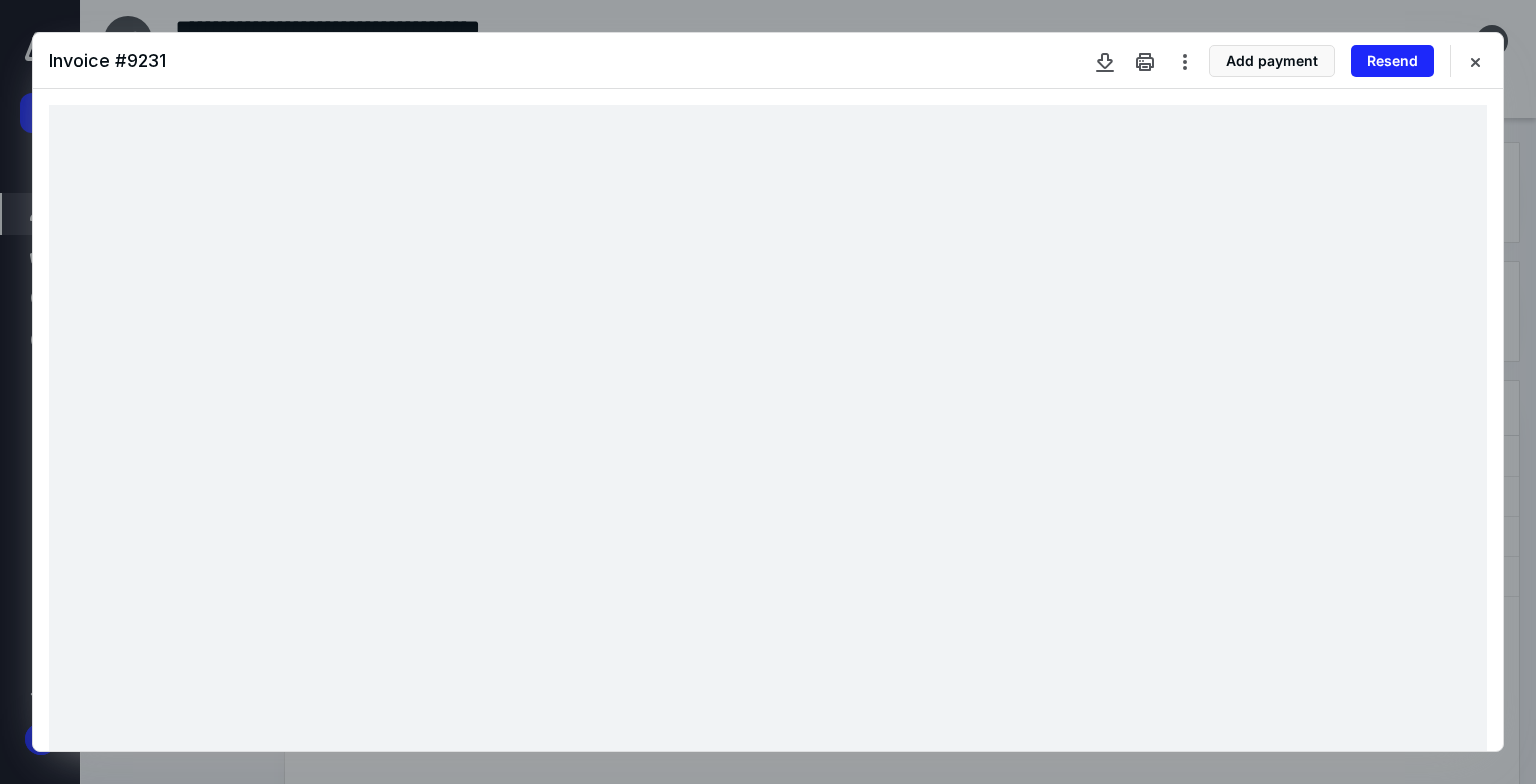 scroll, scrollTop: 700, scrollLeft: 0, axis: vertical 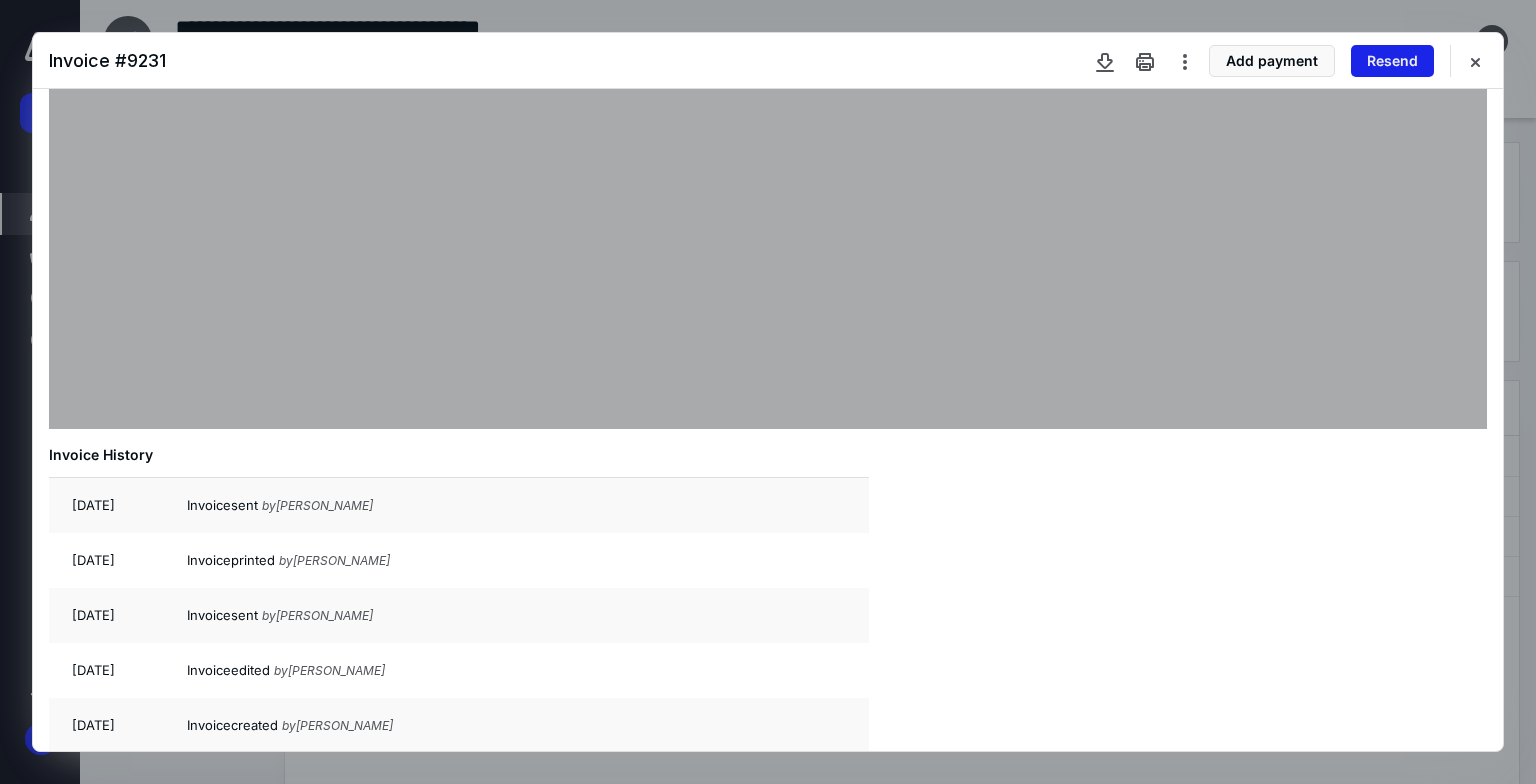click on "Resend" at bounding box center (1392, 61) 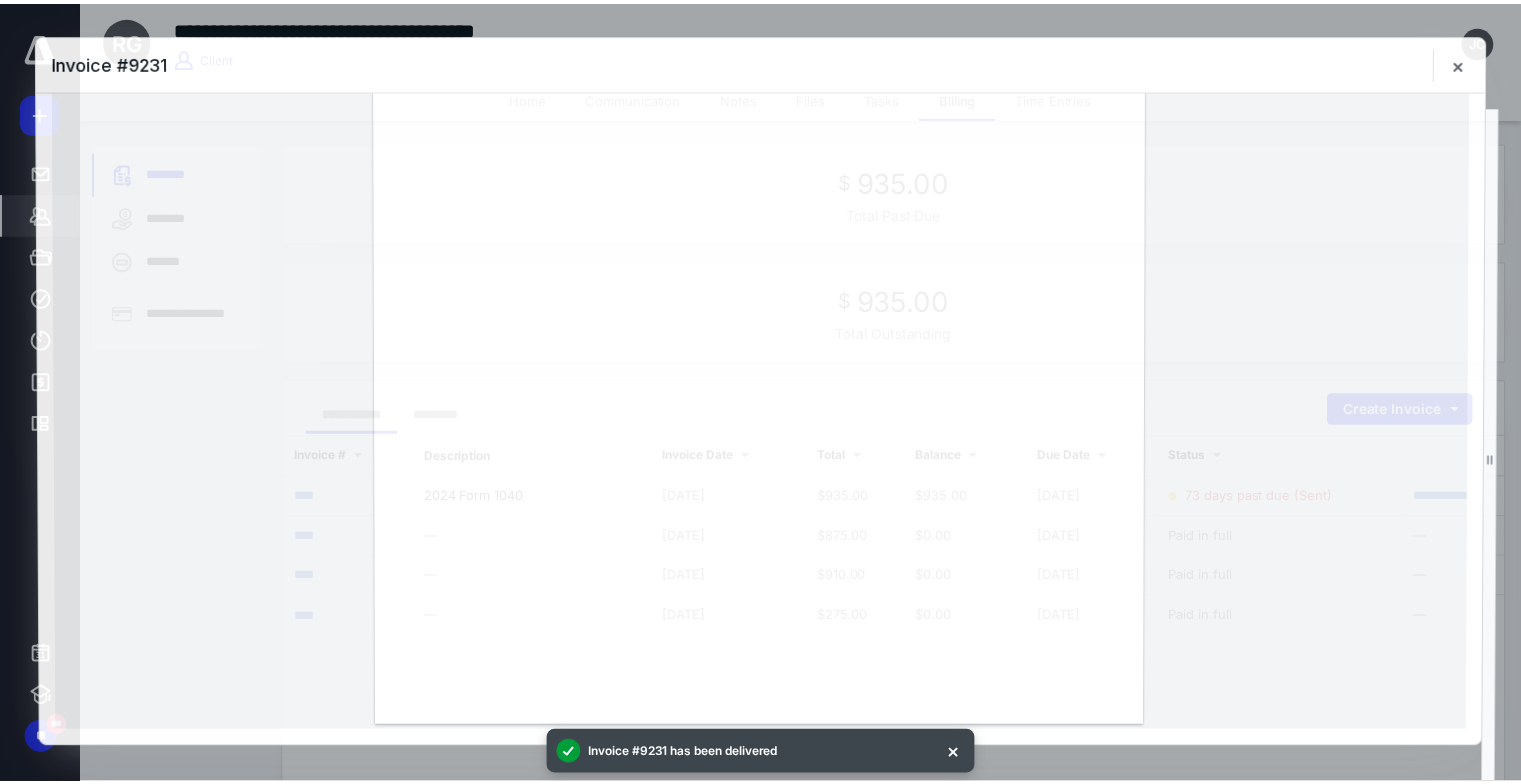 scroll, scrollTop: 393, scrollLeft: 0, axis: vertical 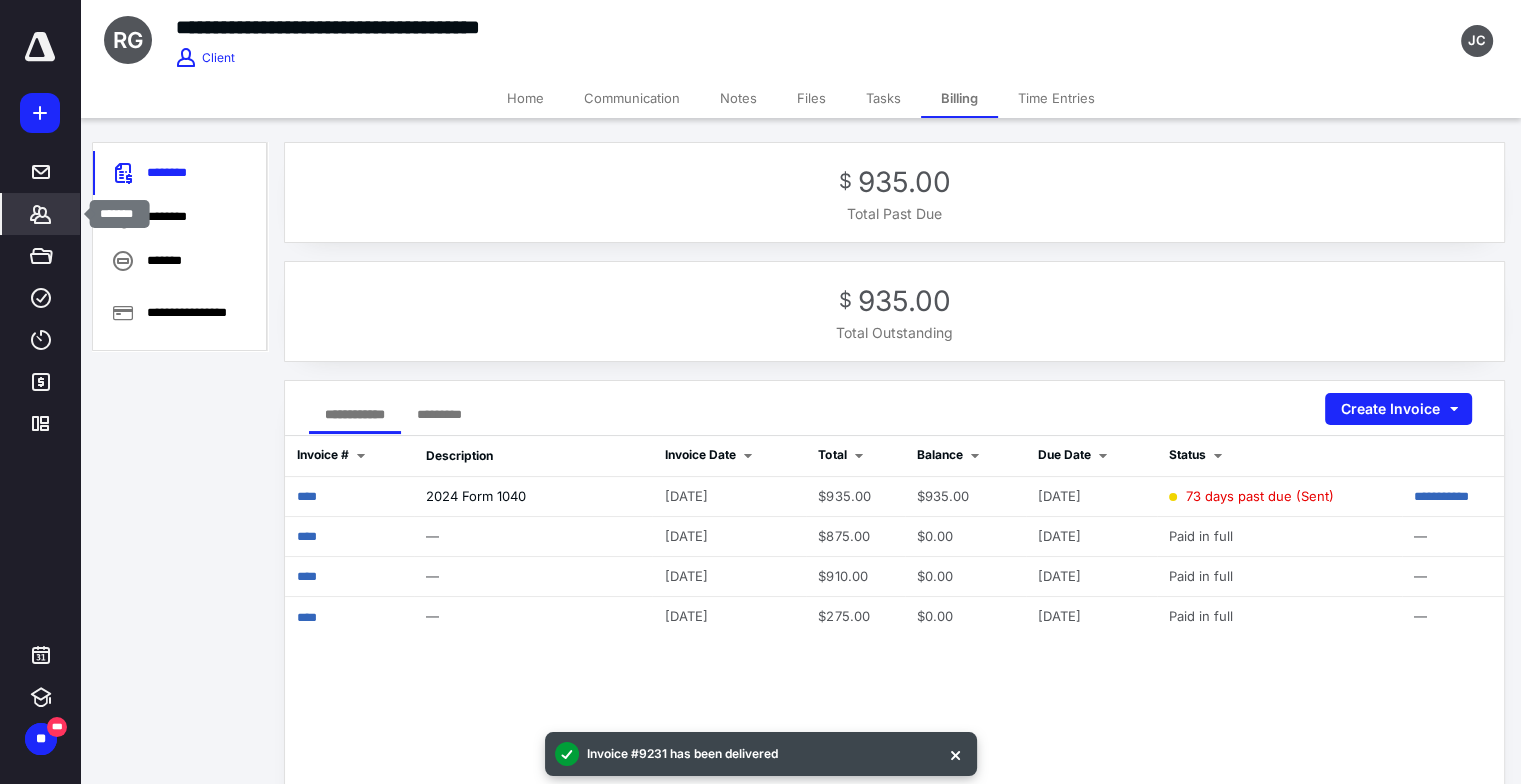 click 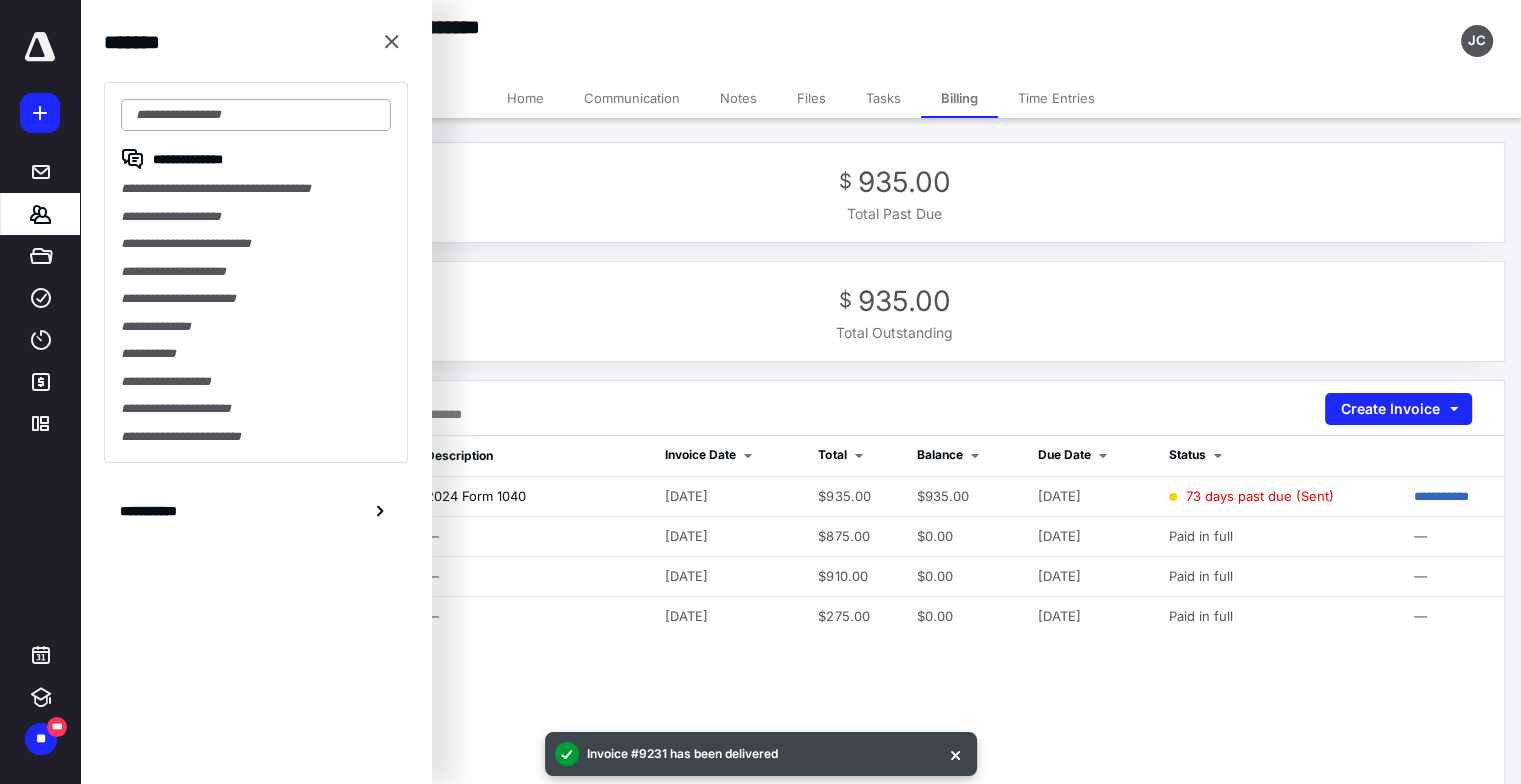 click at bounding box center (256, 115) 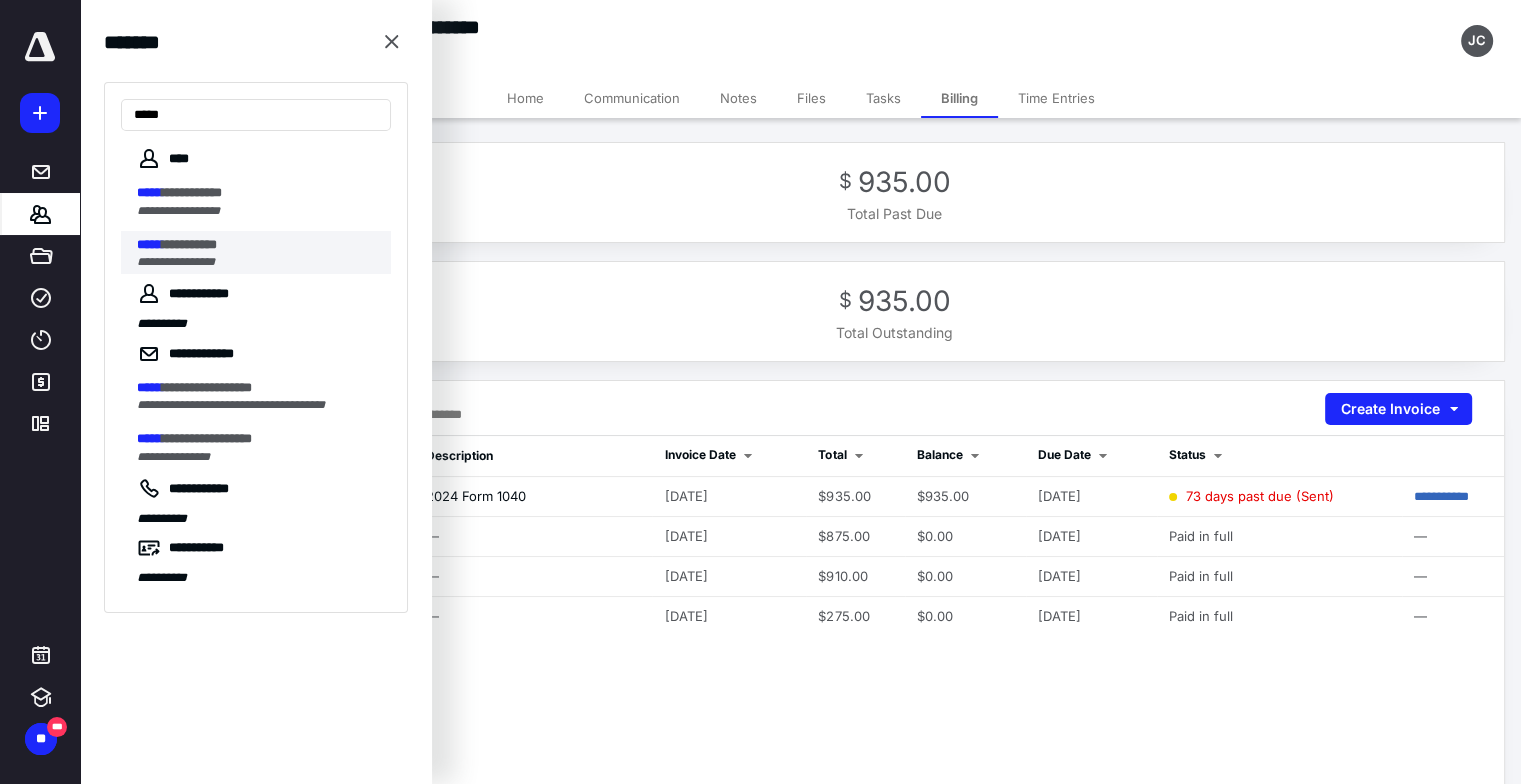 type on "*****" 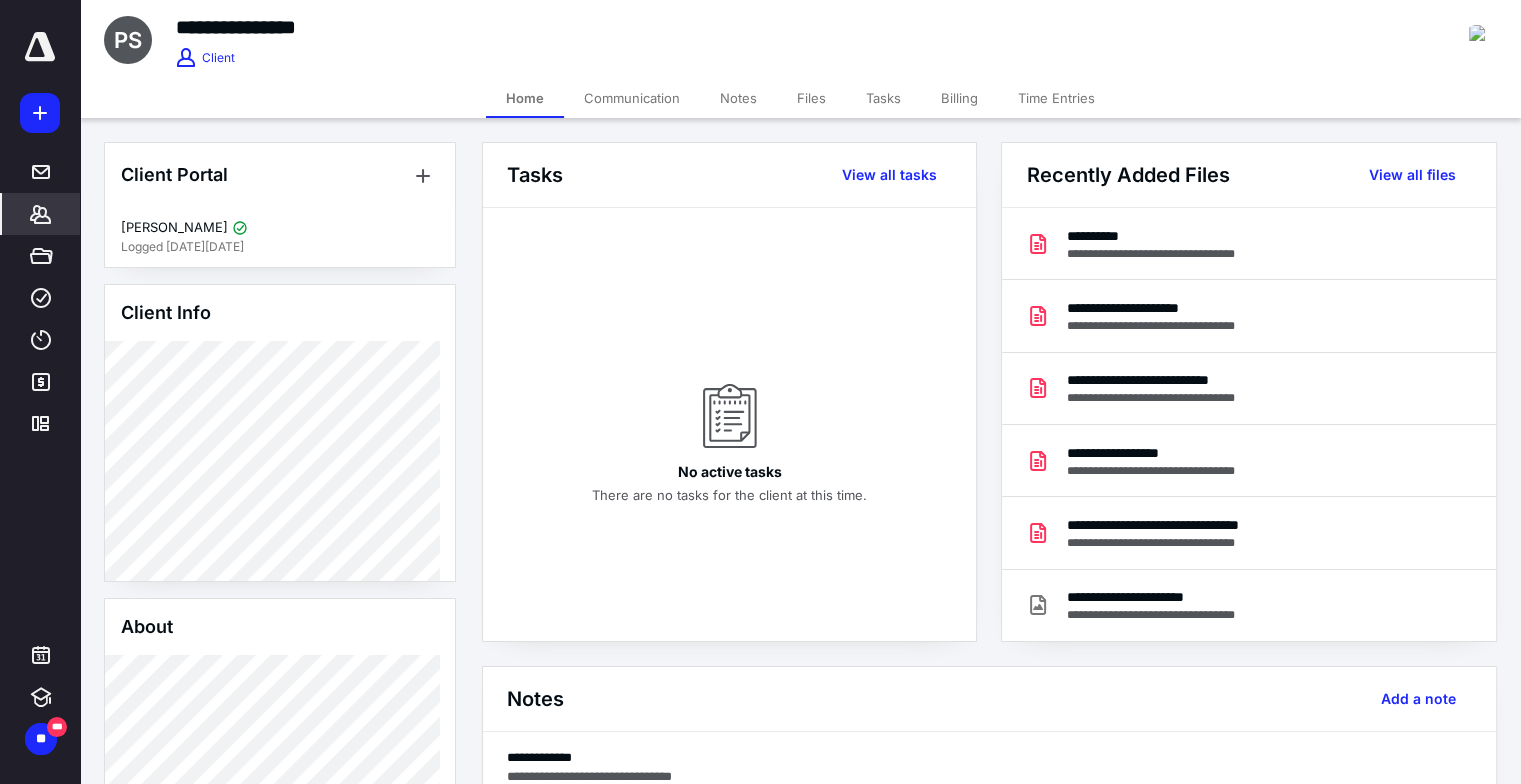 click on "Billing" at bounding box center (959, 98) 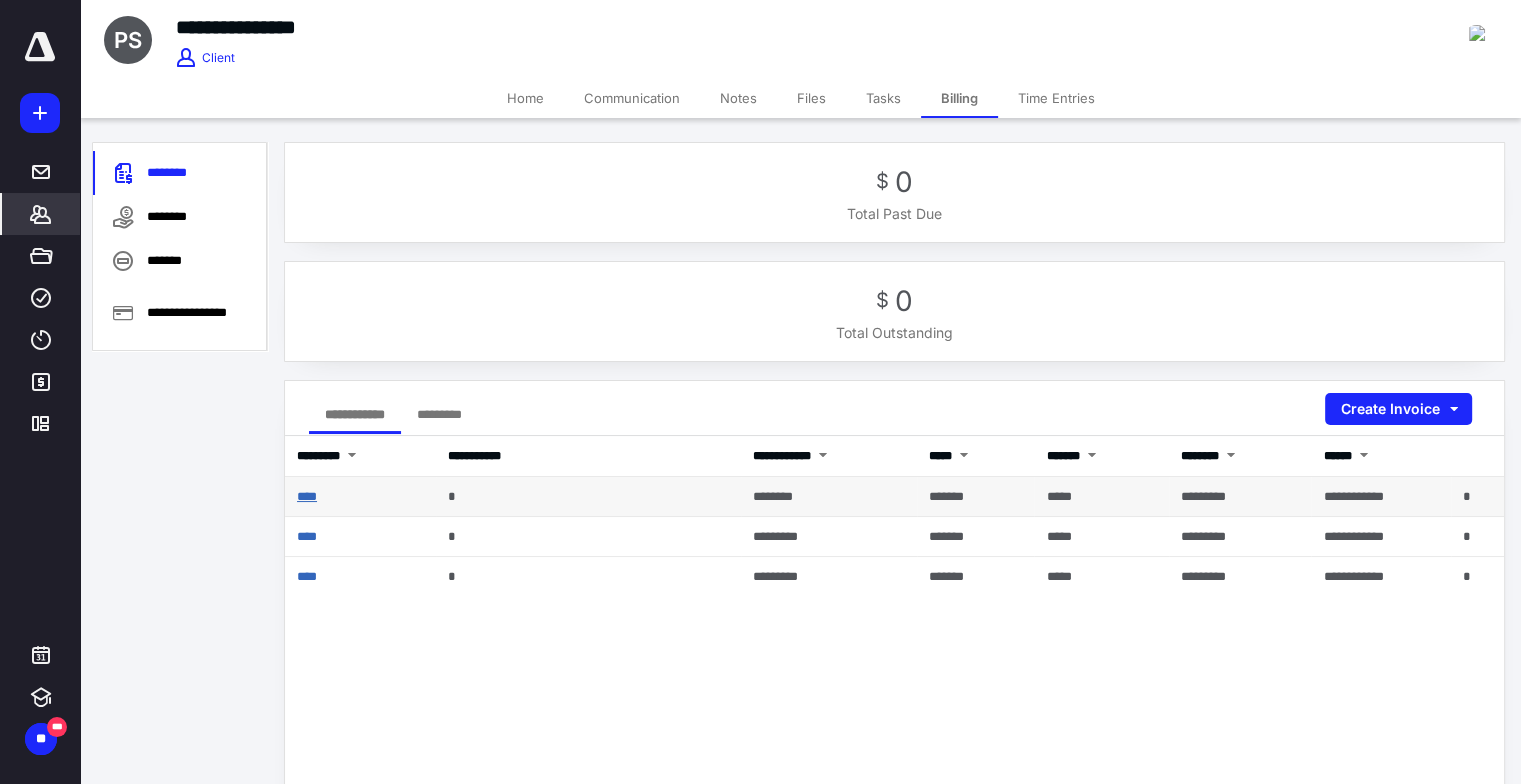 click on "****" at bounding box center (307, 496) 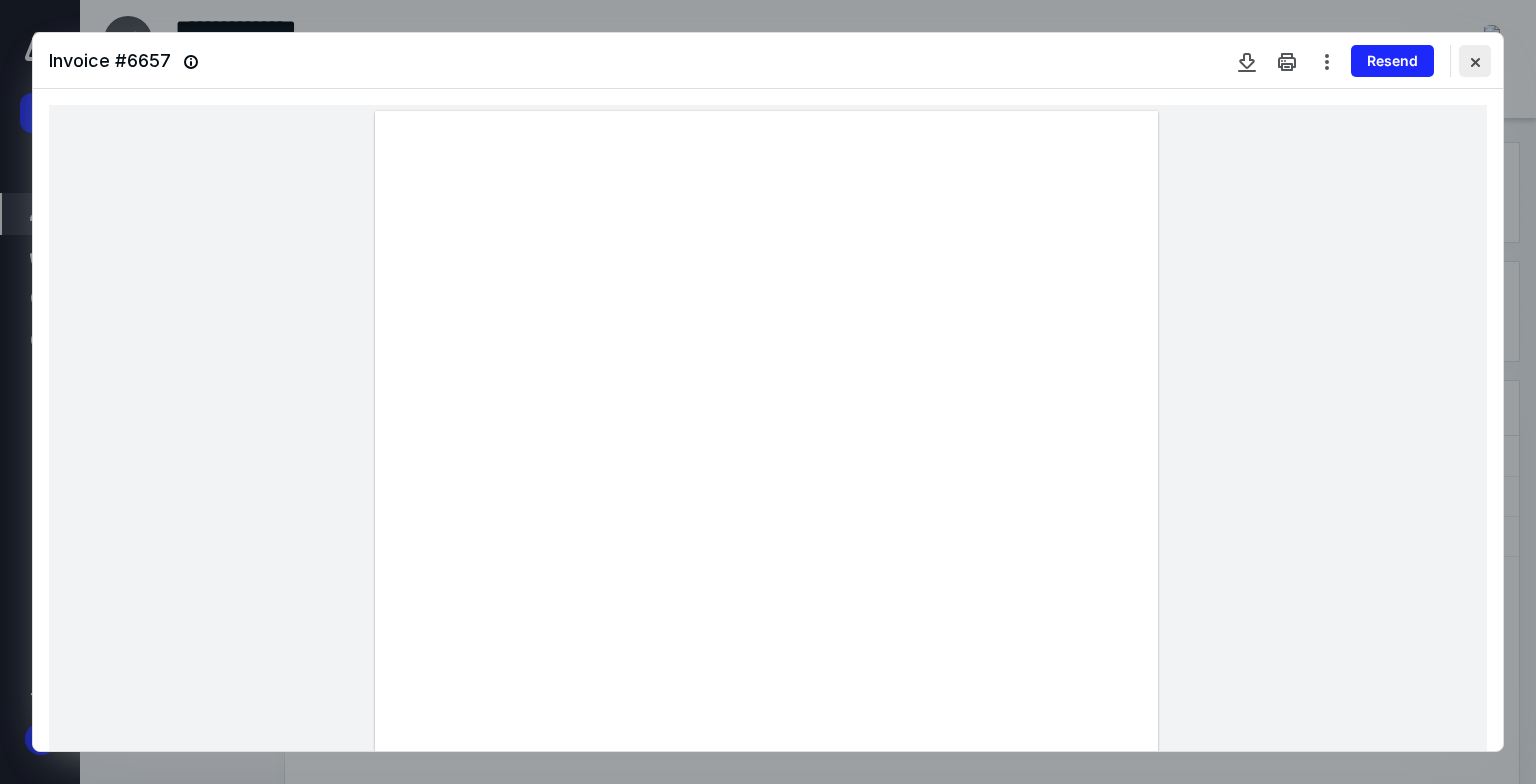 click at bounding box center [1475, 61] 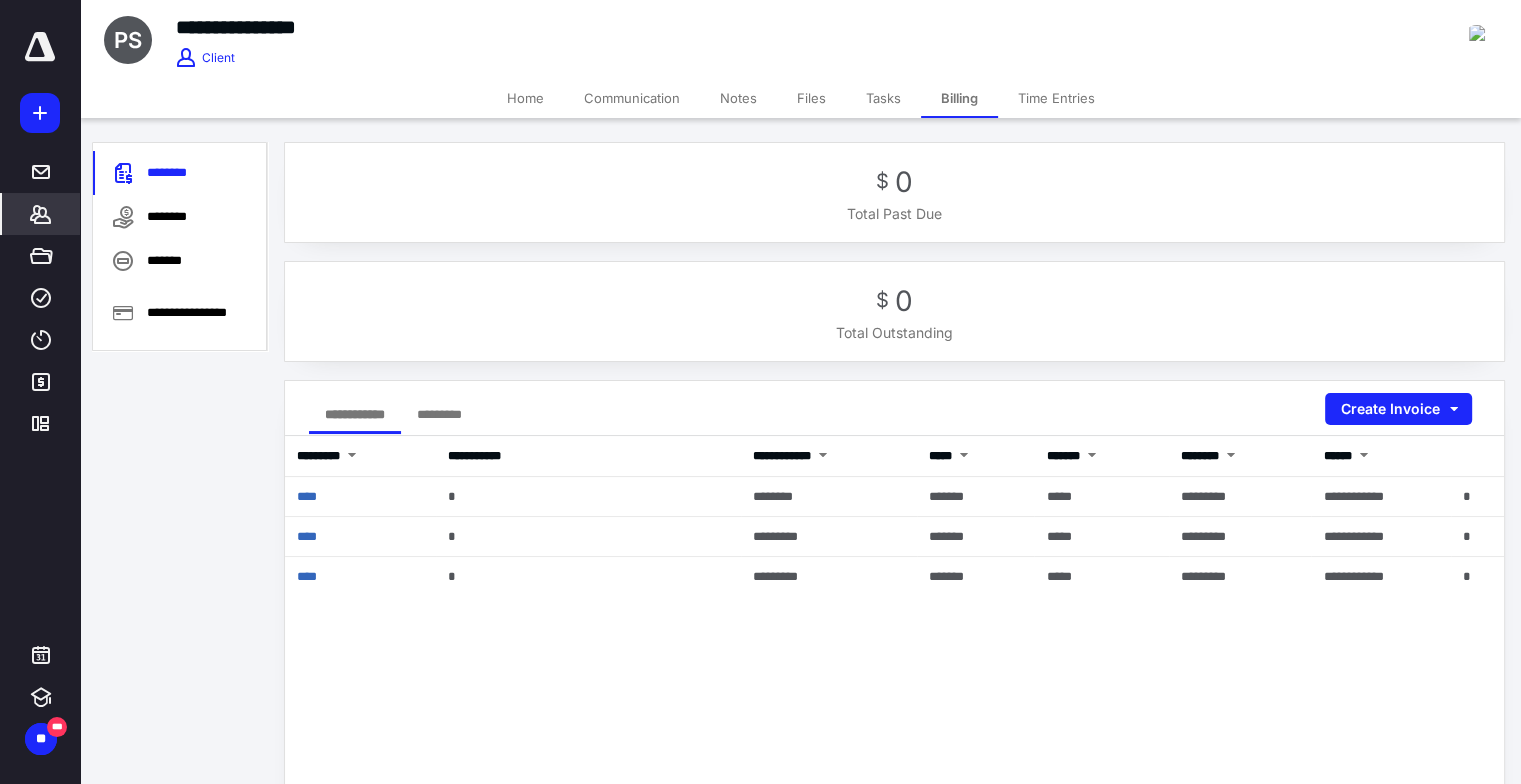 click on "Home" at bounding box center [525, 98] 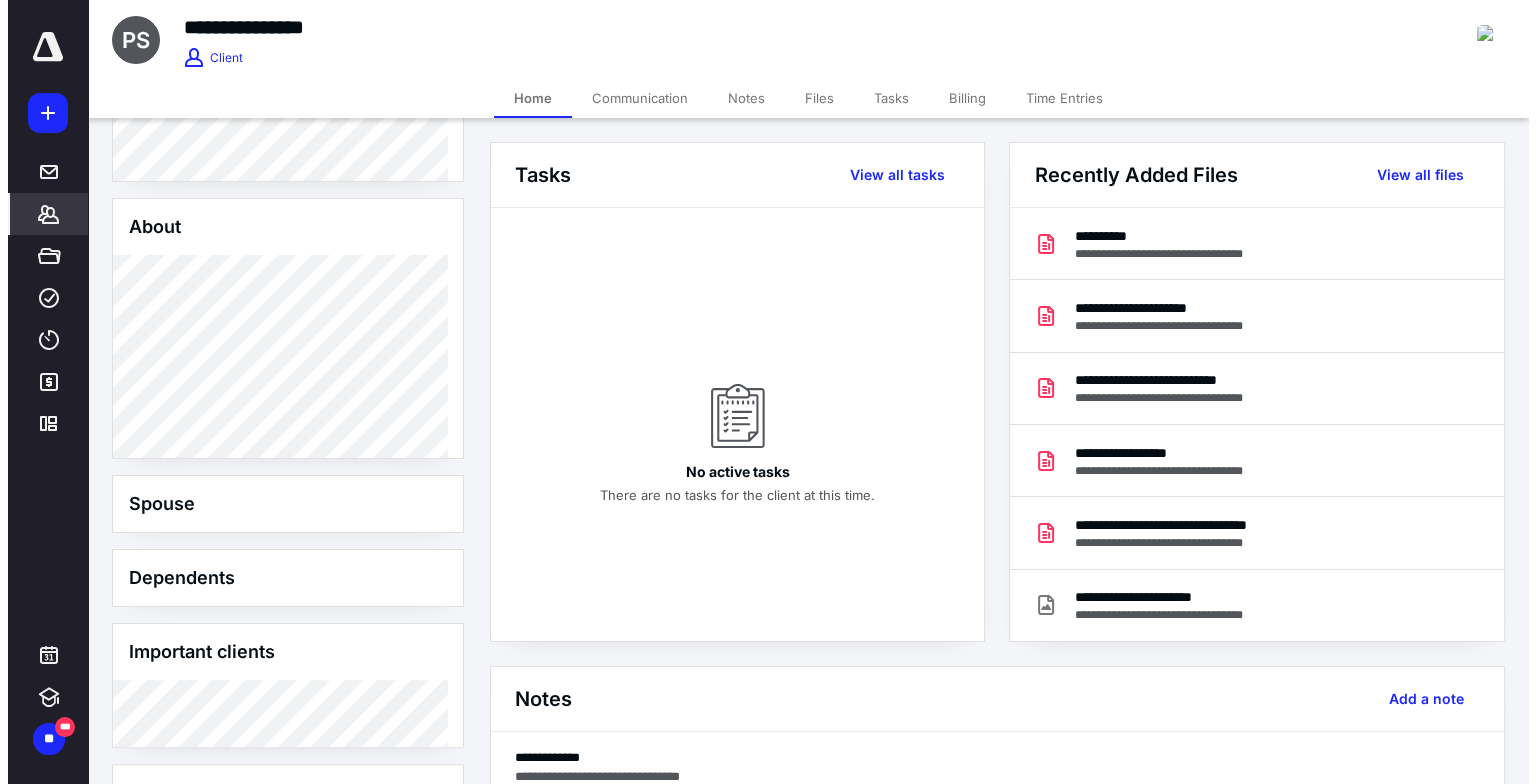 scroll, scrollTop: 660, scrollLeft: 0, axis: vertical 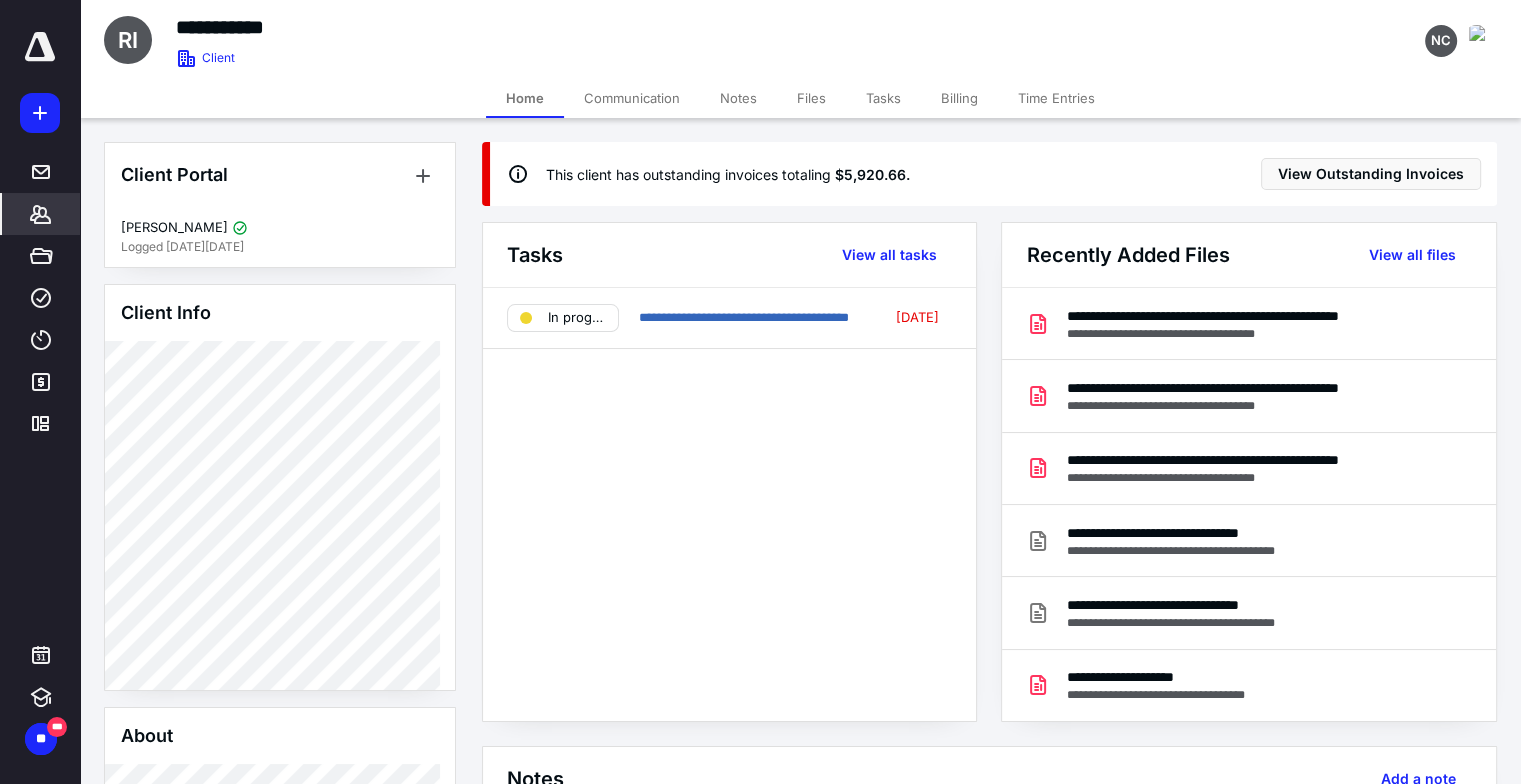 click on "Billing" at bounding box center [959, 98] 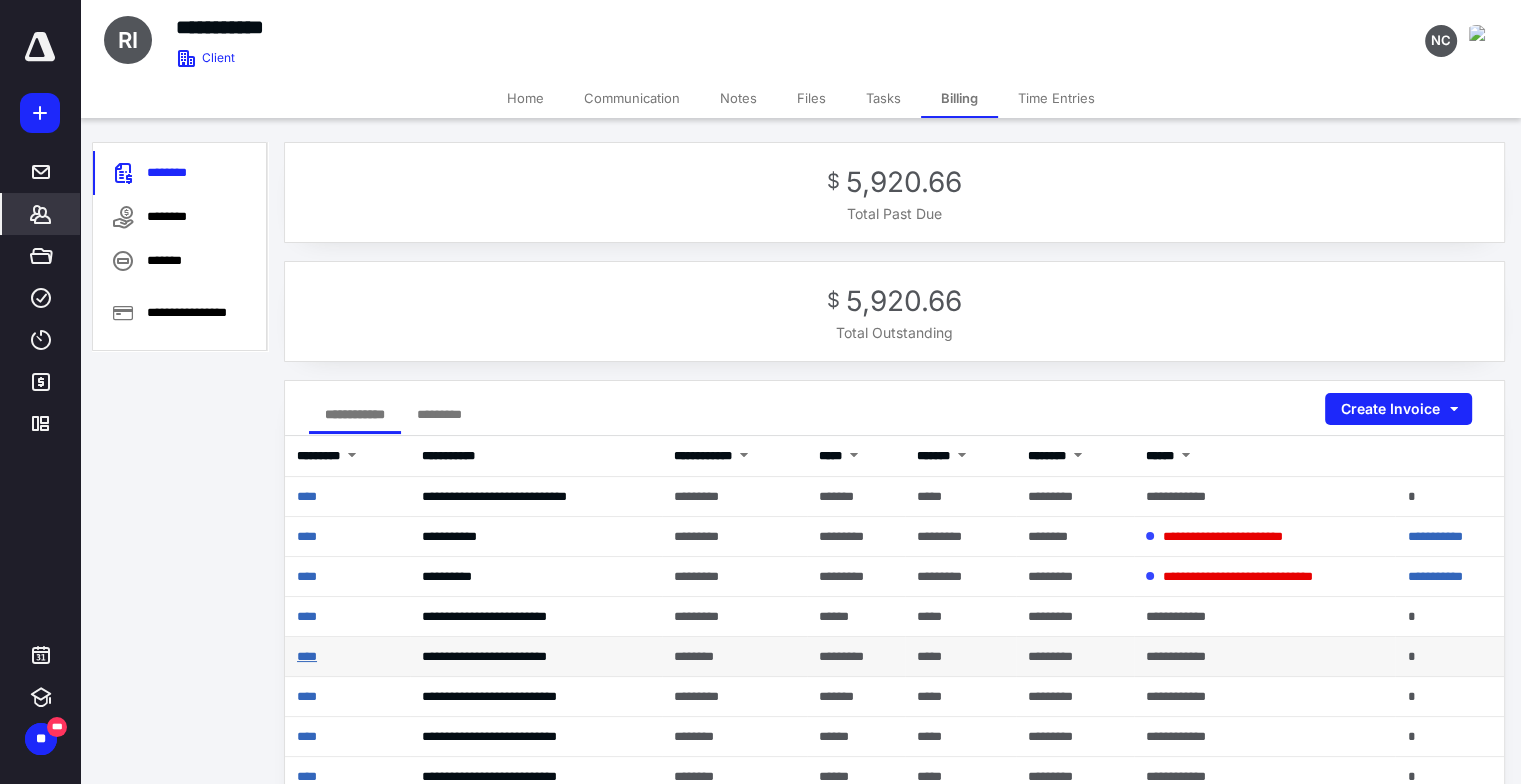 click on "****" at bounding box center (307, 656) 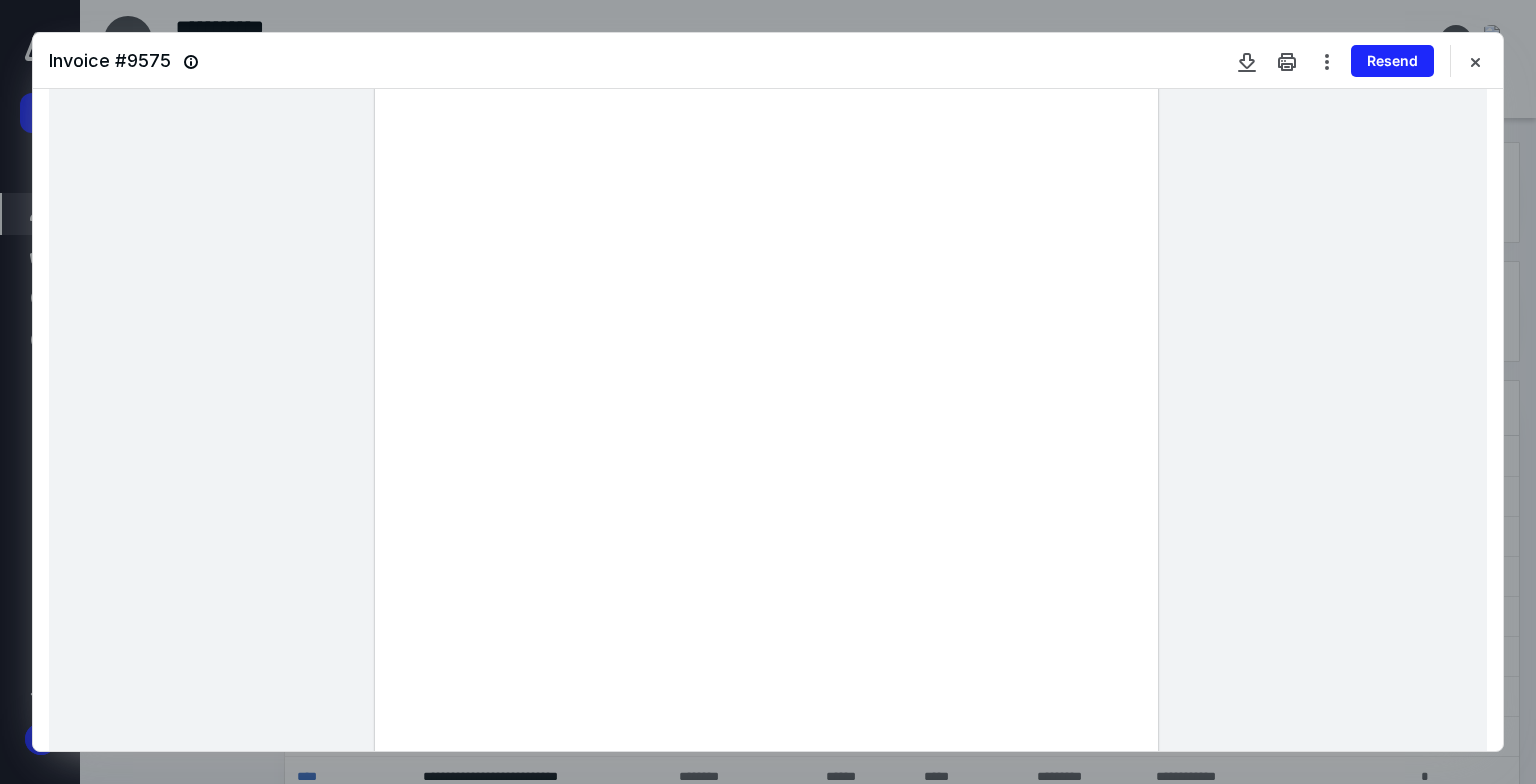 scroll, scrollTop: 200, scrollLeft: 0, axis: vertical 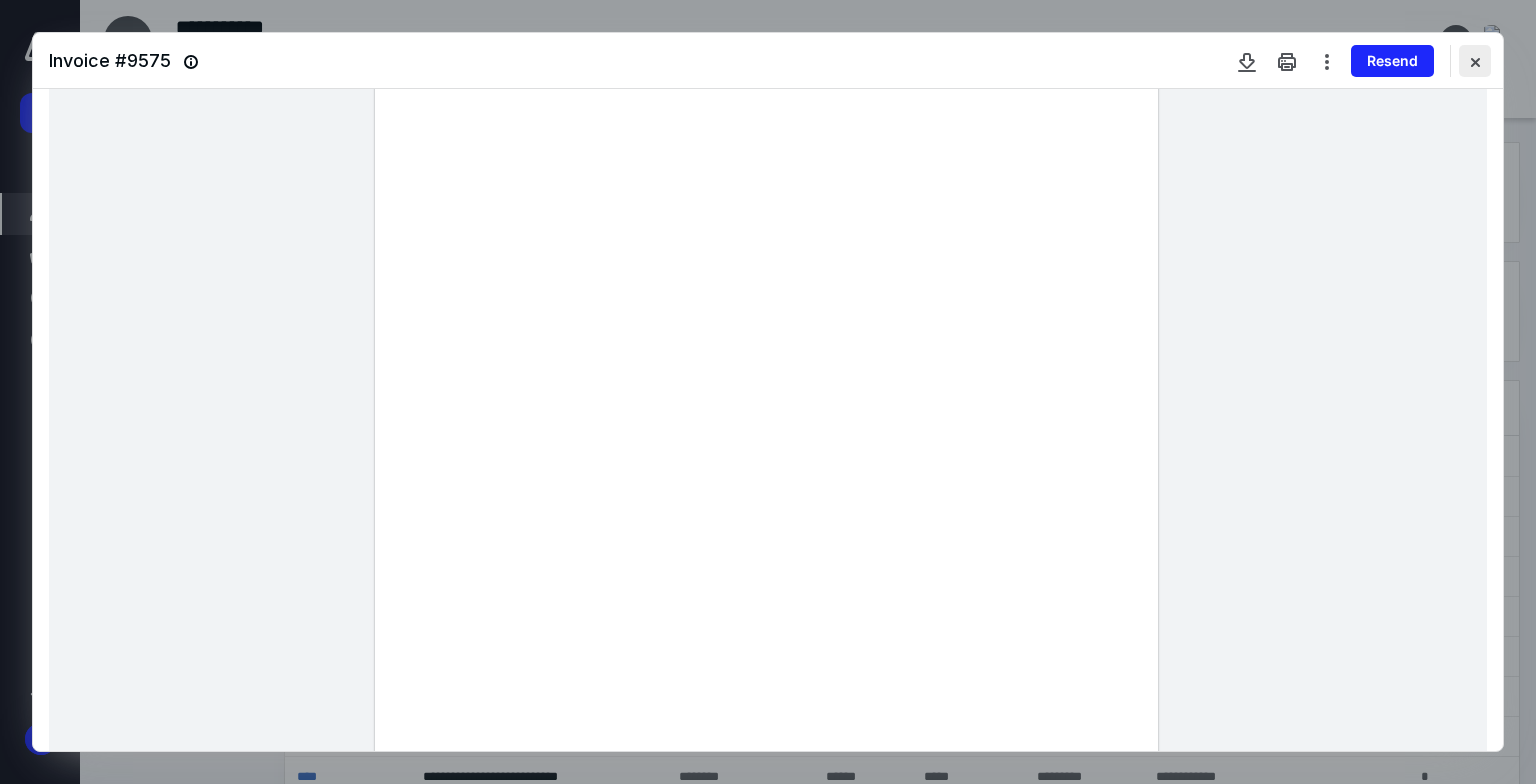 click at bounding box center [1475, 61] 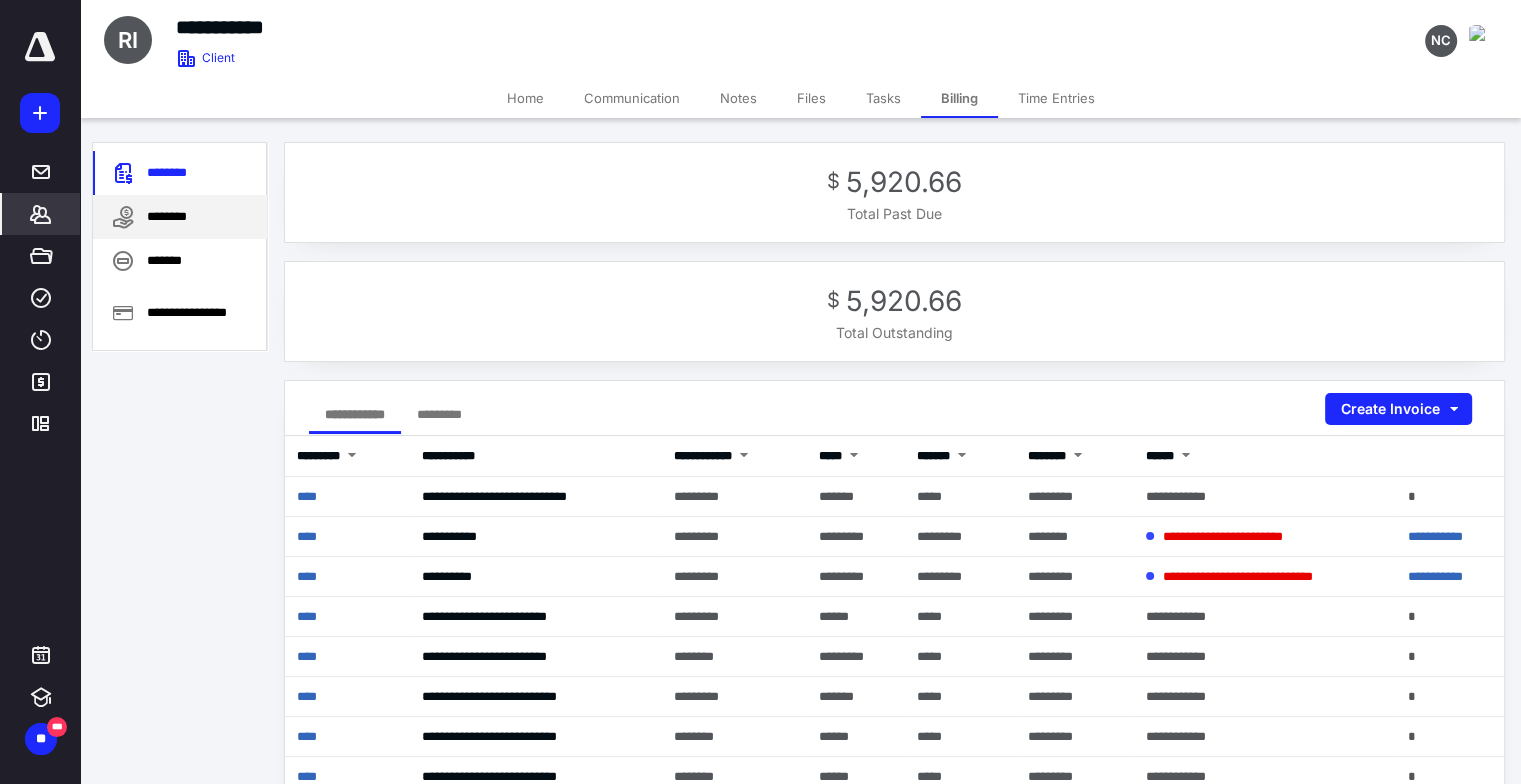 click on "********" at bounding box center (180, 217) 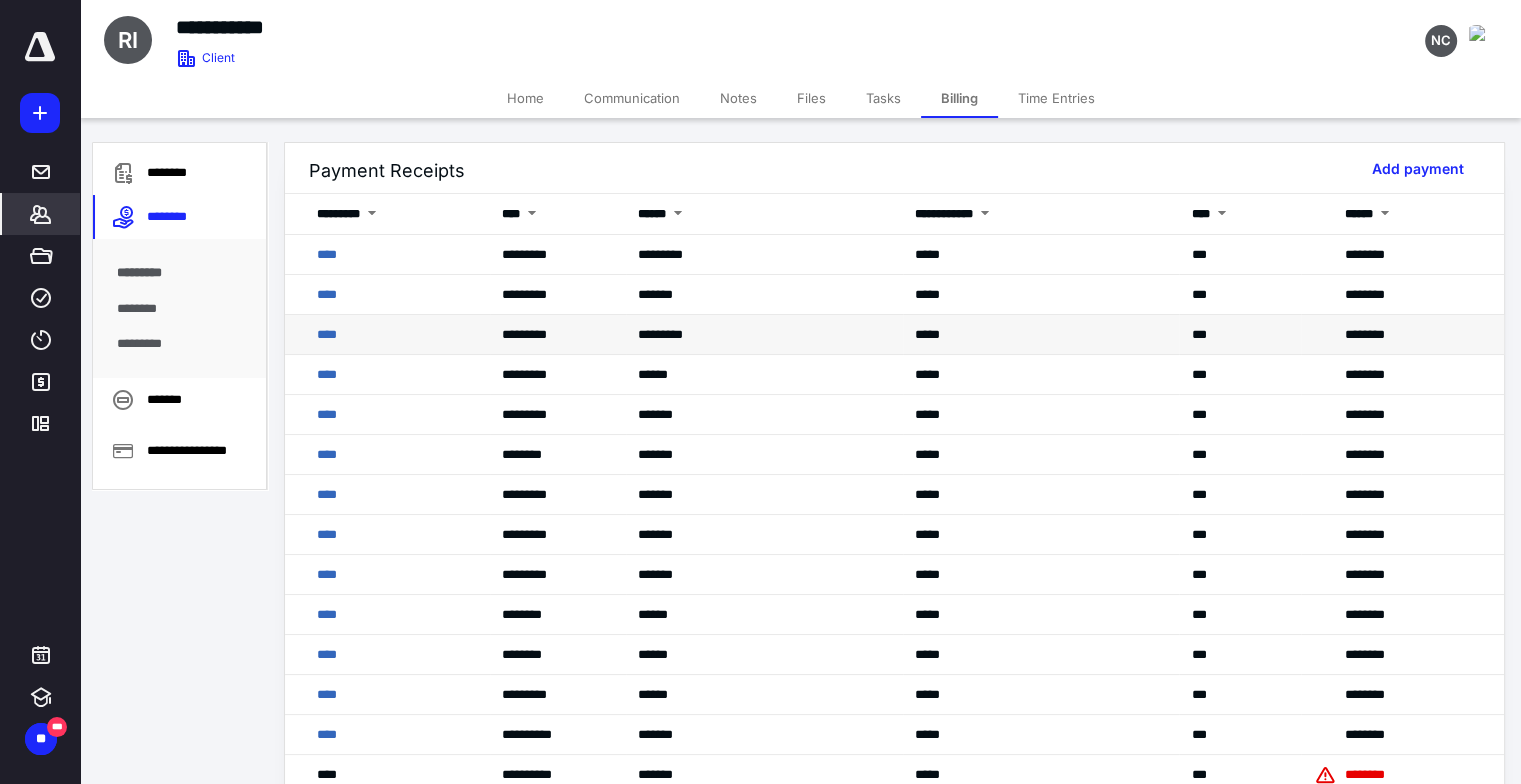 click on "****" at bounding box center (387, 335) 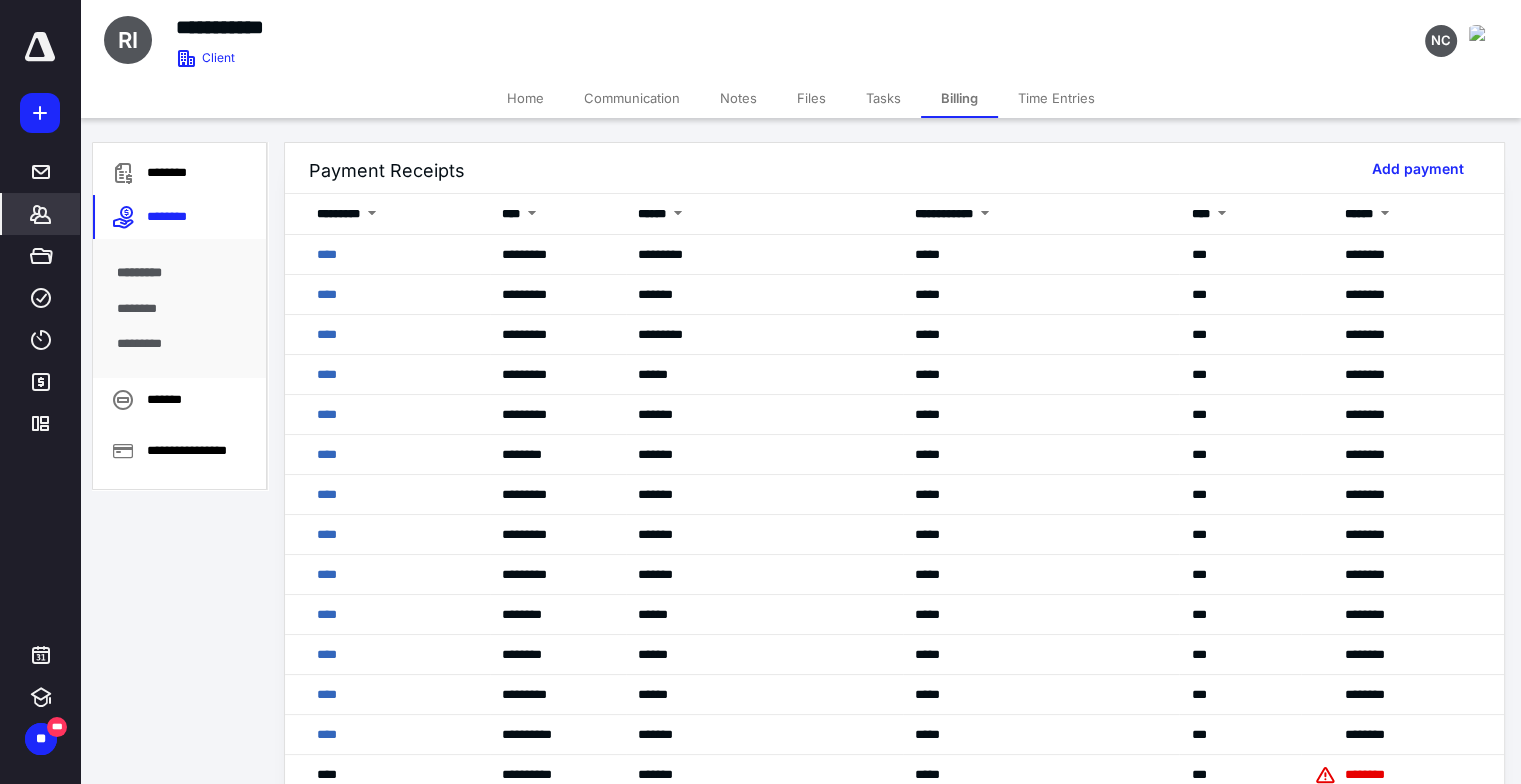 click on "Home" at bounding box center (525, 98) 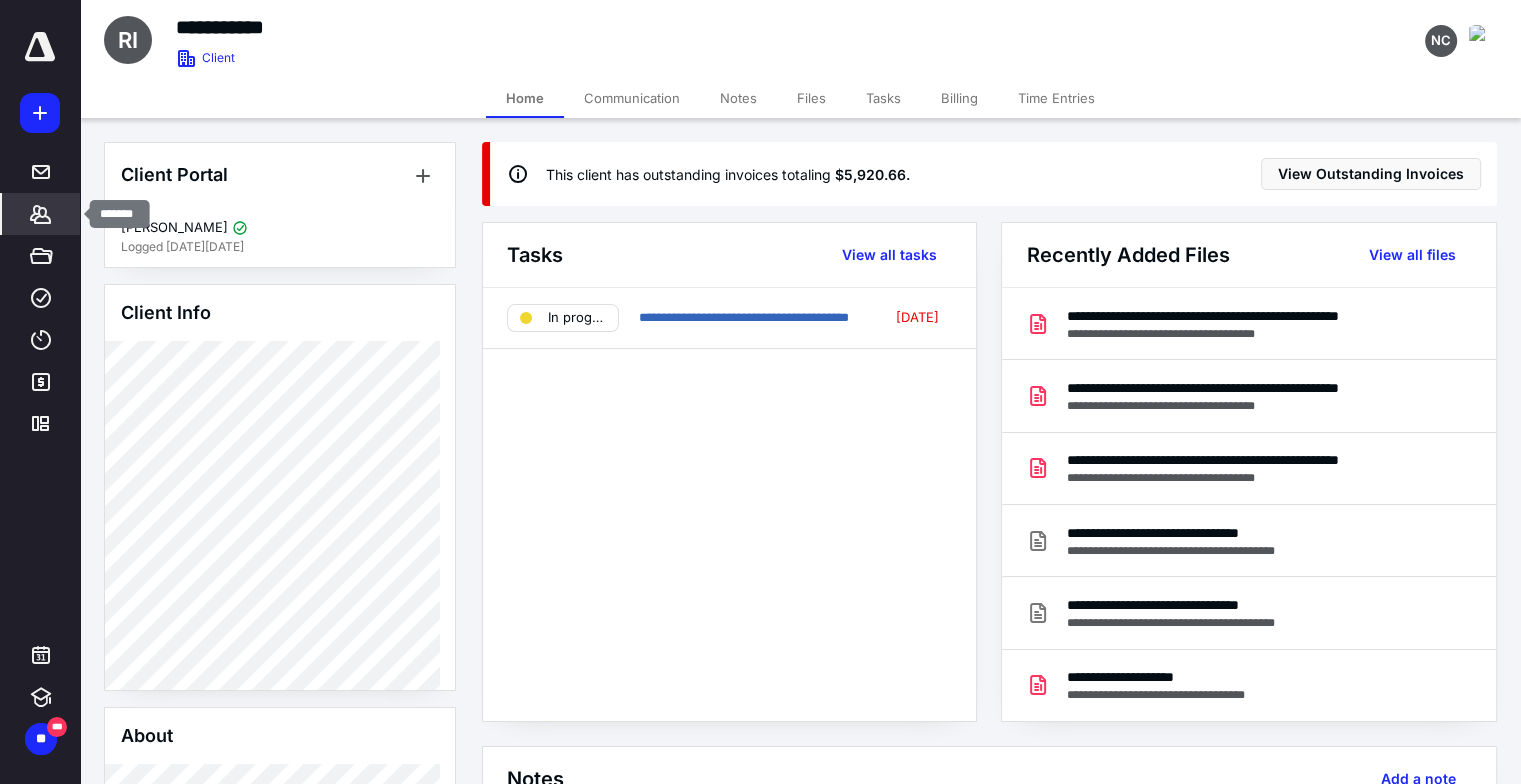 click on "*******" at bounding box center (41, 214) 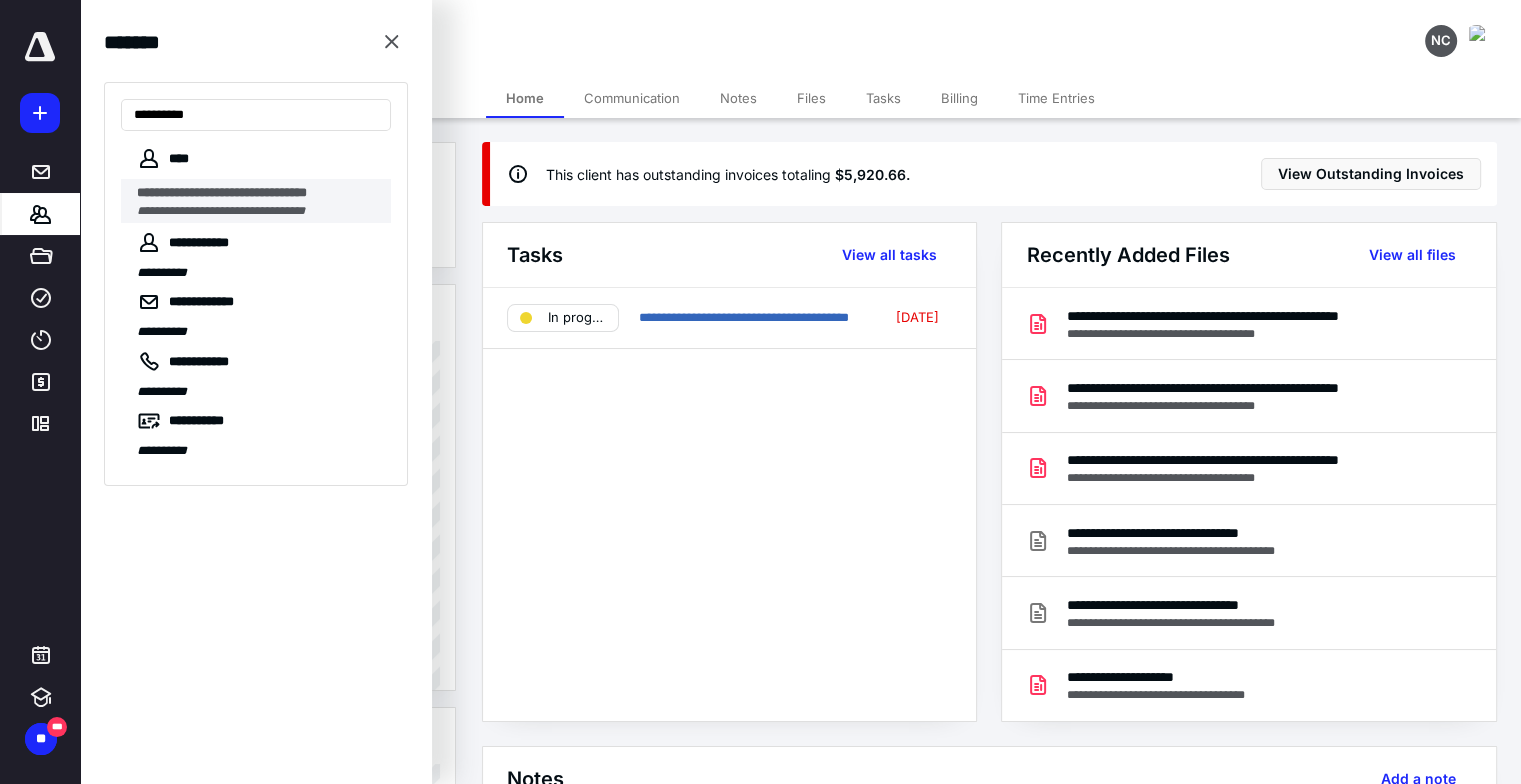 type on "**********" 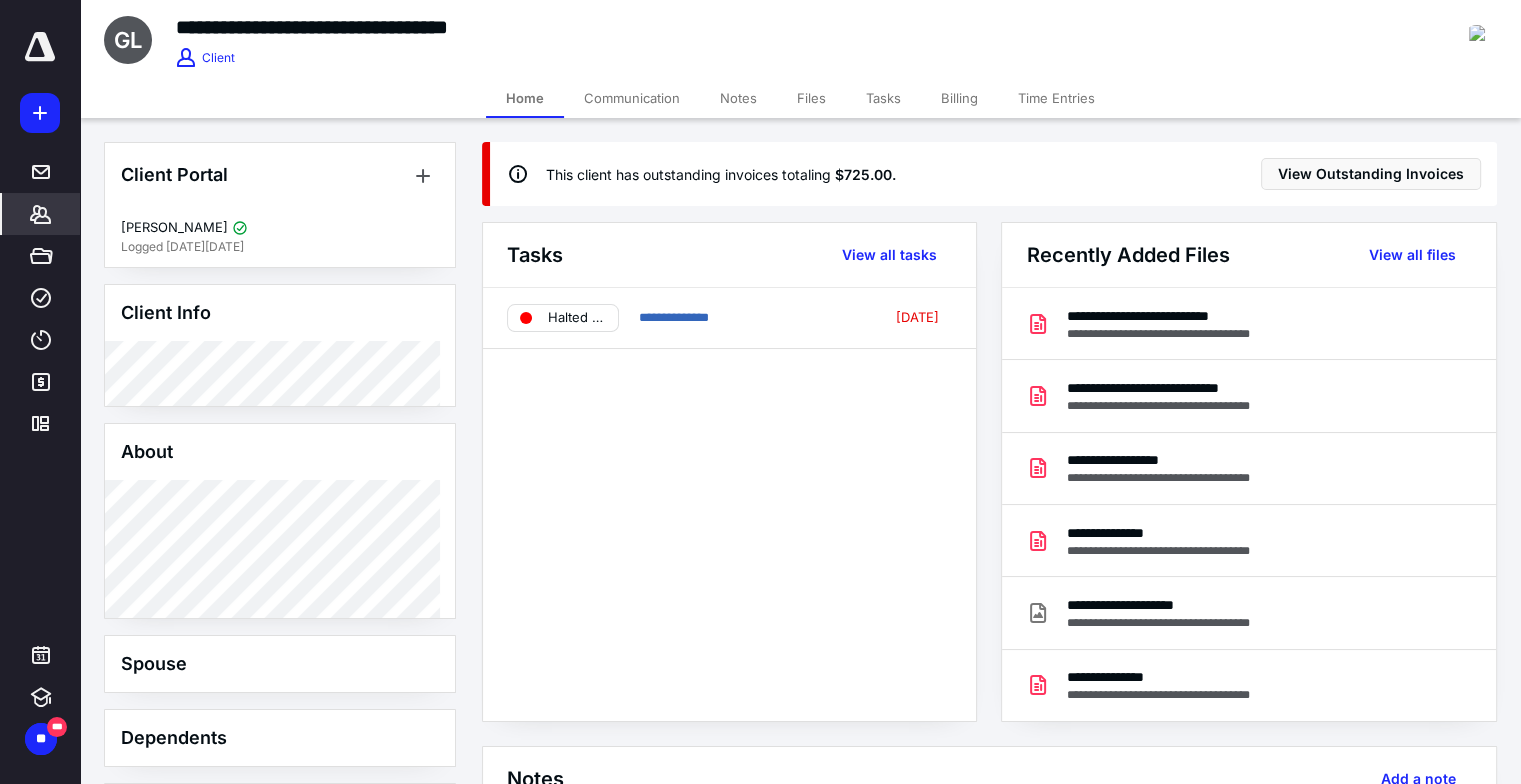 click on "Billing" at bounding box center (959, 98) 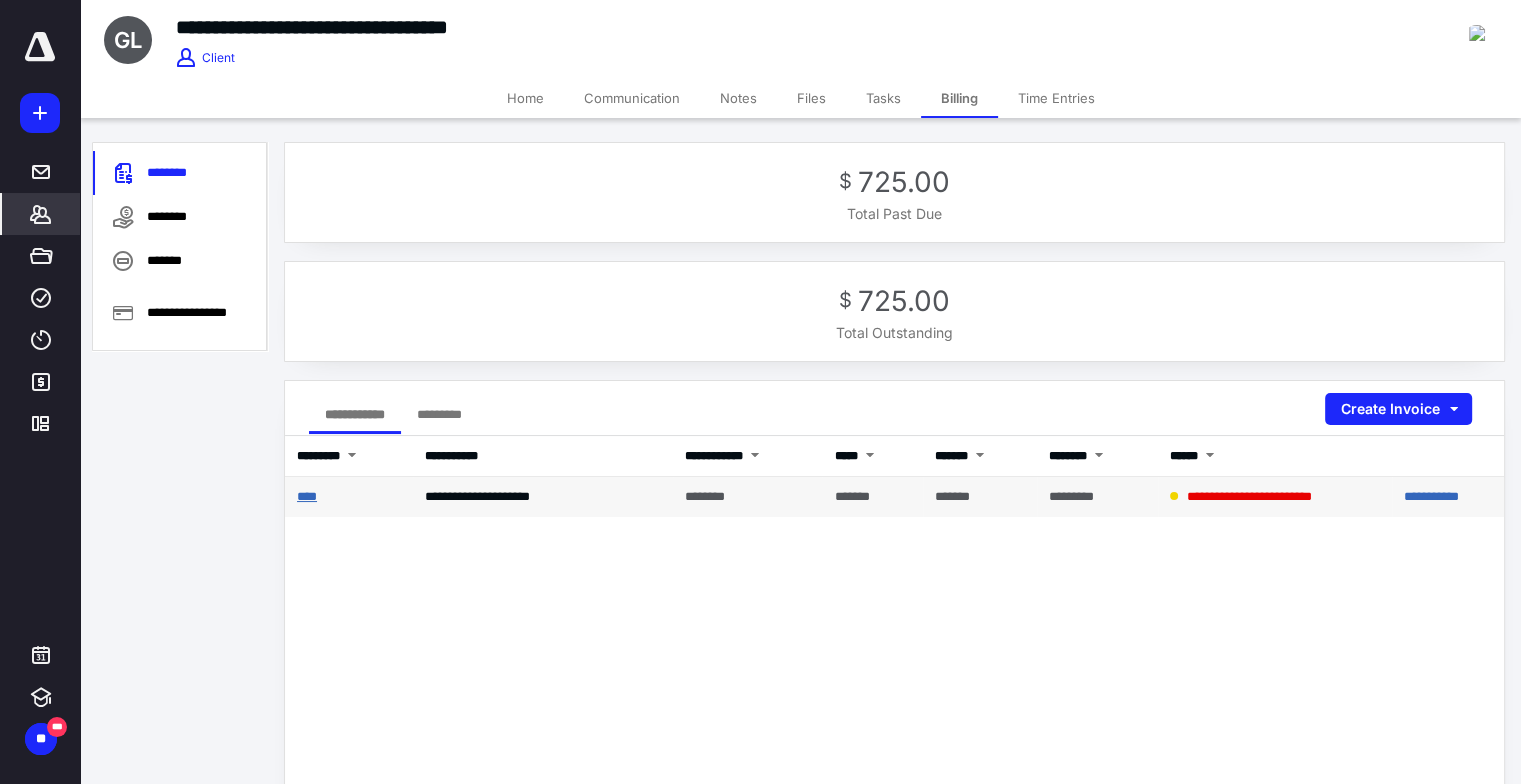 click on "****" at bounding box center [307, 496] 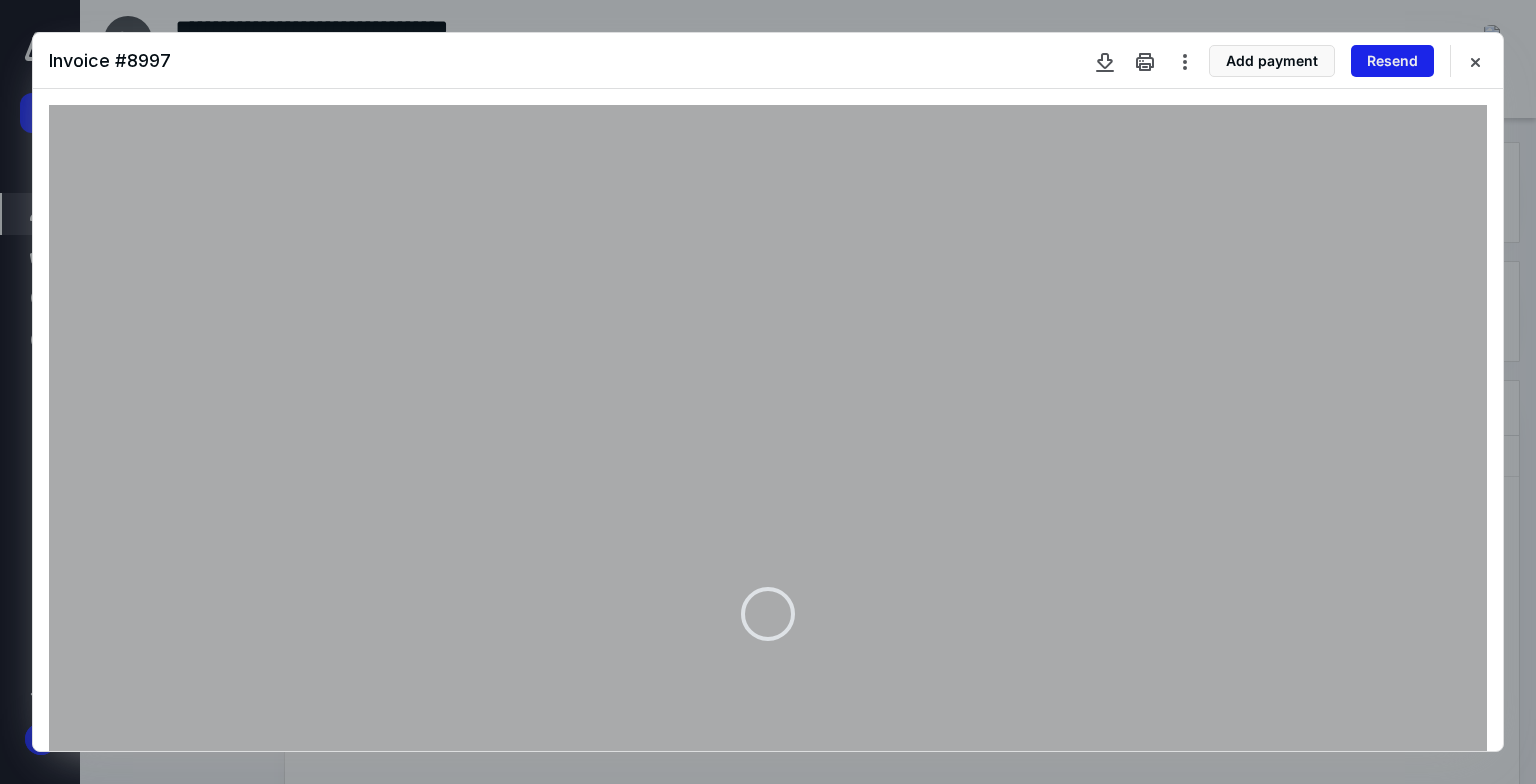 click on "Resend" at bounding box center [1392, 61] 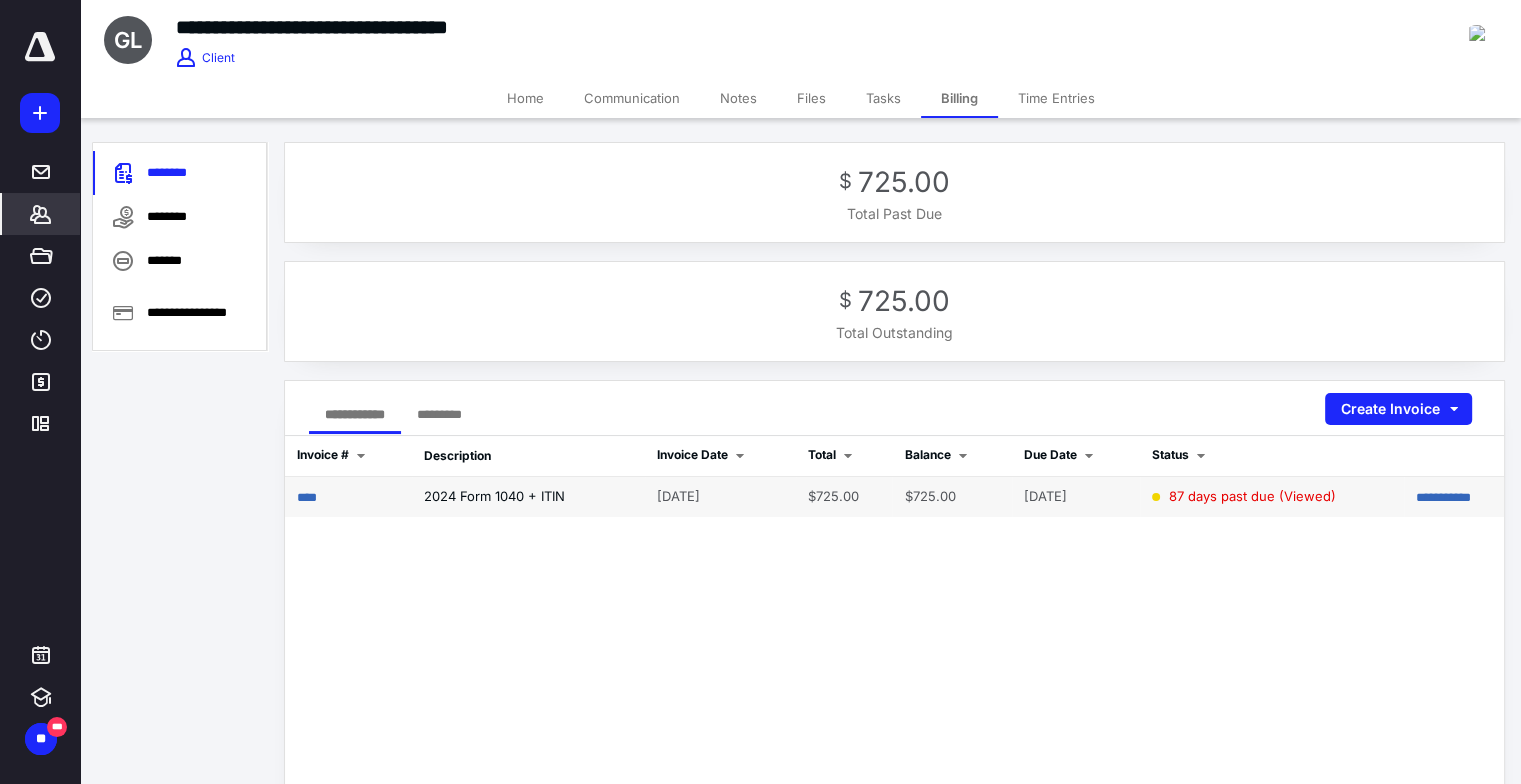 click on "****" at bounding box center [348, 497] 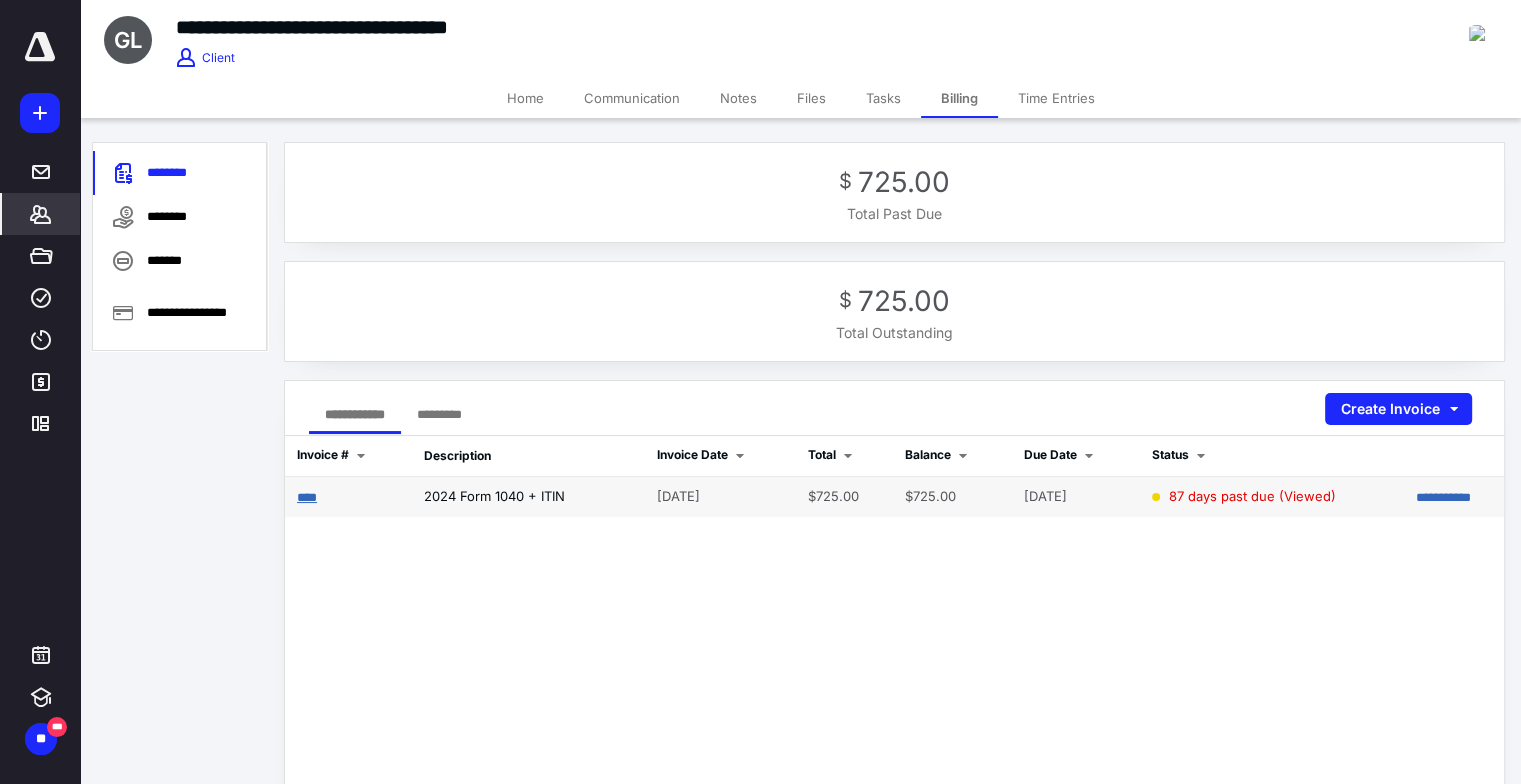click on "****" at bounding box center [307, 497] 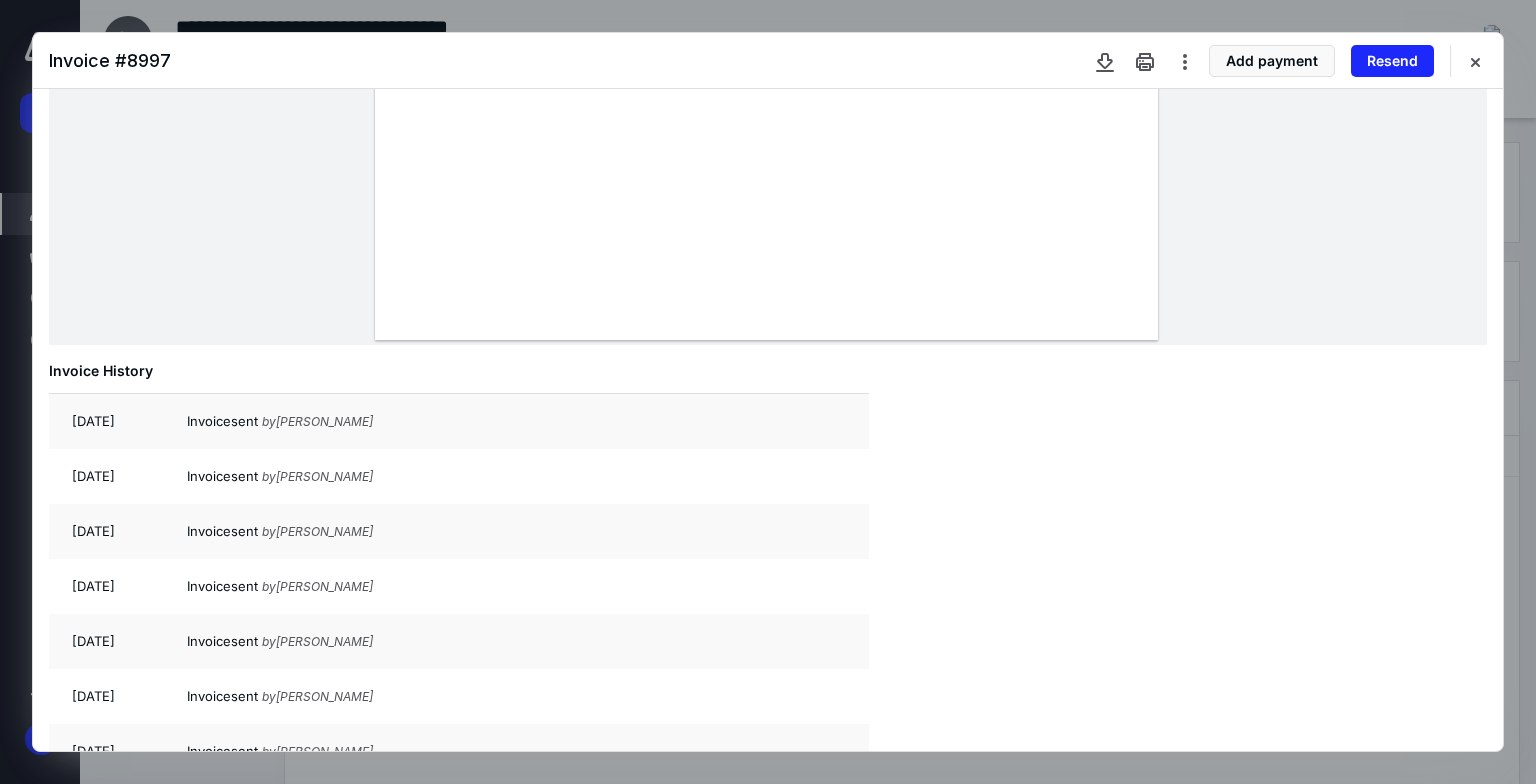 scroll, scrollTop: 1000, scrollLeft: 0, axis: vertical 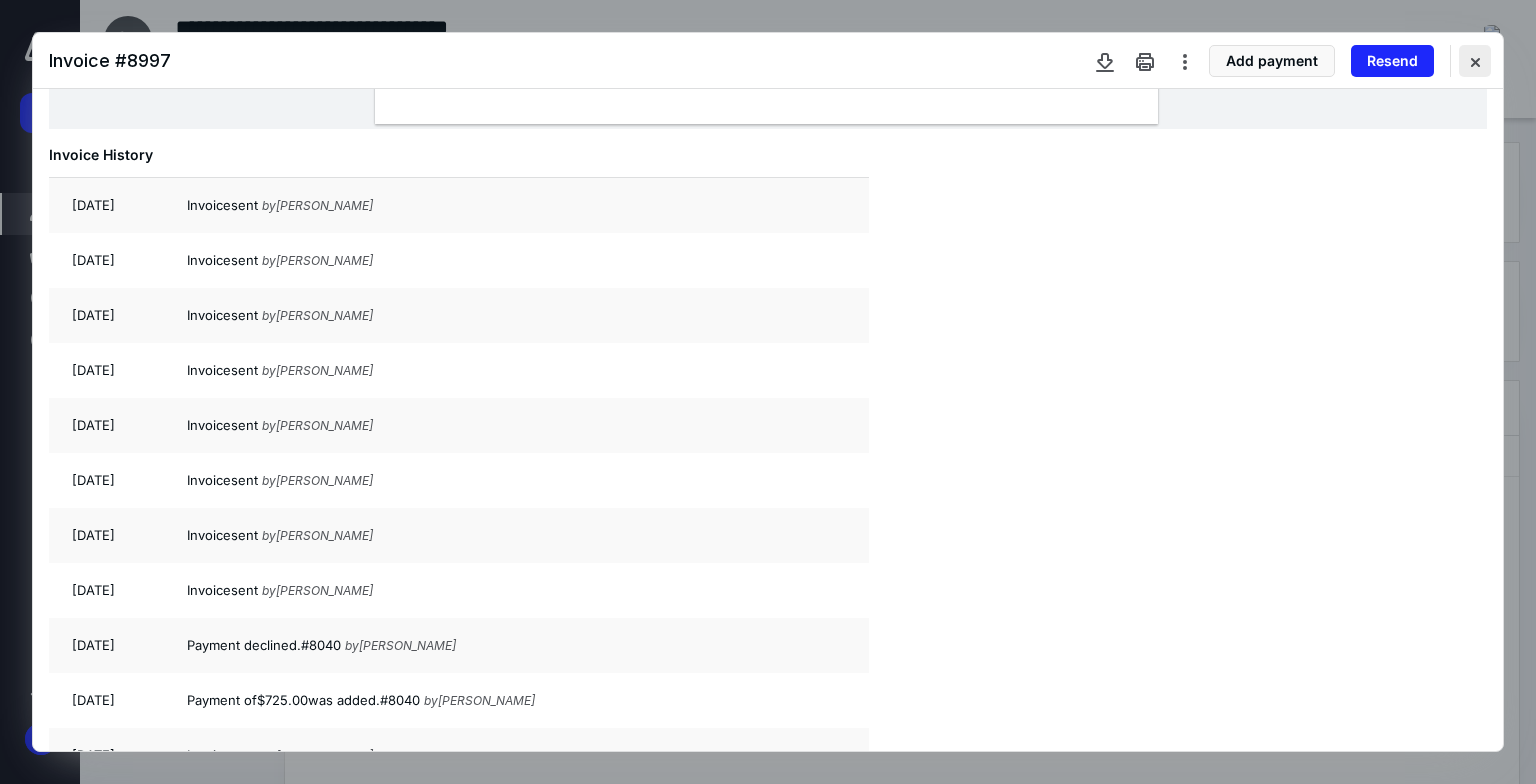 click at bounding box center (1475, 61) 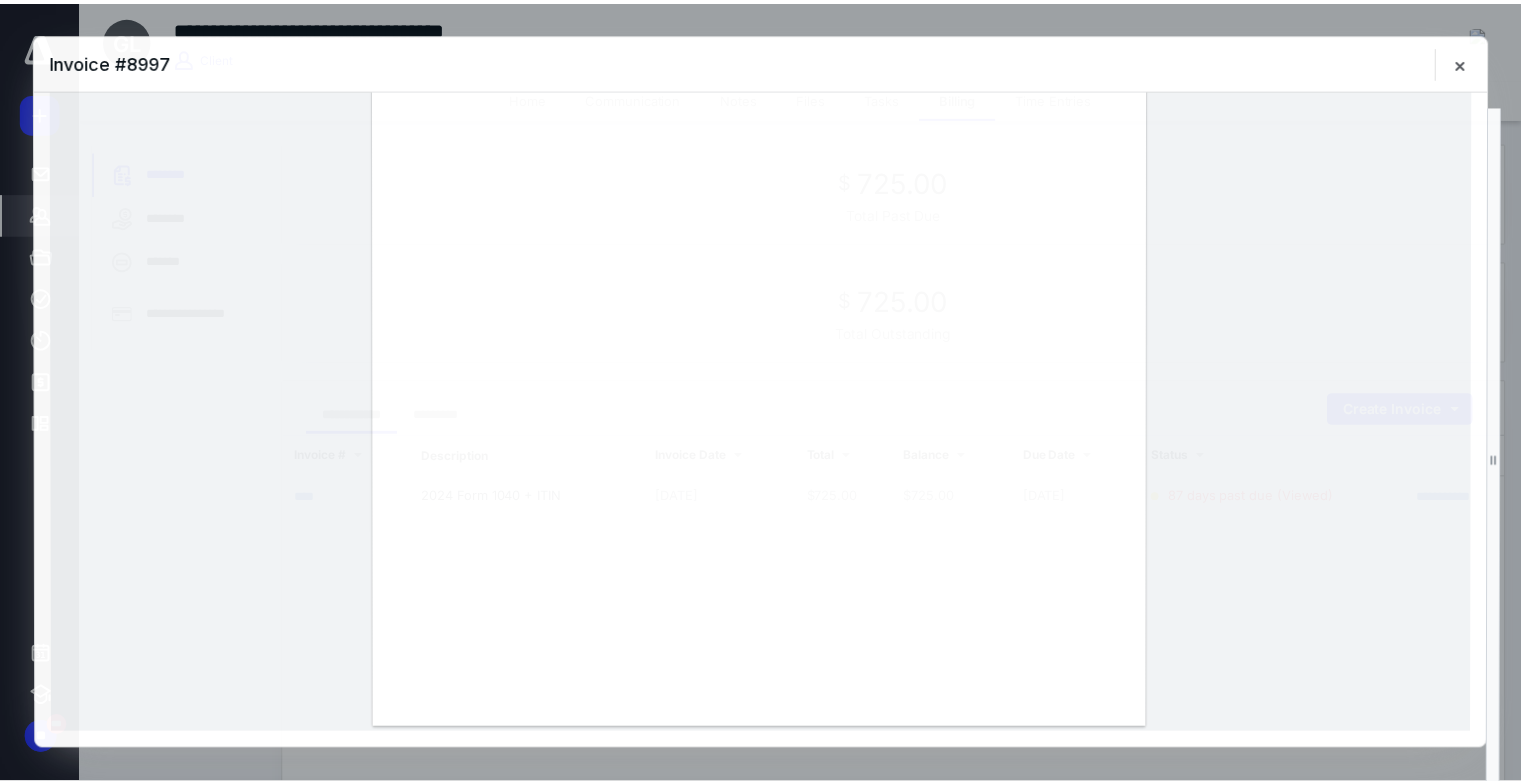 scroll, scrollTop: 393, scrollLeft: 0, axis: vertical 